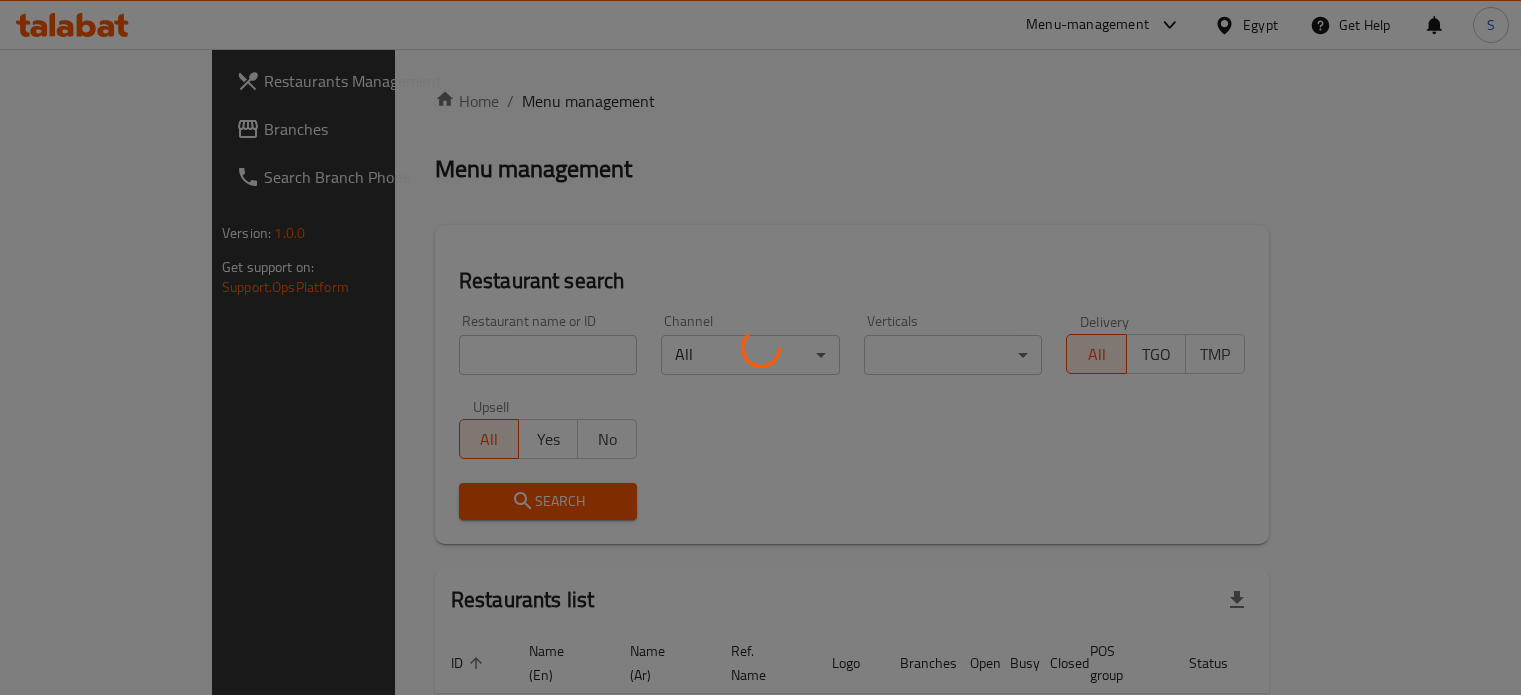 scroll, scrollTop: 0, scrollLeft: 0, axis: both 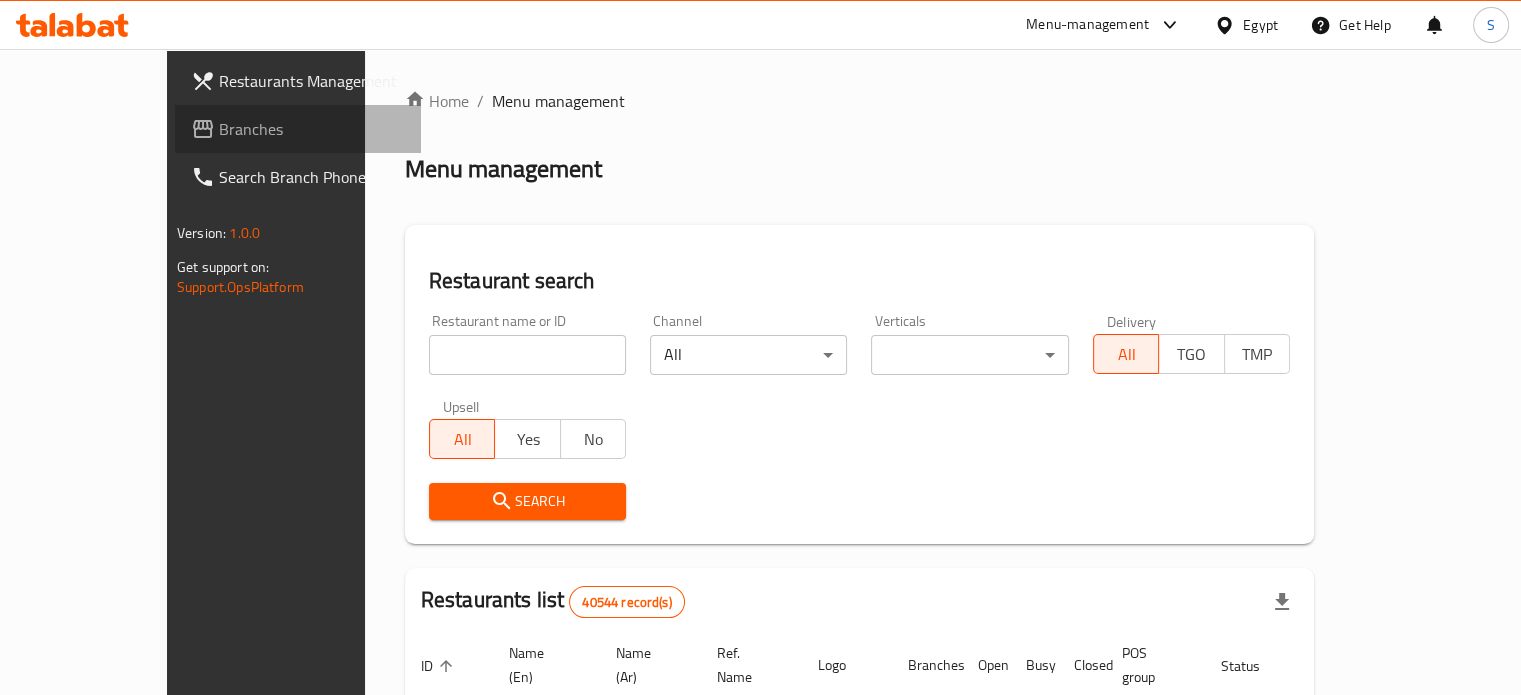 click on "Branches" at bounding box center (312, 129) 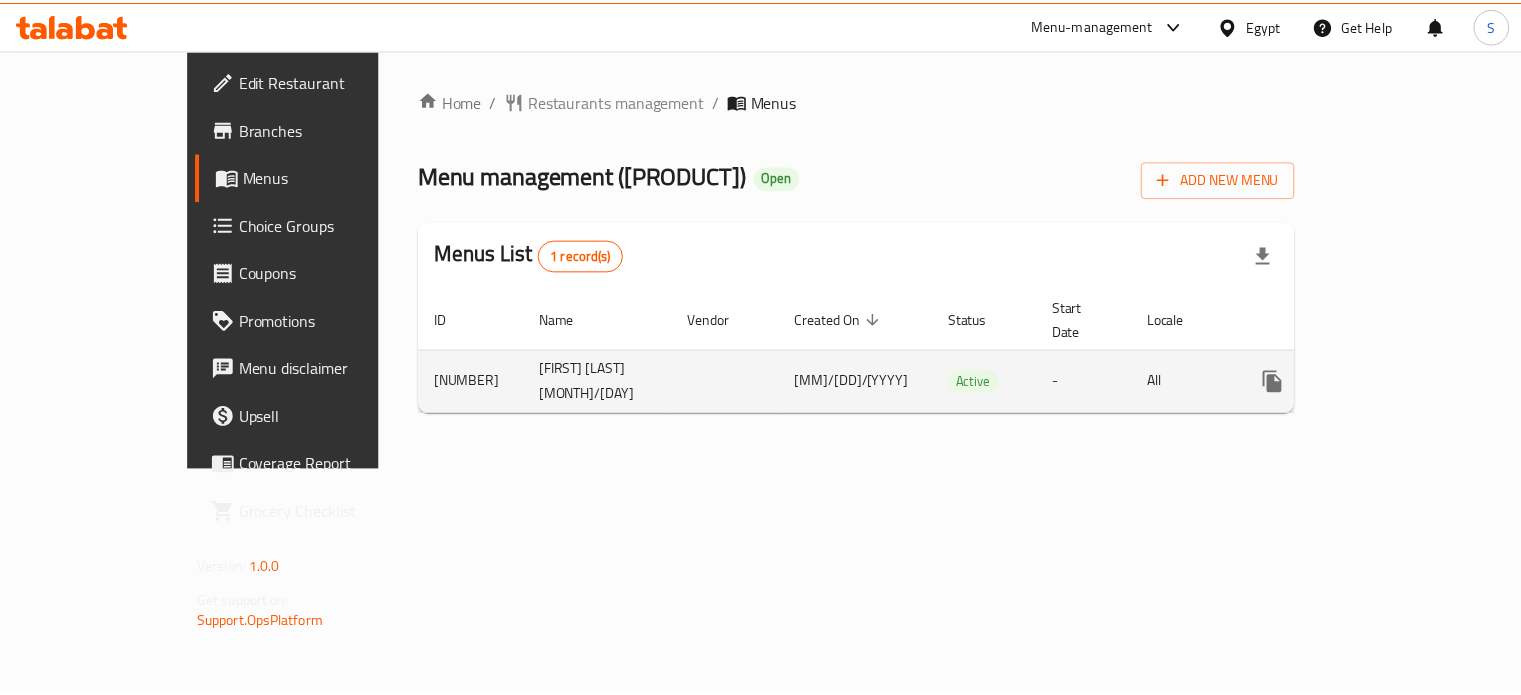 scroll, scrollTop: 0, scrollLeft: 0, axis: both 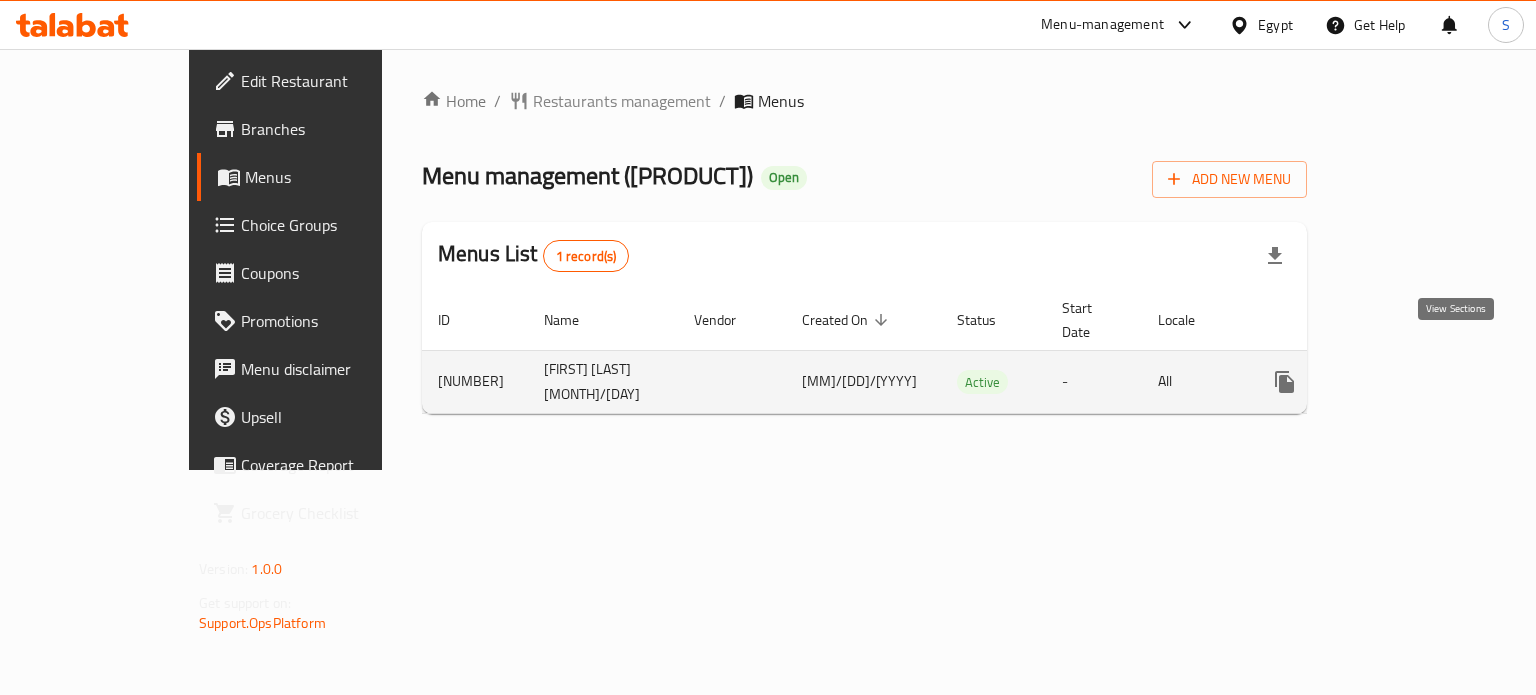 click 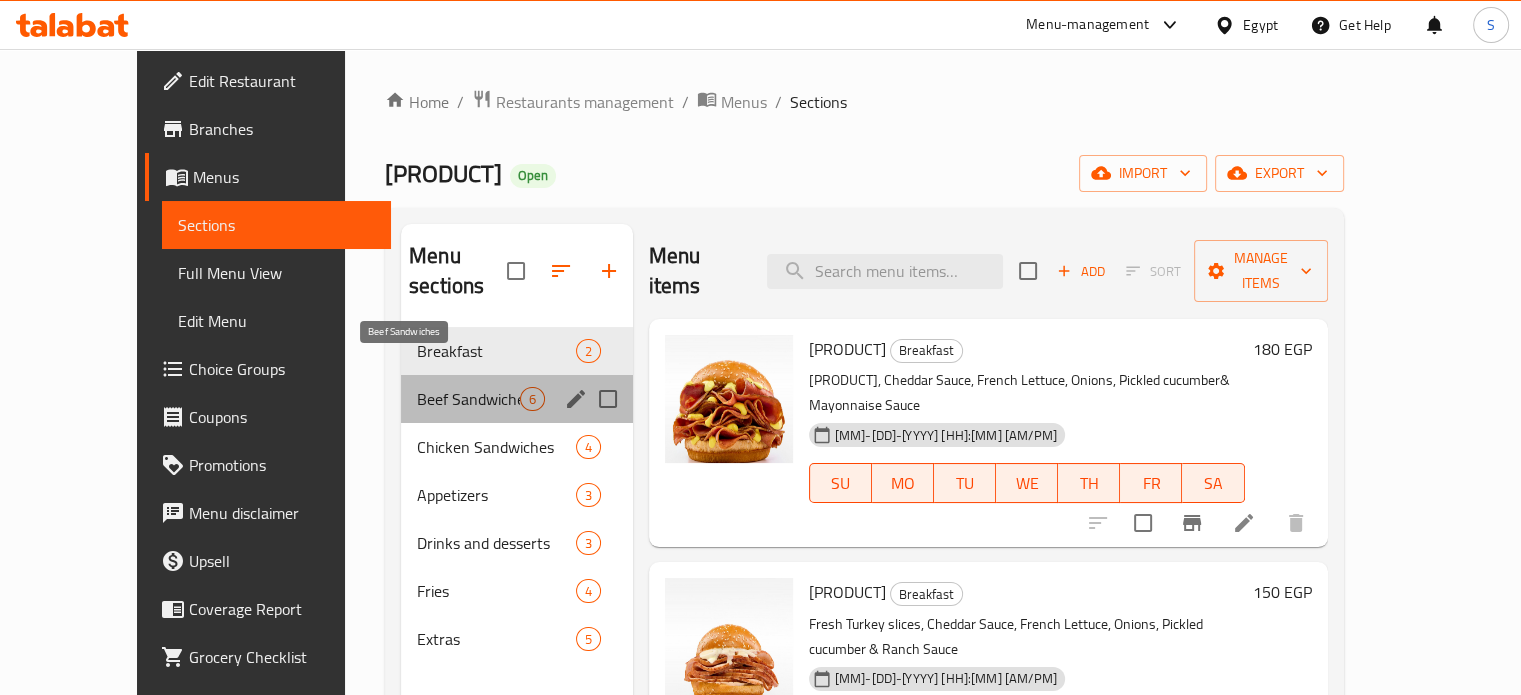 click on "Beef Sandwiches" at bounding box center (468, 399) 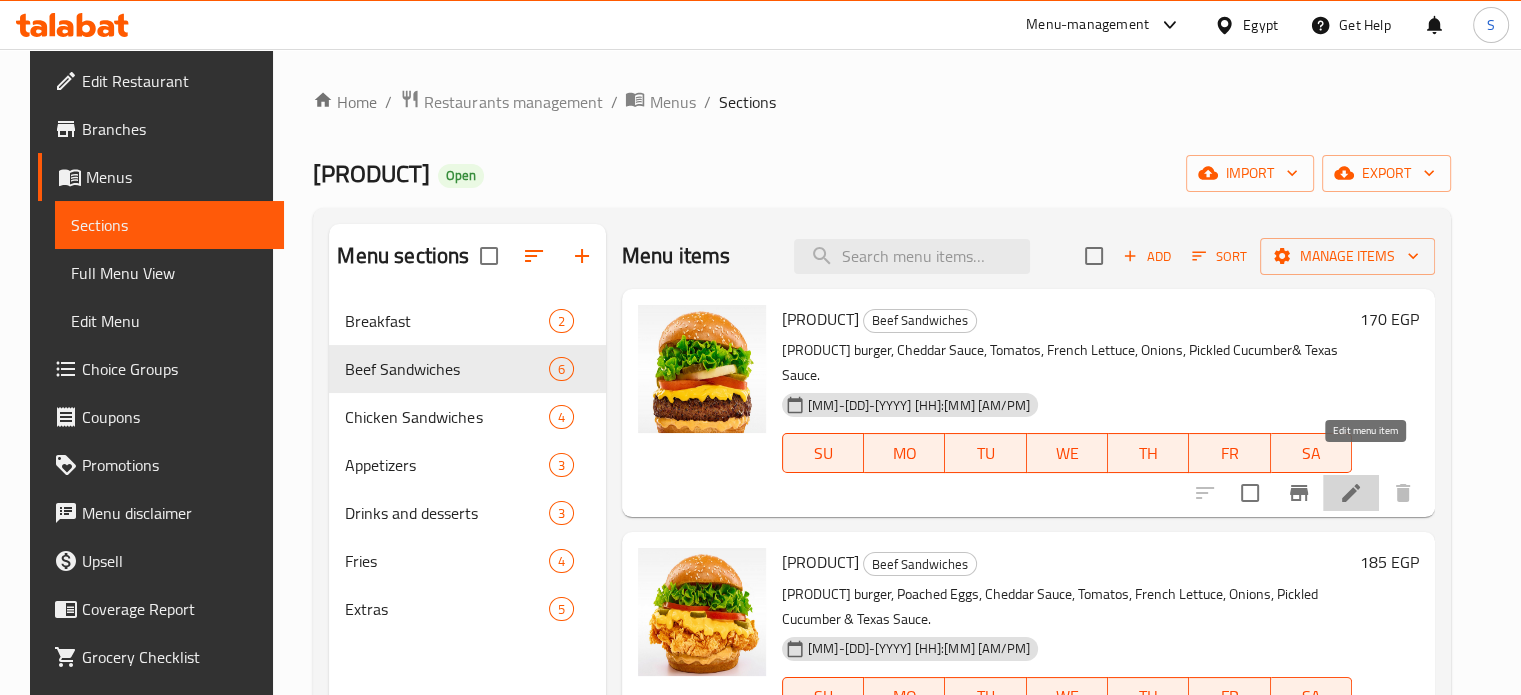 click 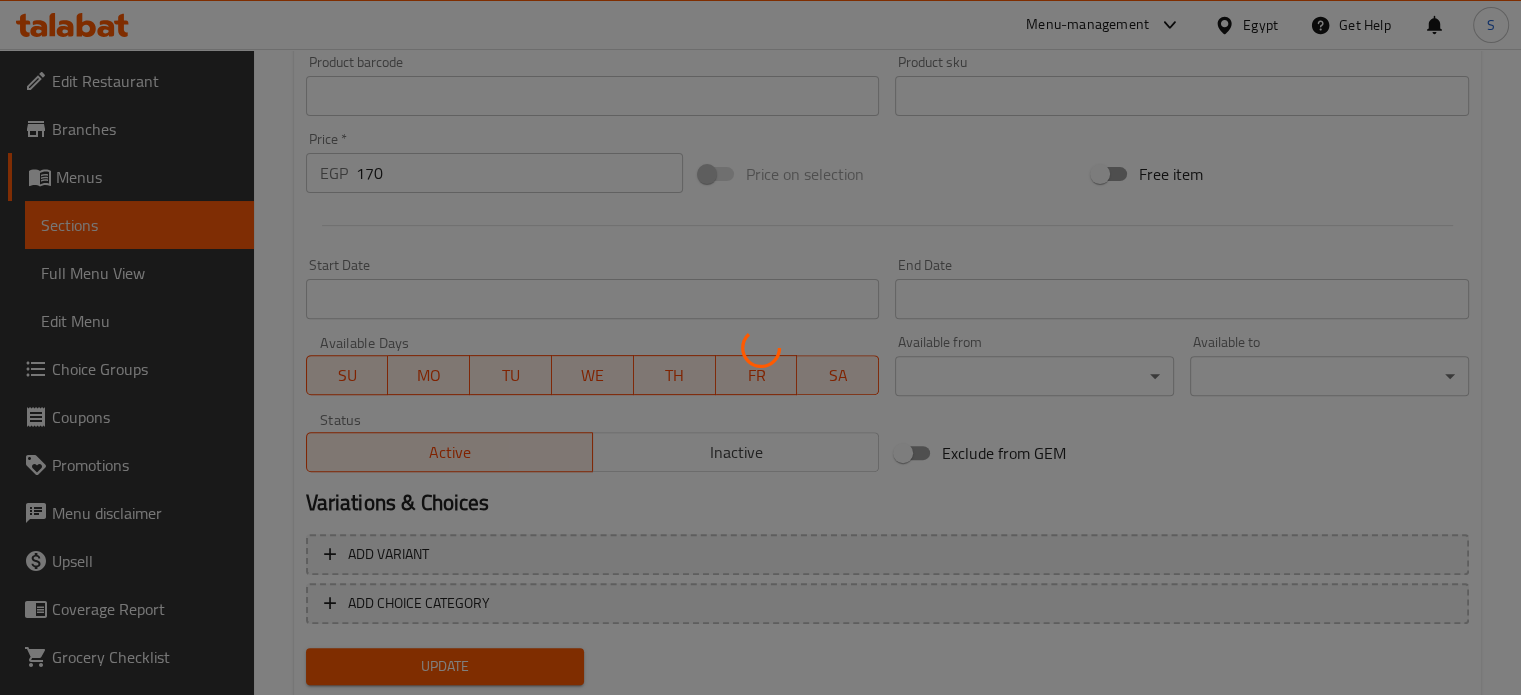 scroll, scrollTop: 716, scrollLeft: 0, axis: vertical 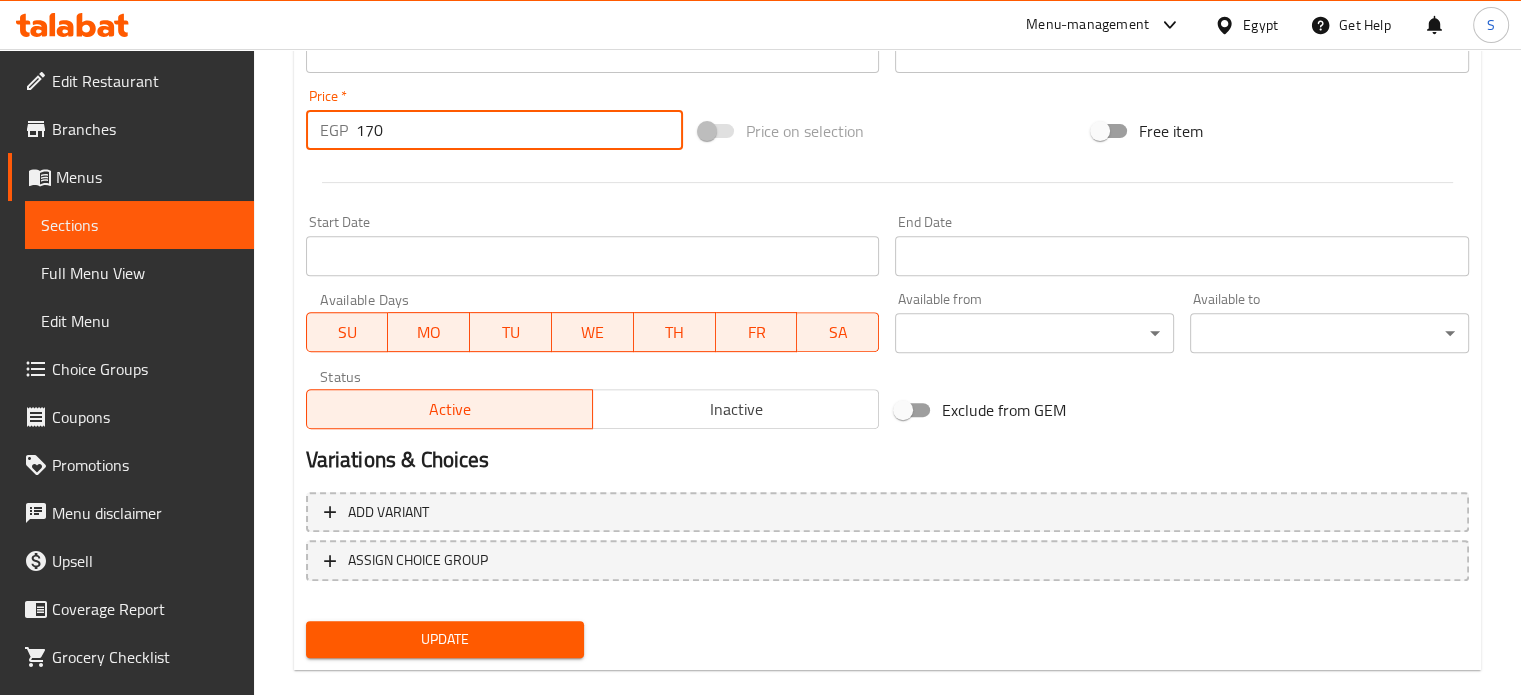click on "170" at bounding box center [519, 130] 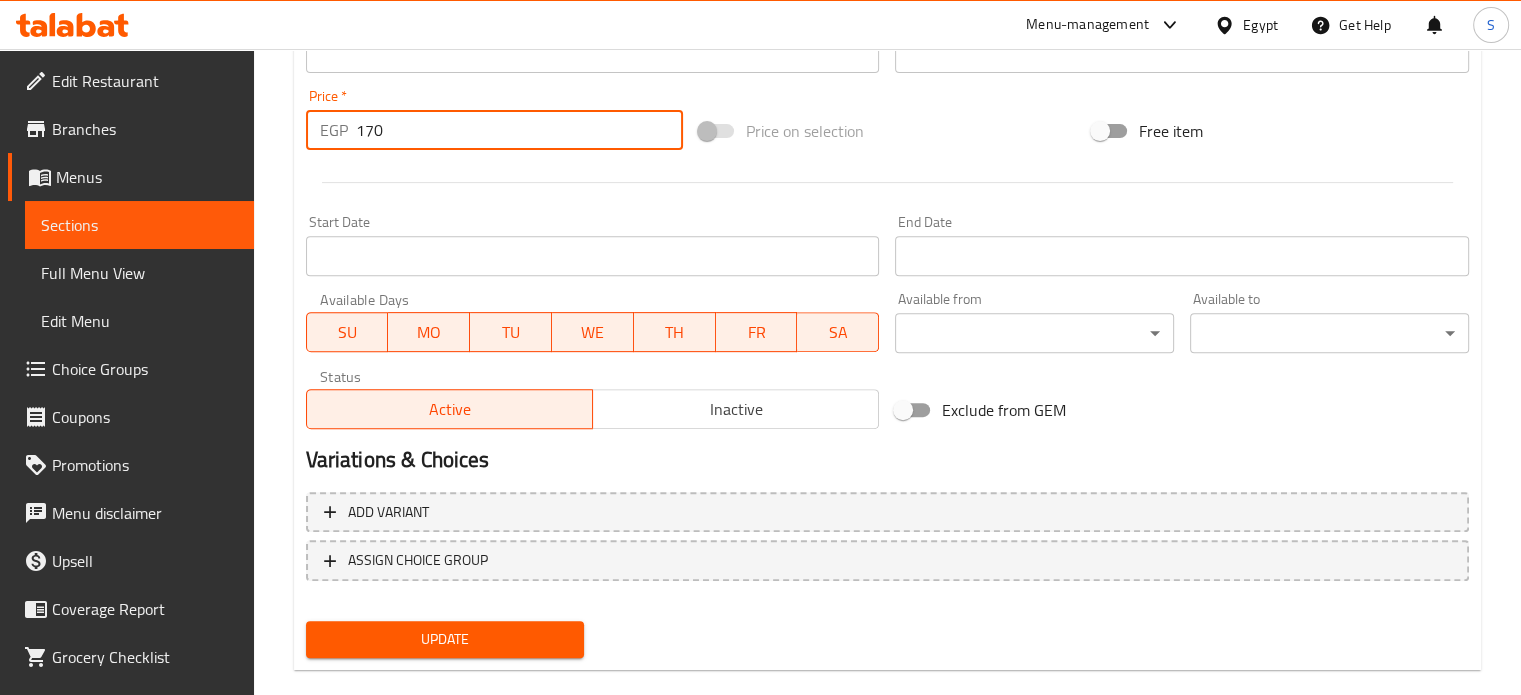 click on "170" at bounding box center [519, 130] 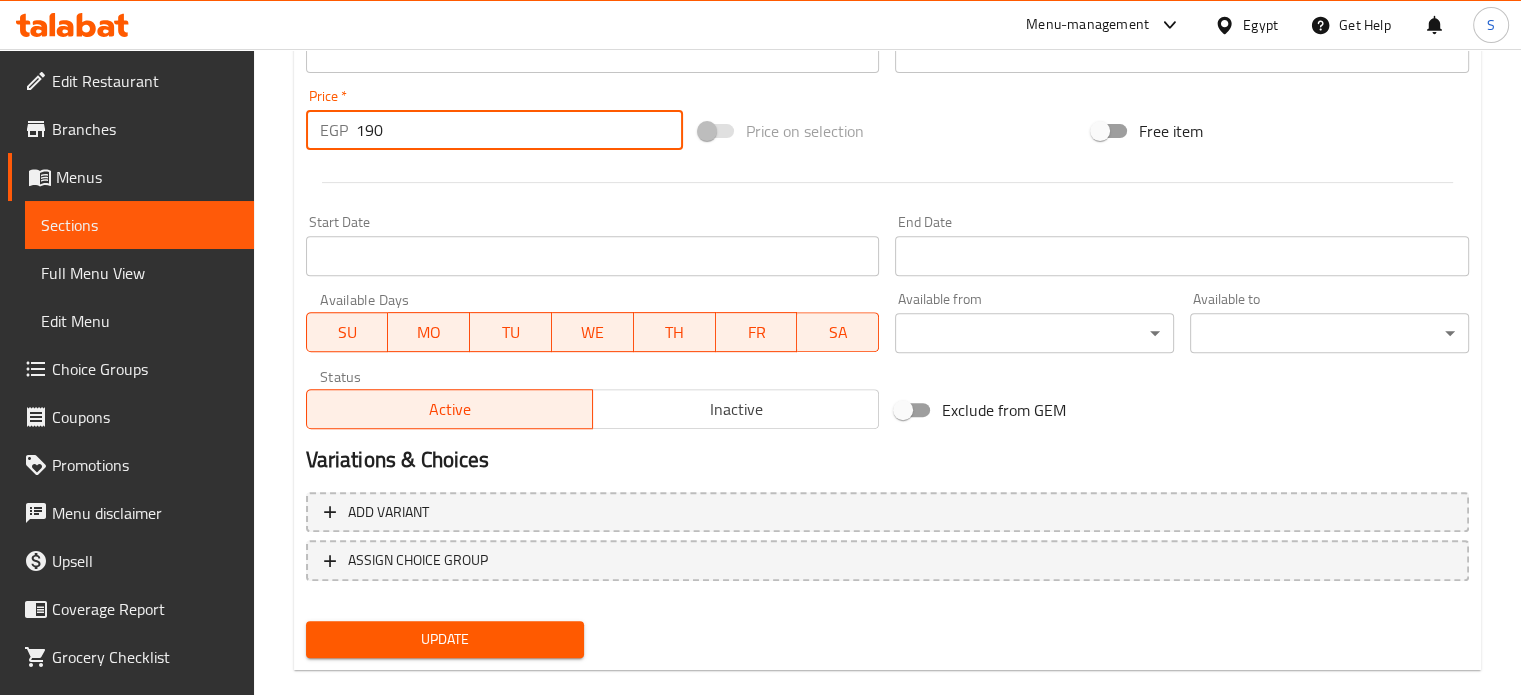 type on "190" 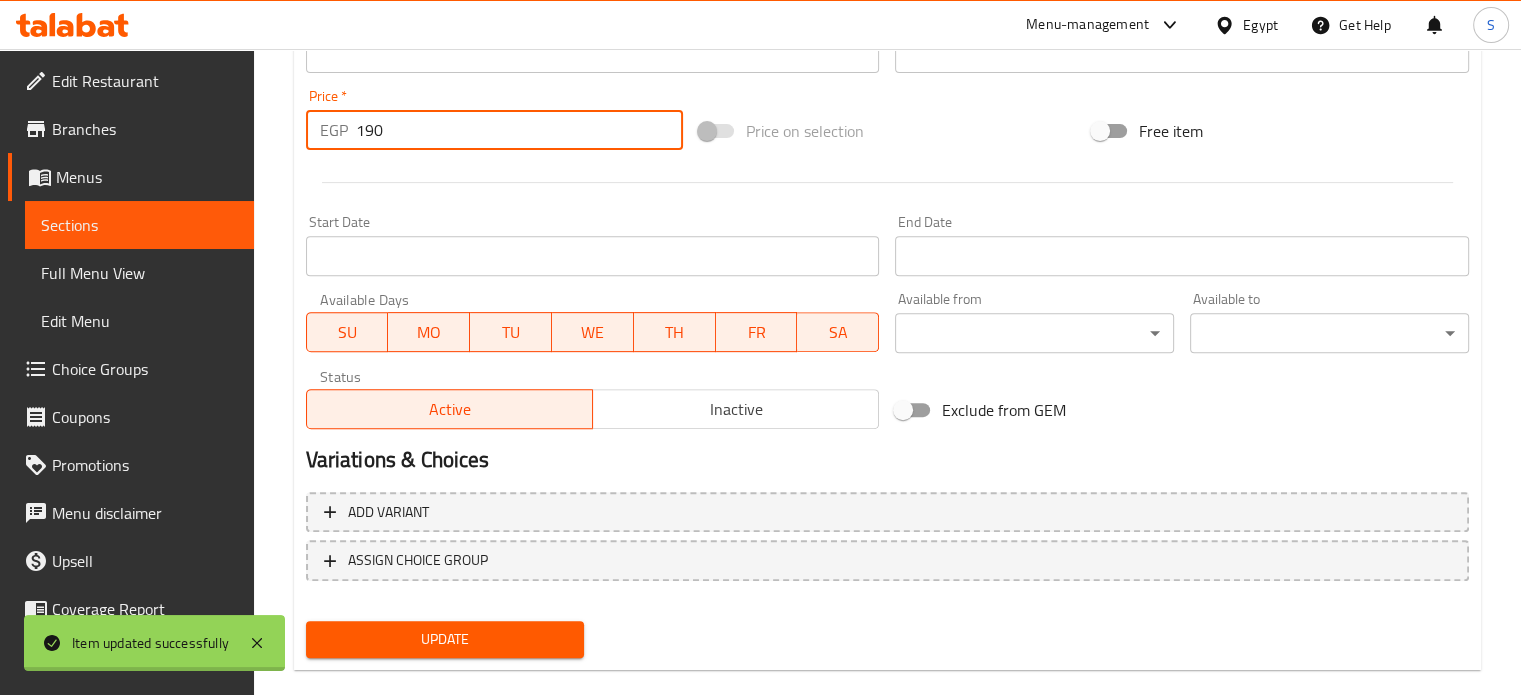 scroll, scrollTop: 0, scrollLeft: 0, axis: both 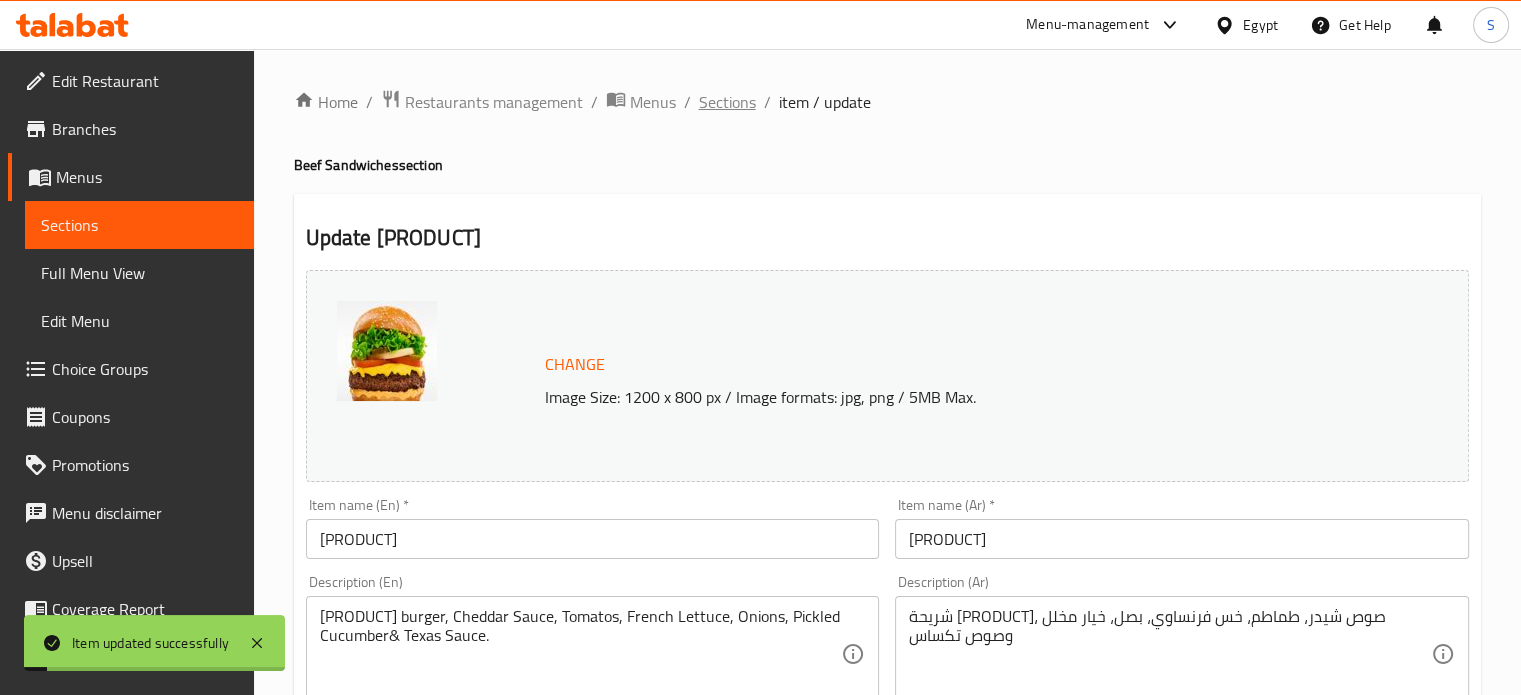 click on "Sections" at bounding box center [727, 102] 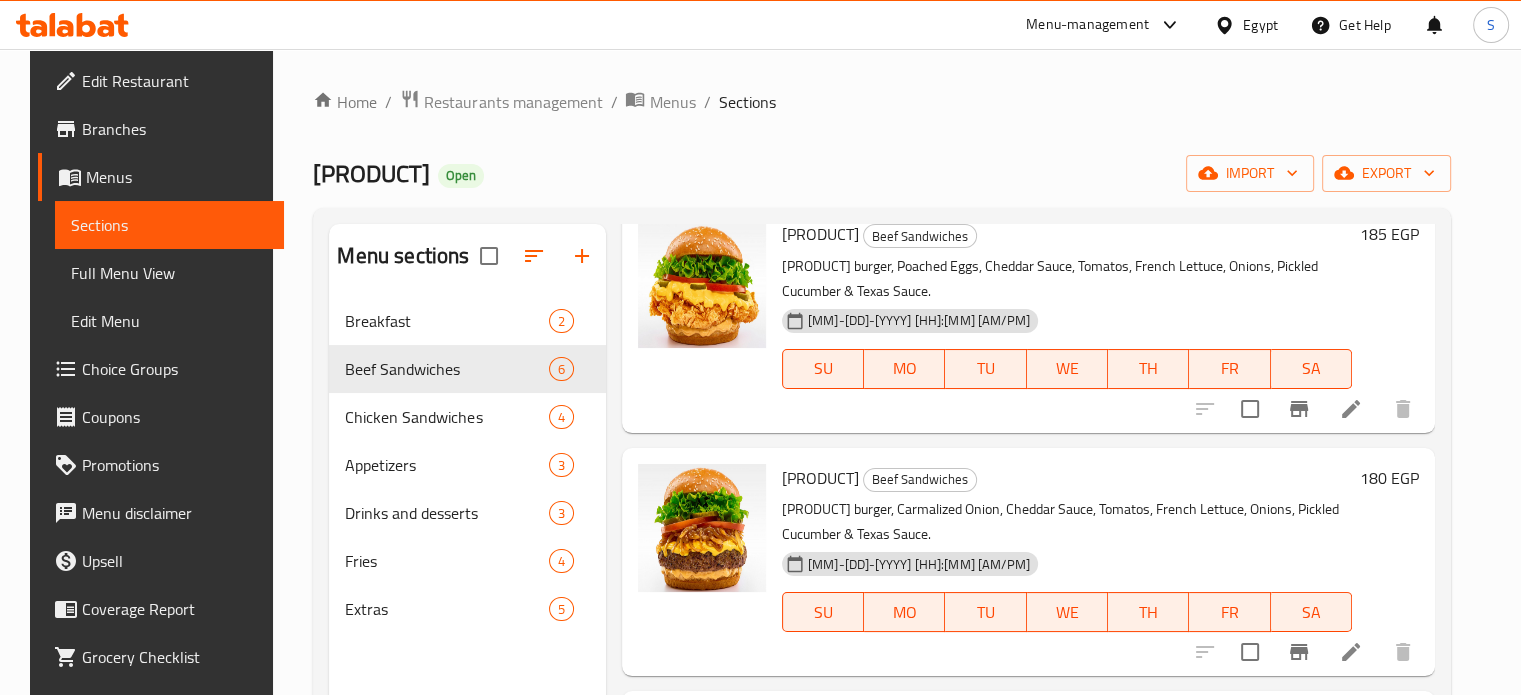 scroll, scrollTop: 331, scrollLeft: 0, axis: vertical 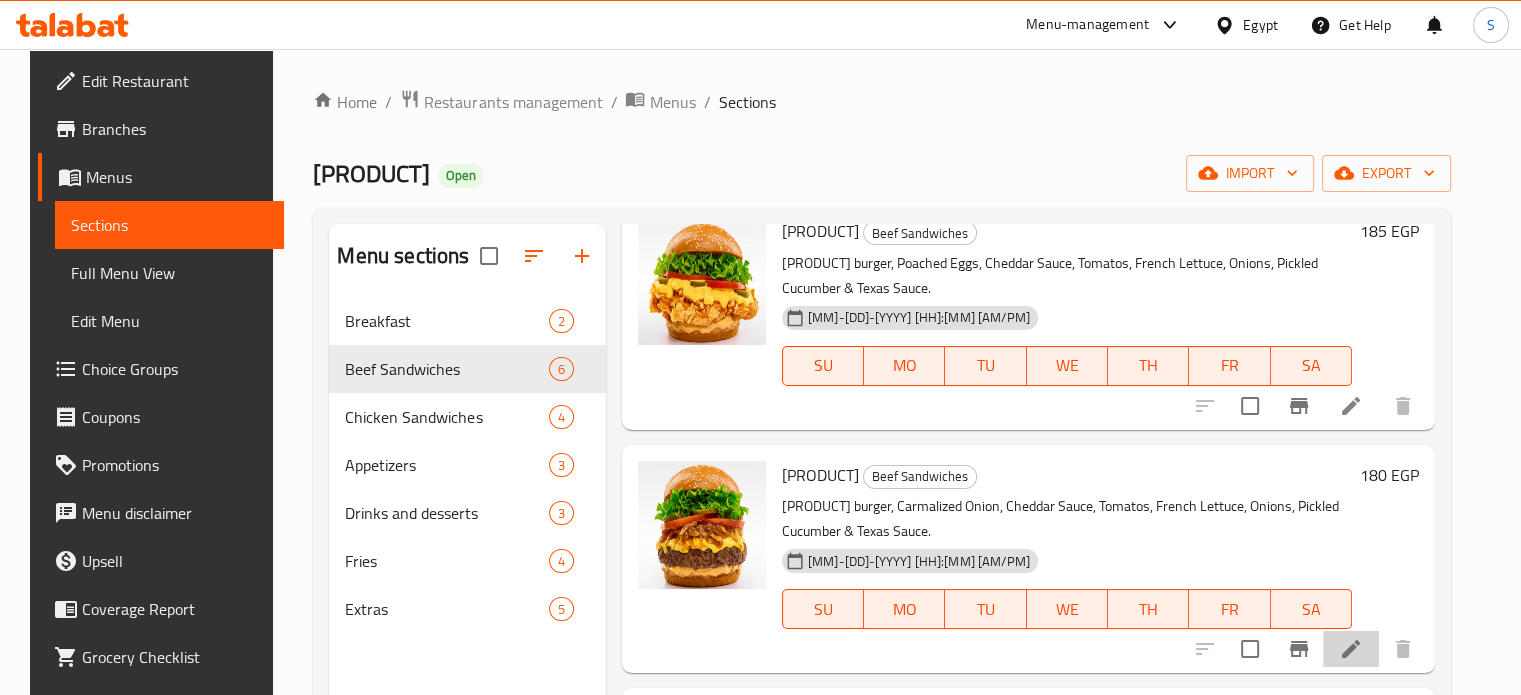 click at bounding box center [1351, 649] 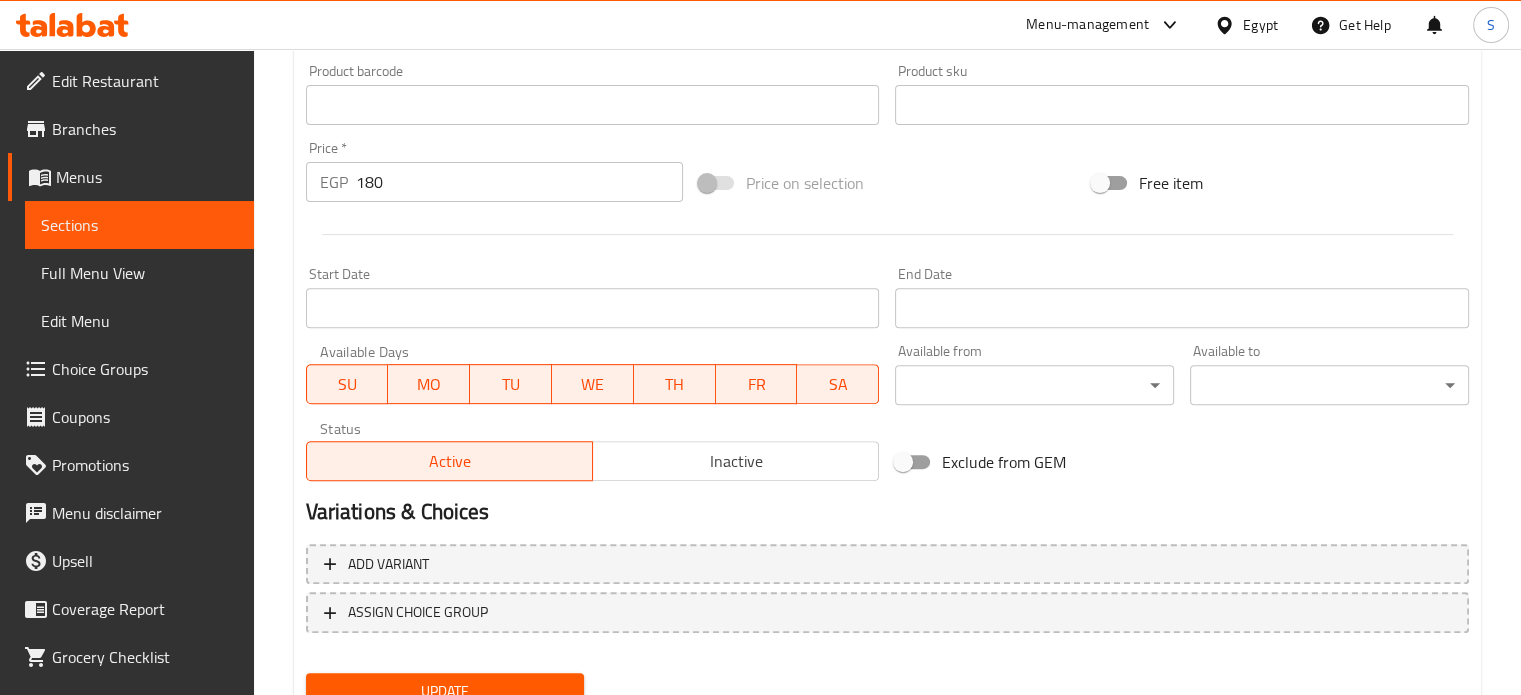 scroll, scrollTop: 745, scrollLeft: 0, axis: vertical 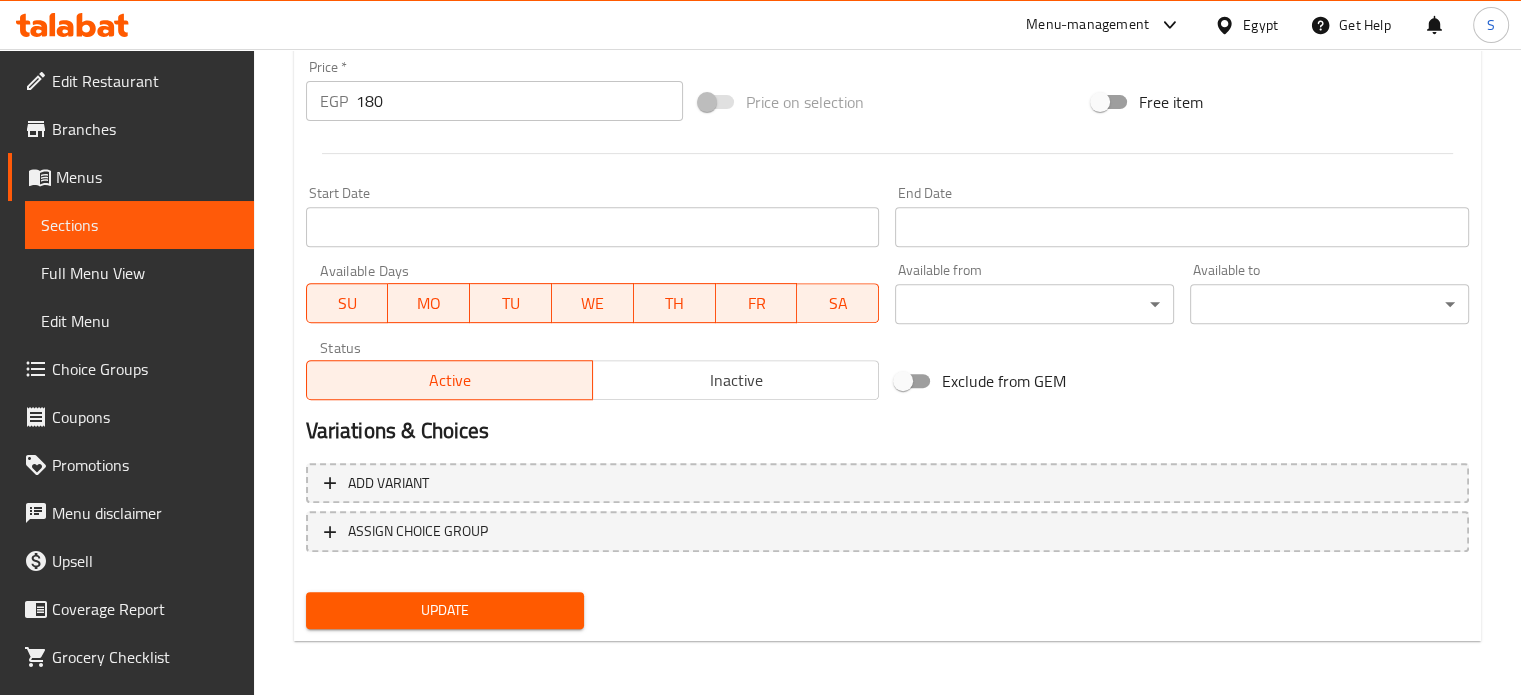 click on "180" at bounding box center [519, 101] 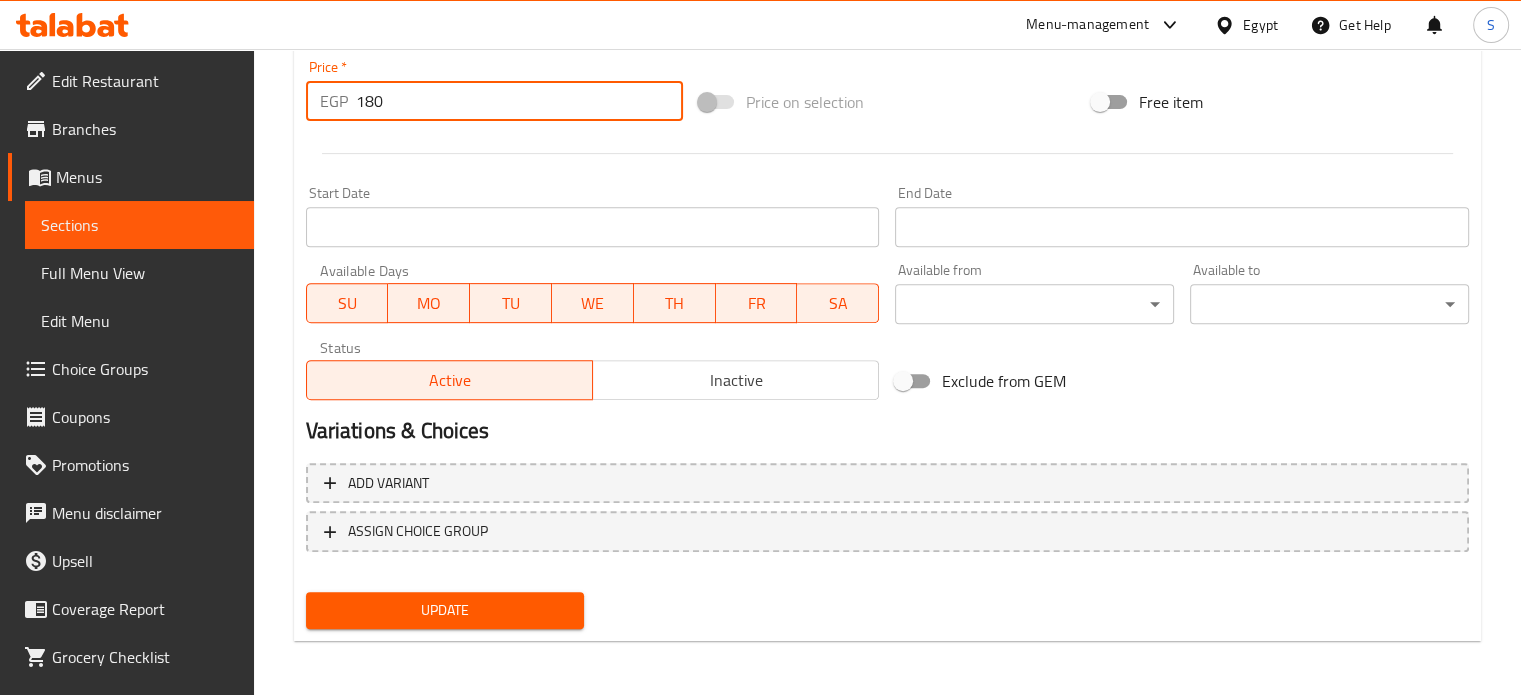 click on "180" at bounding box center (519, 101) 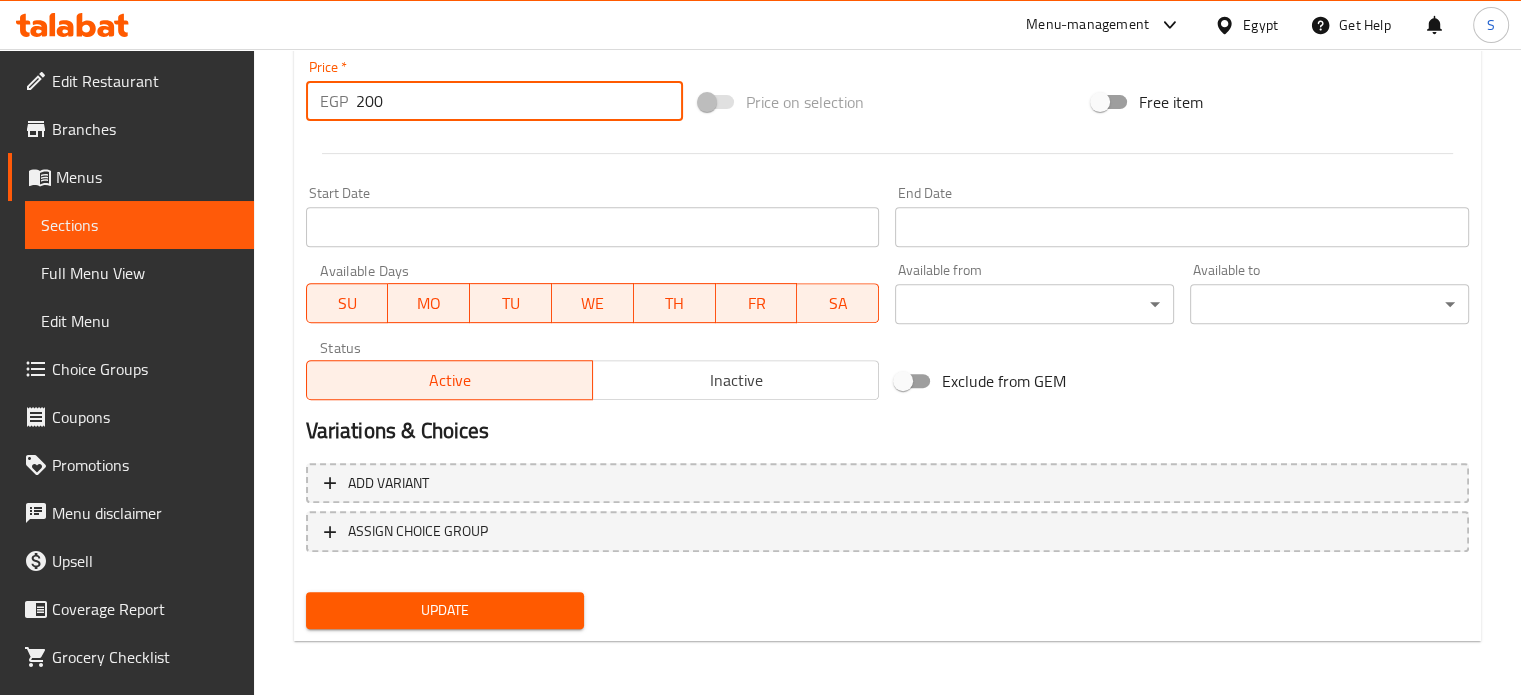 type on "200" 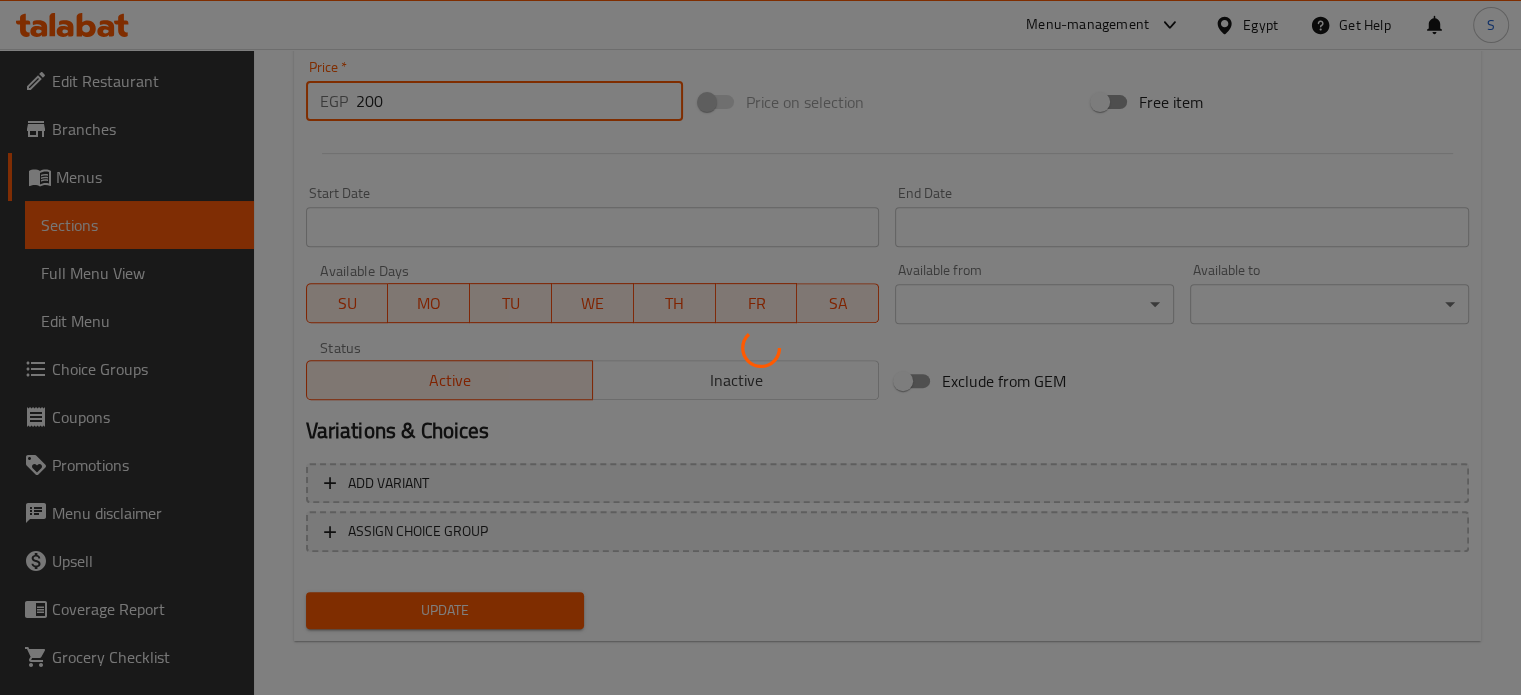 scroll, scrollTop: 0, scrollLeft: 0, axis: both 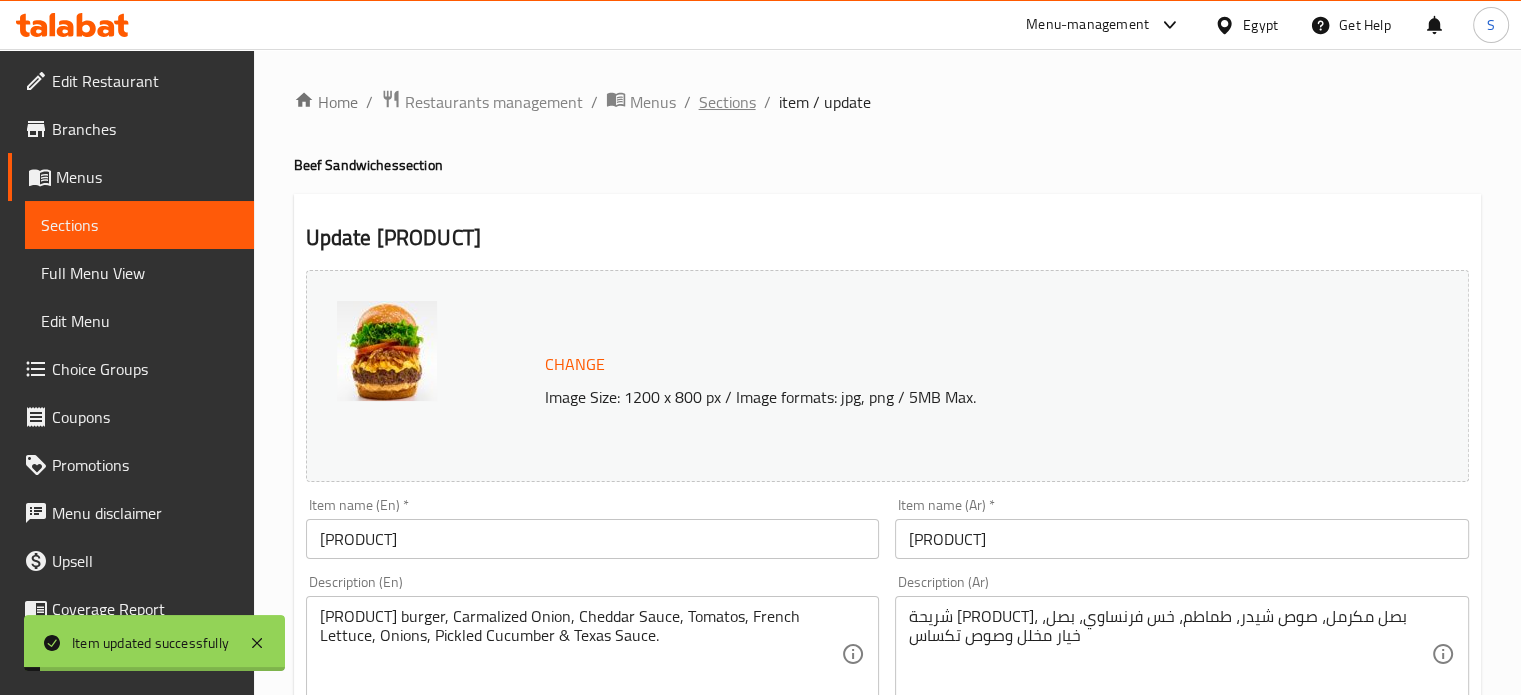 click on "Sections" at bounding box center [727, 102] 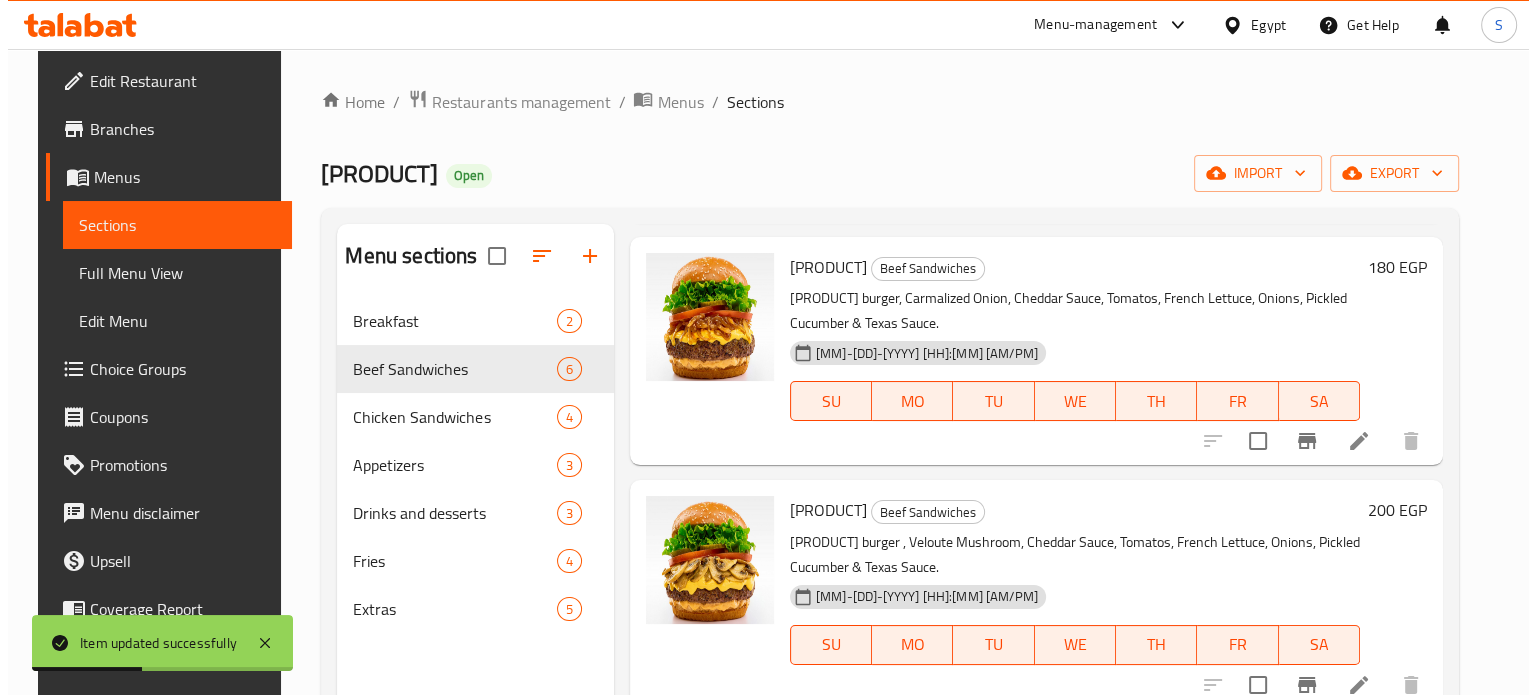 scroll, scrollTop: 690, scrollLeft: 0, axis: vertical 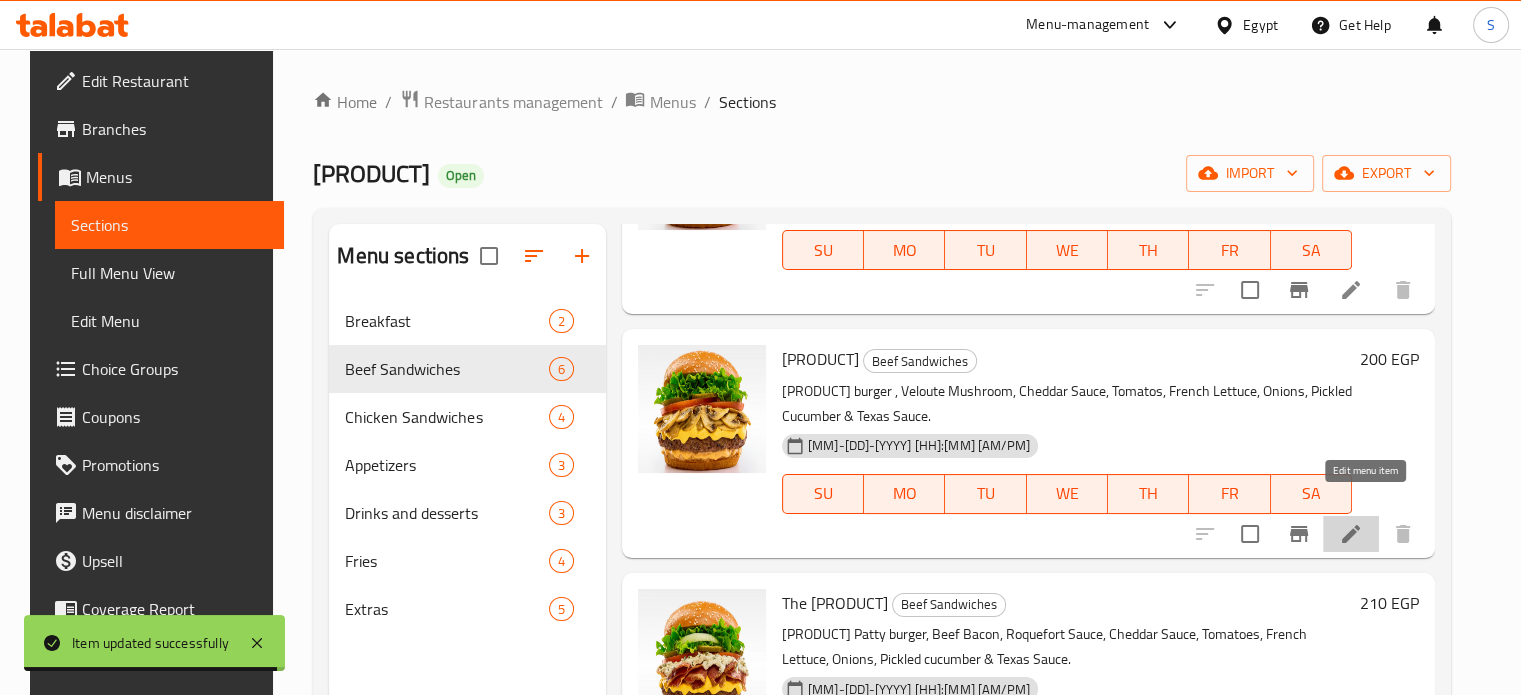 click 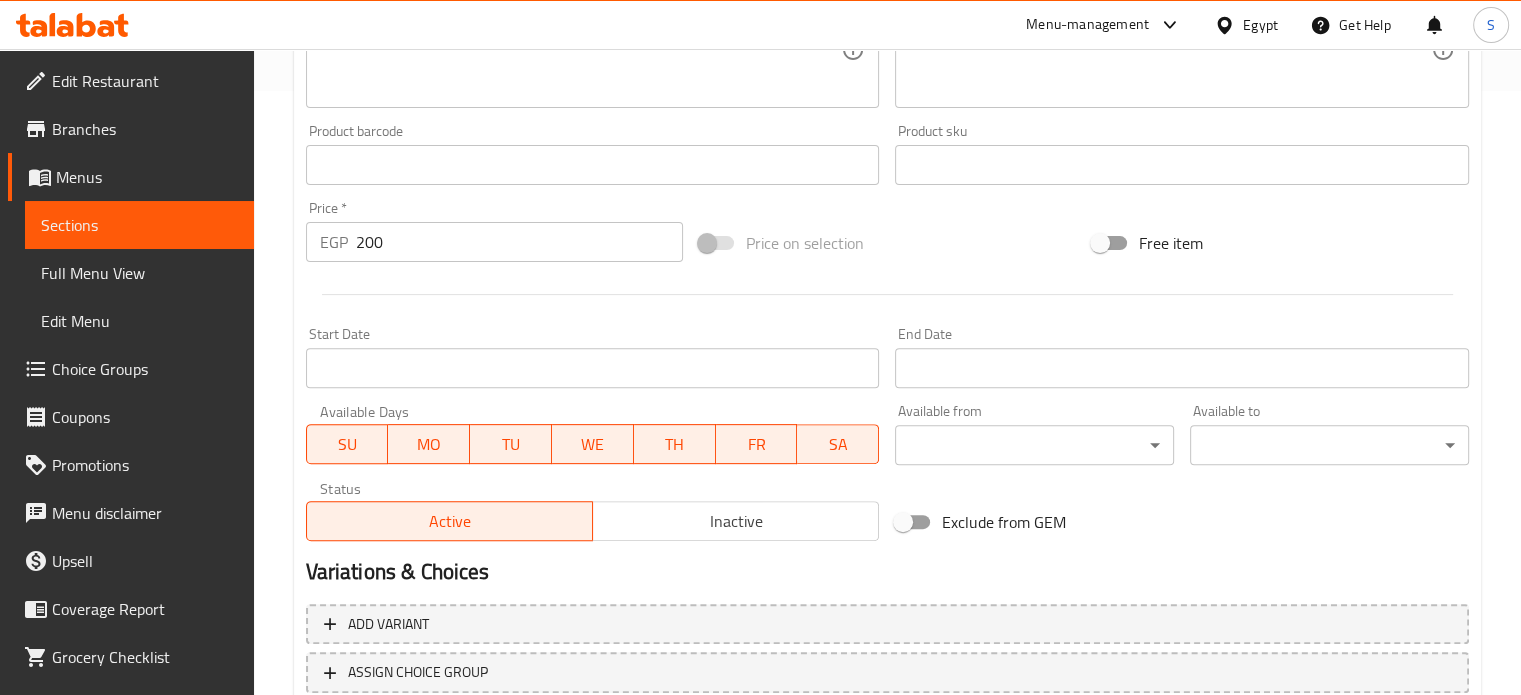 scroll, scrollTop: 745, scrollLeft: 0, axis: vertical 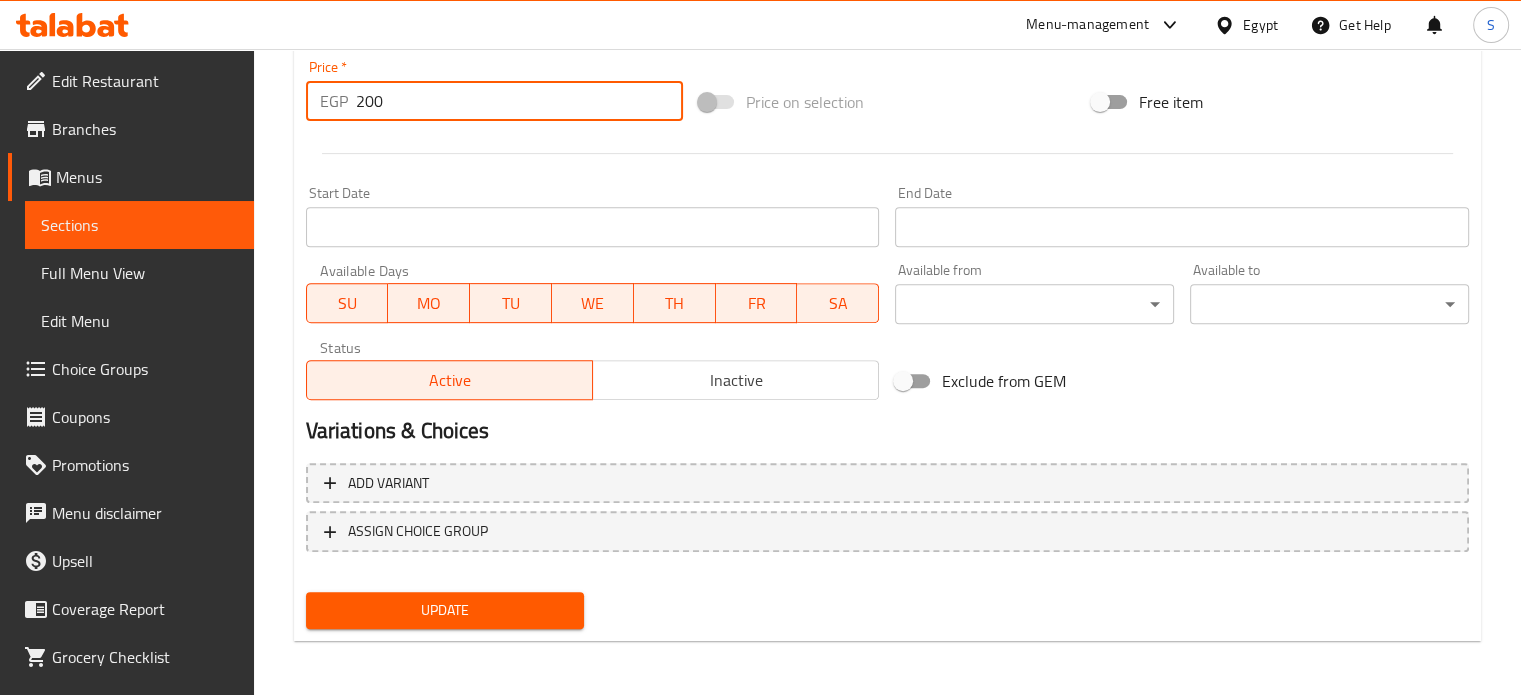 click on "200" at bounding box center [519, 101] 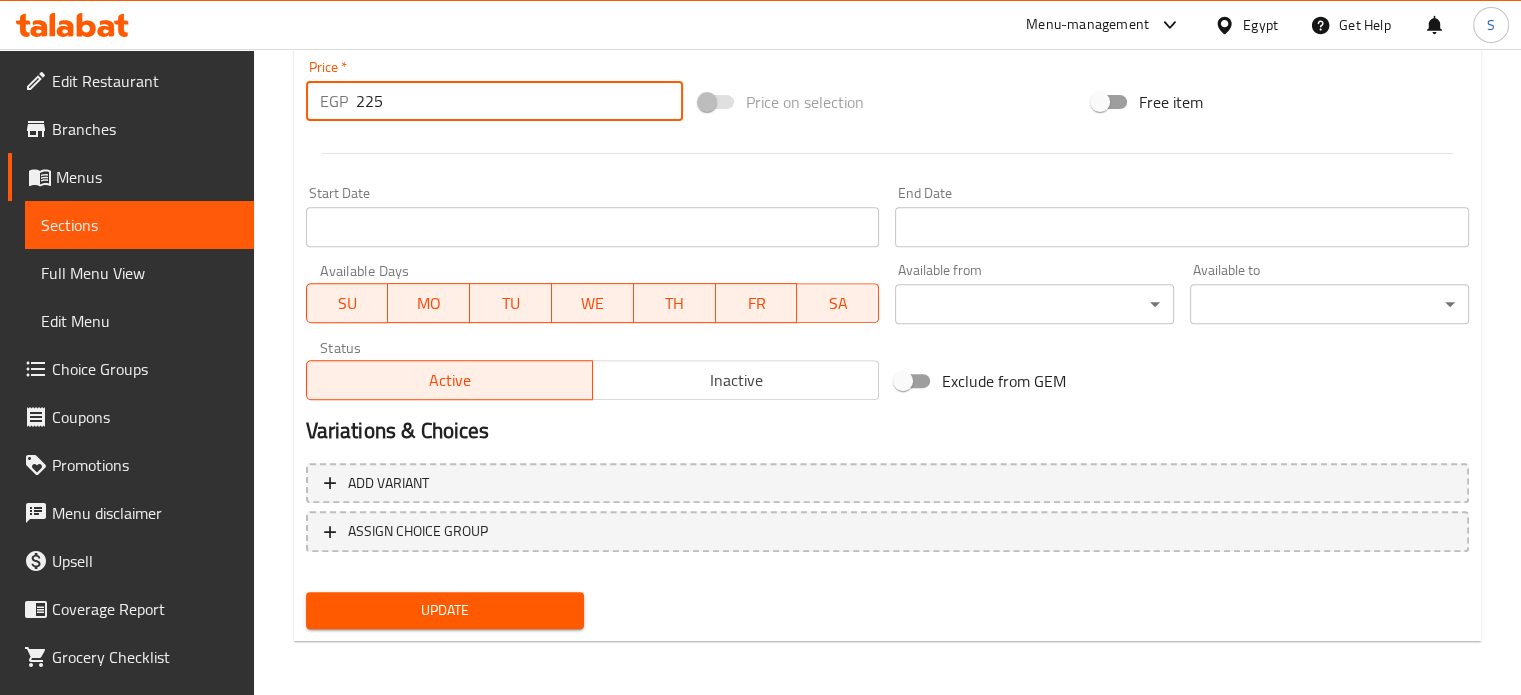 type on "225" 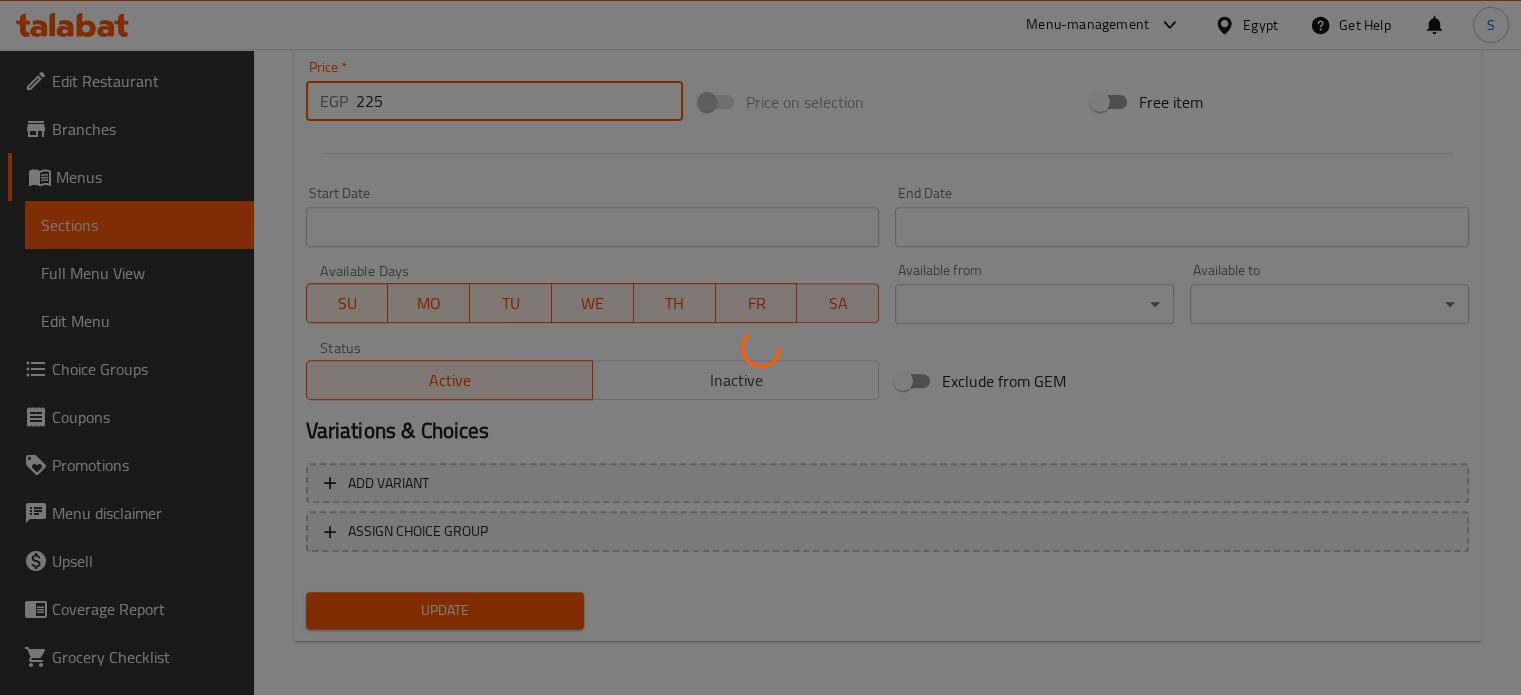 scroll, scrollTop: 0, scrollLeft: 0, axis: both 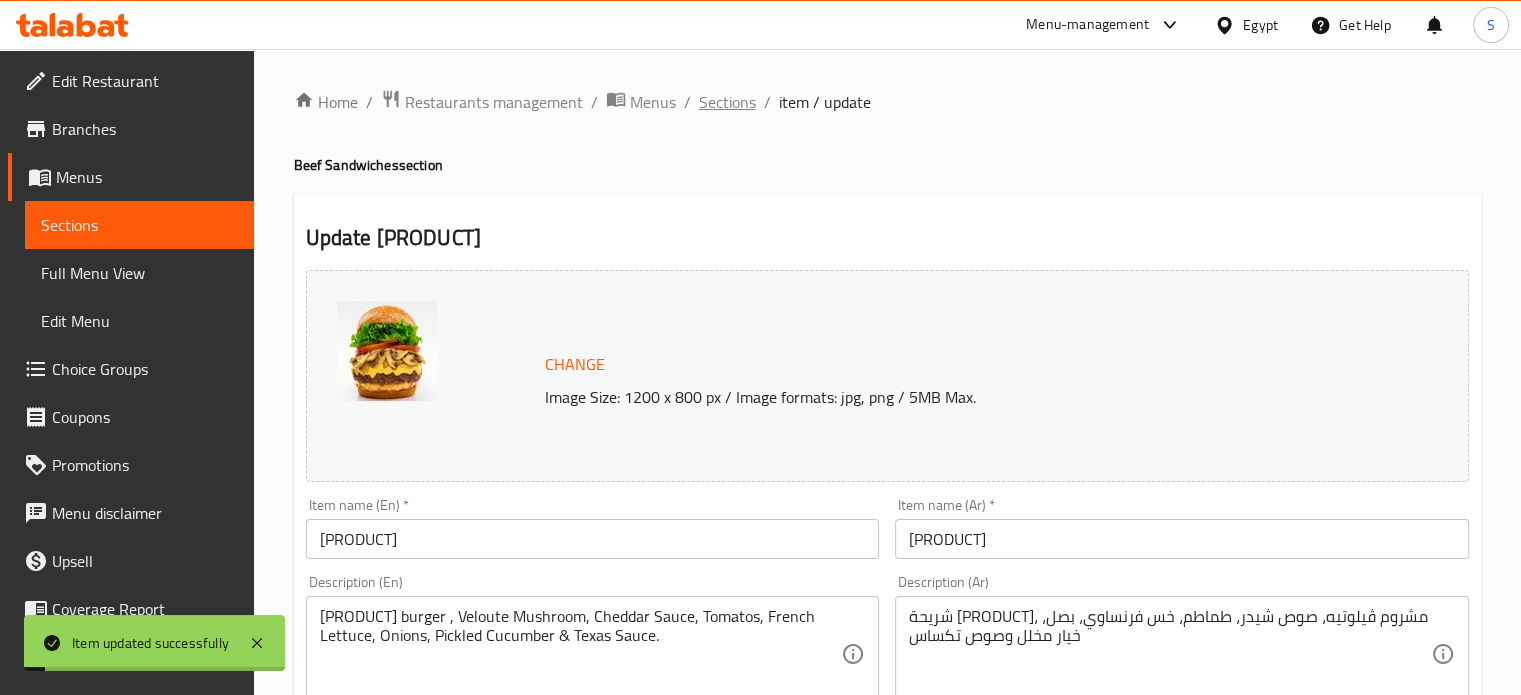 click on "Sections" at bounding box center [727, 102] 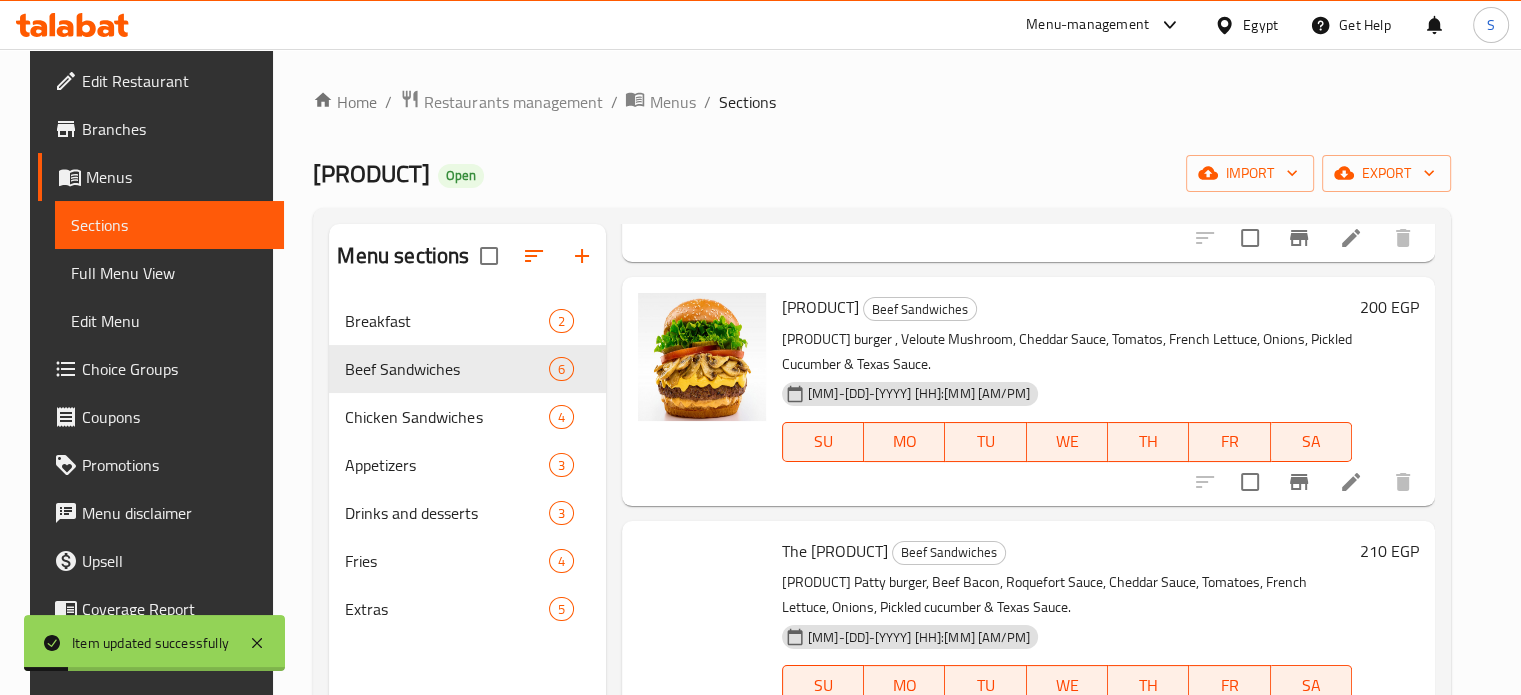 scroll, scrollTop: 790, scrollLeft: 0, axis: vertical 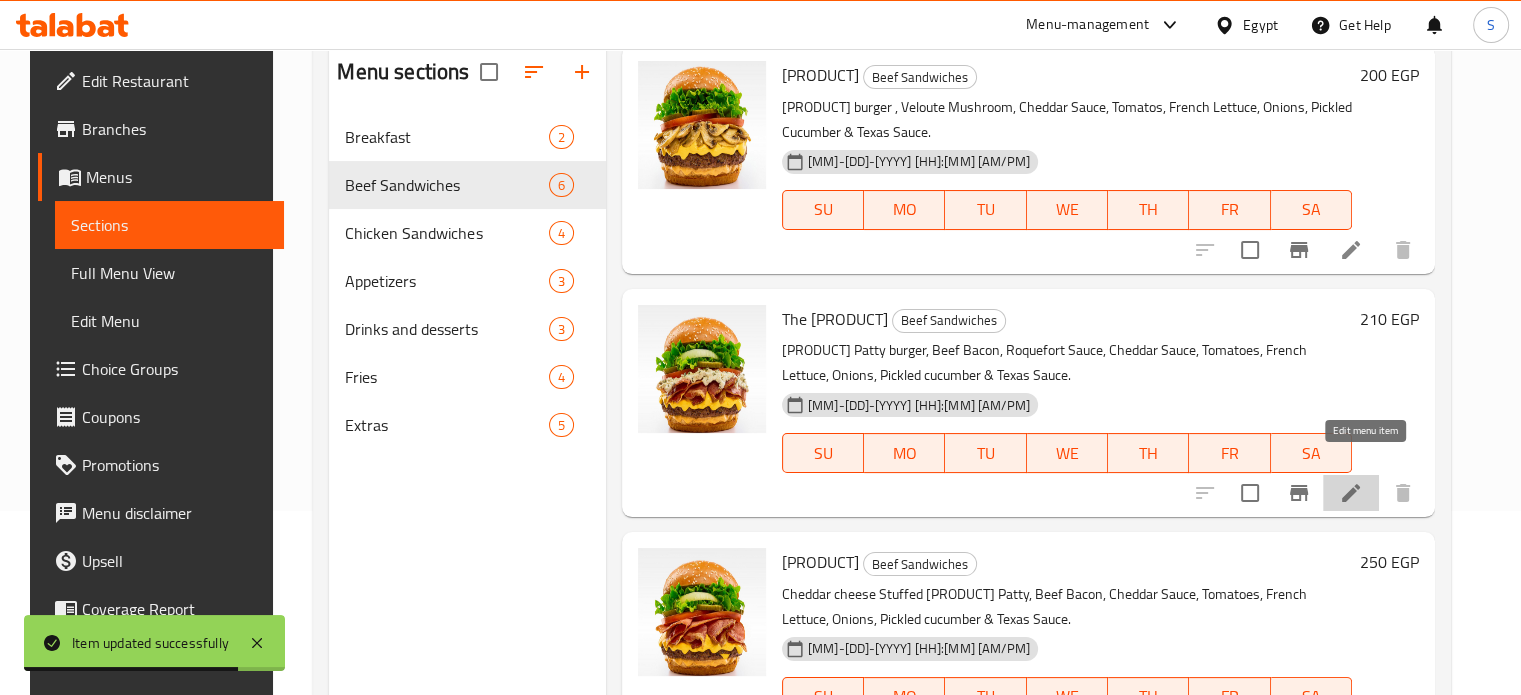 click 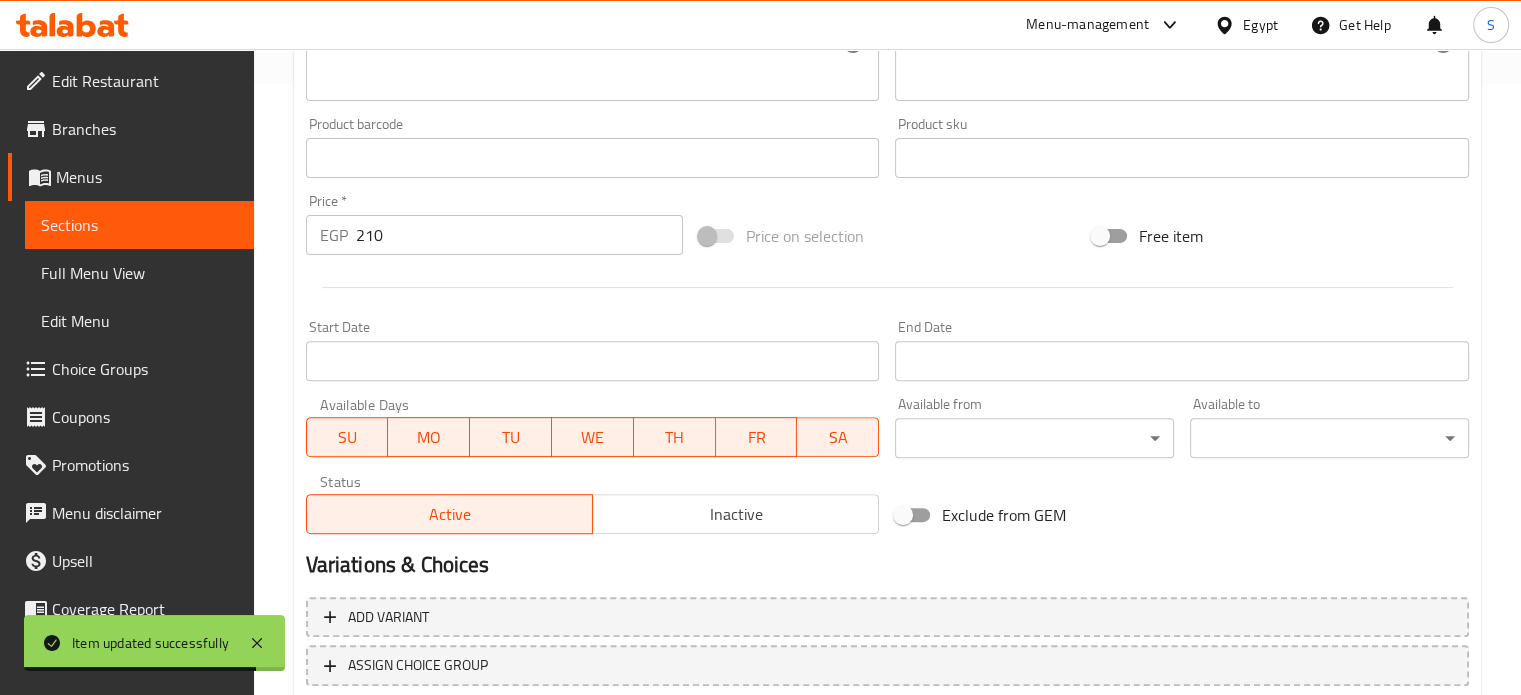 scroll, scrollTop: 745, scrollLeft: 0, axis: vertical 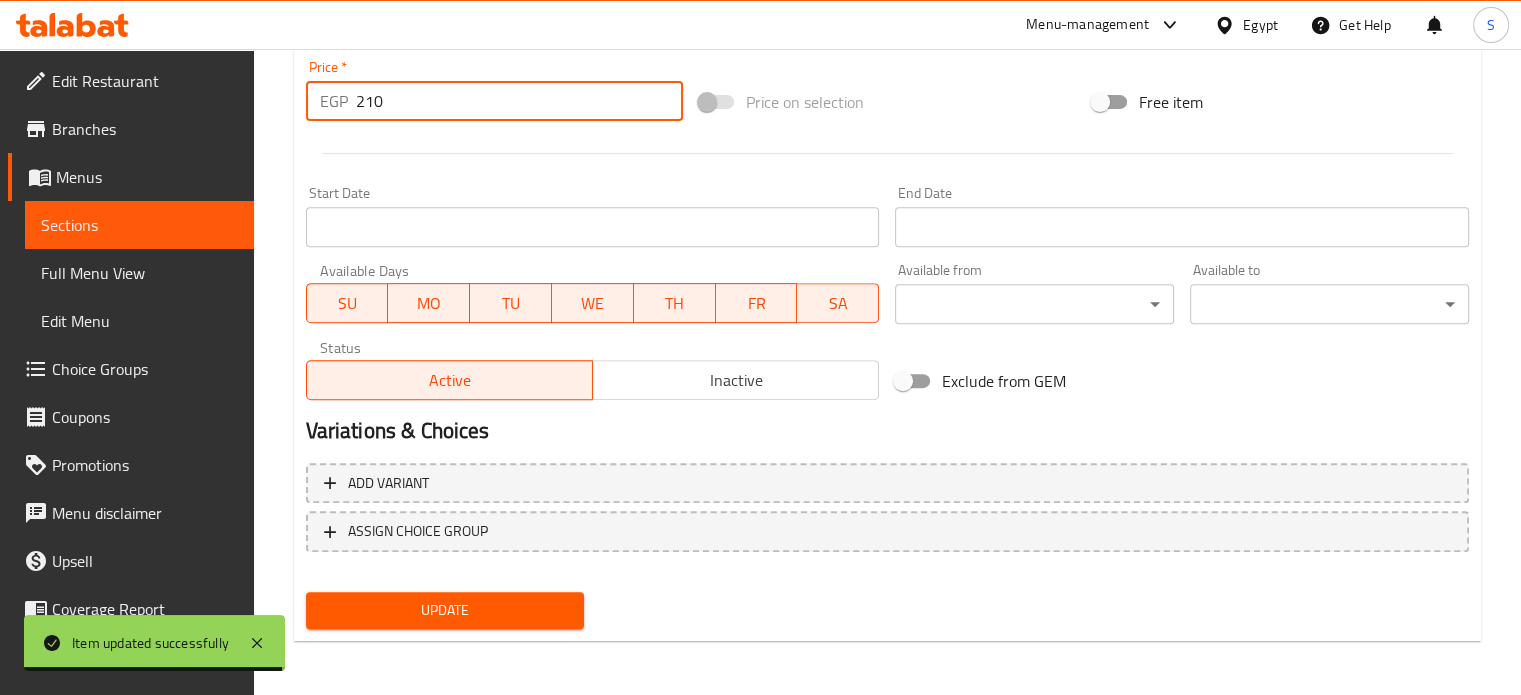 click on "210" at bounding box center [519, 101] 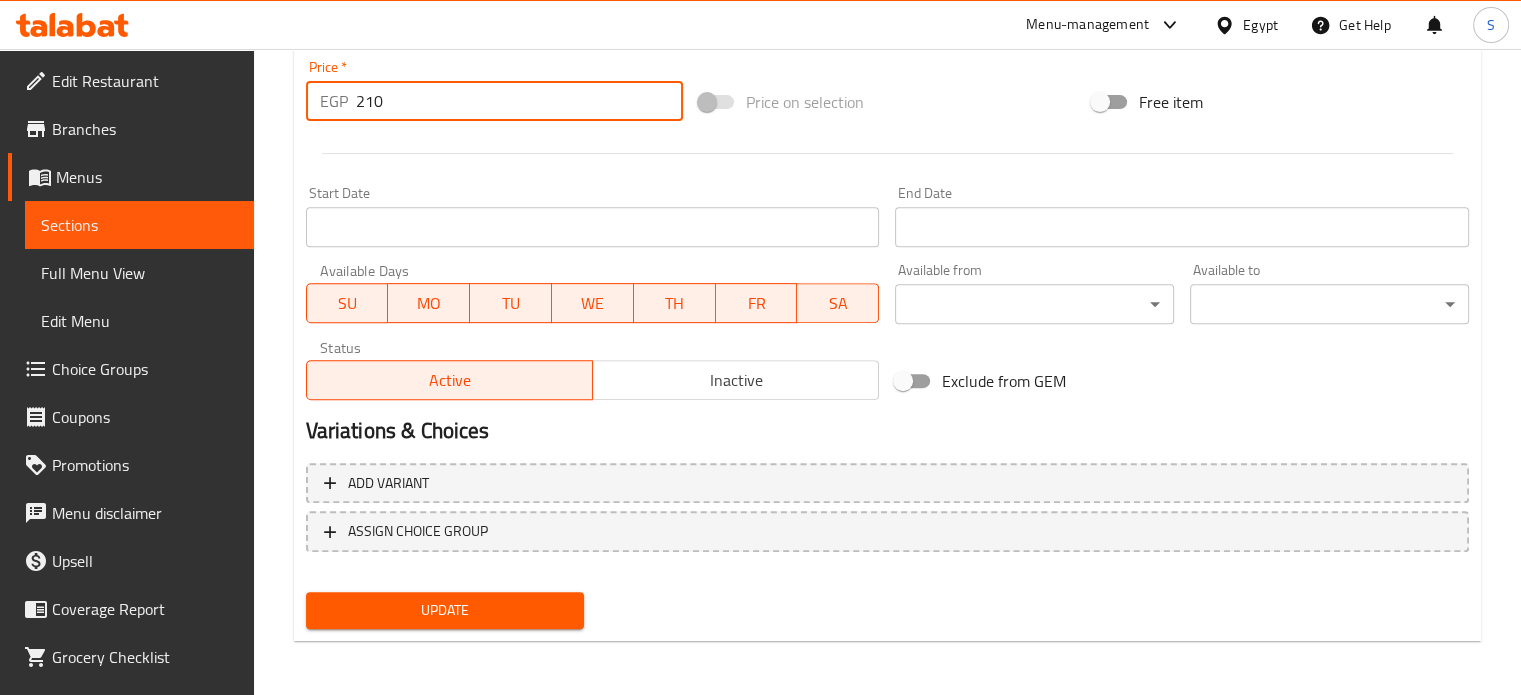 click on "210" at bounding box center [519, 101] 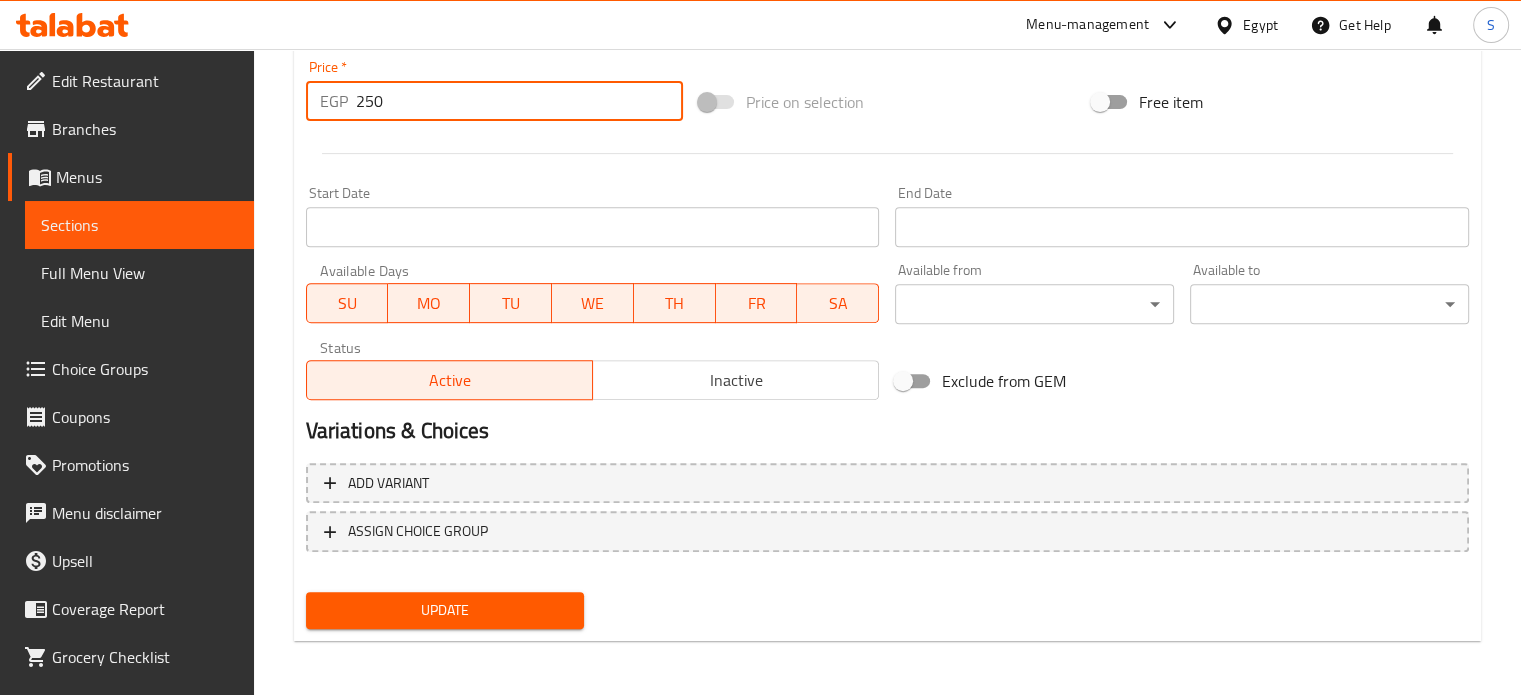 type on "250" 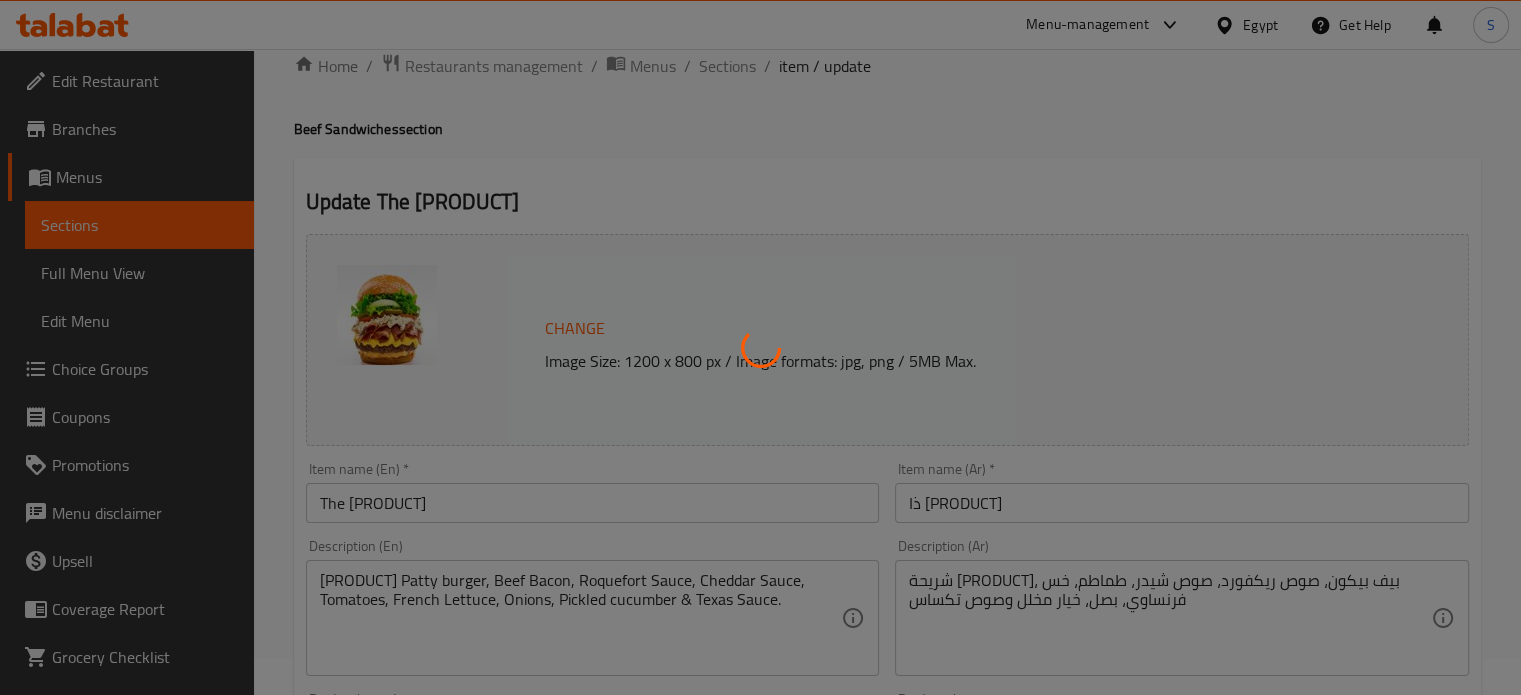 scroll, scrollTop: 0, scrollLeft: 0, axis: both 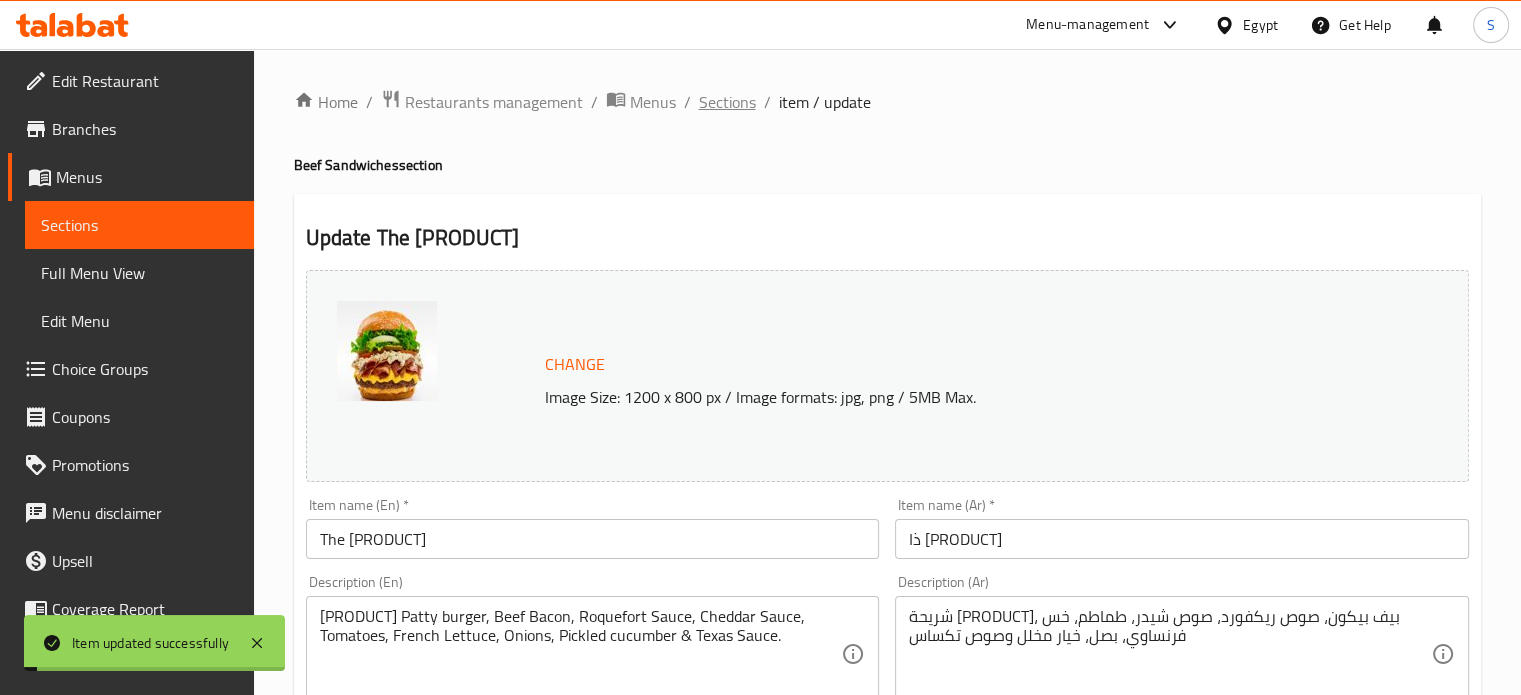 click on "Sections" at bounding box center [727, 102] 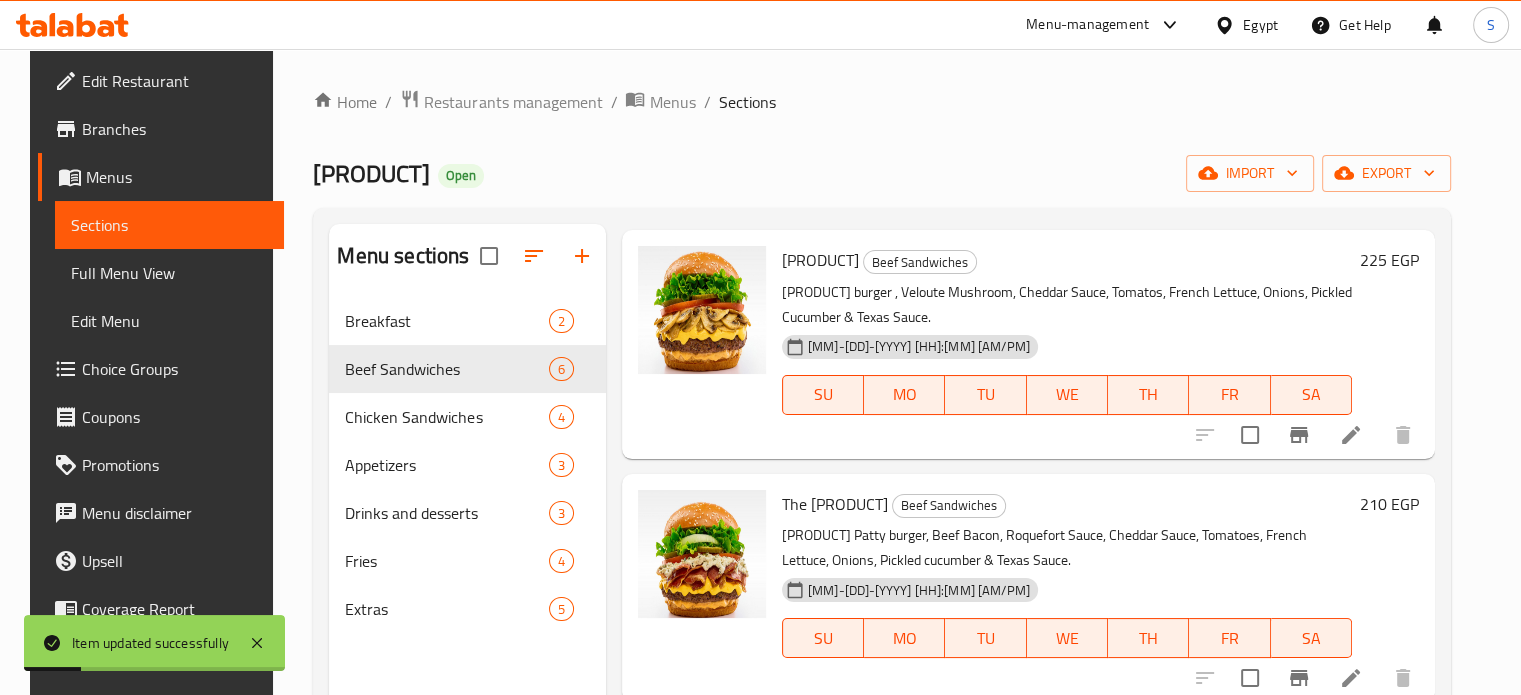 scroll, scrollTop: 790, scrollLeft: 0, axis: vertical 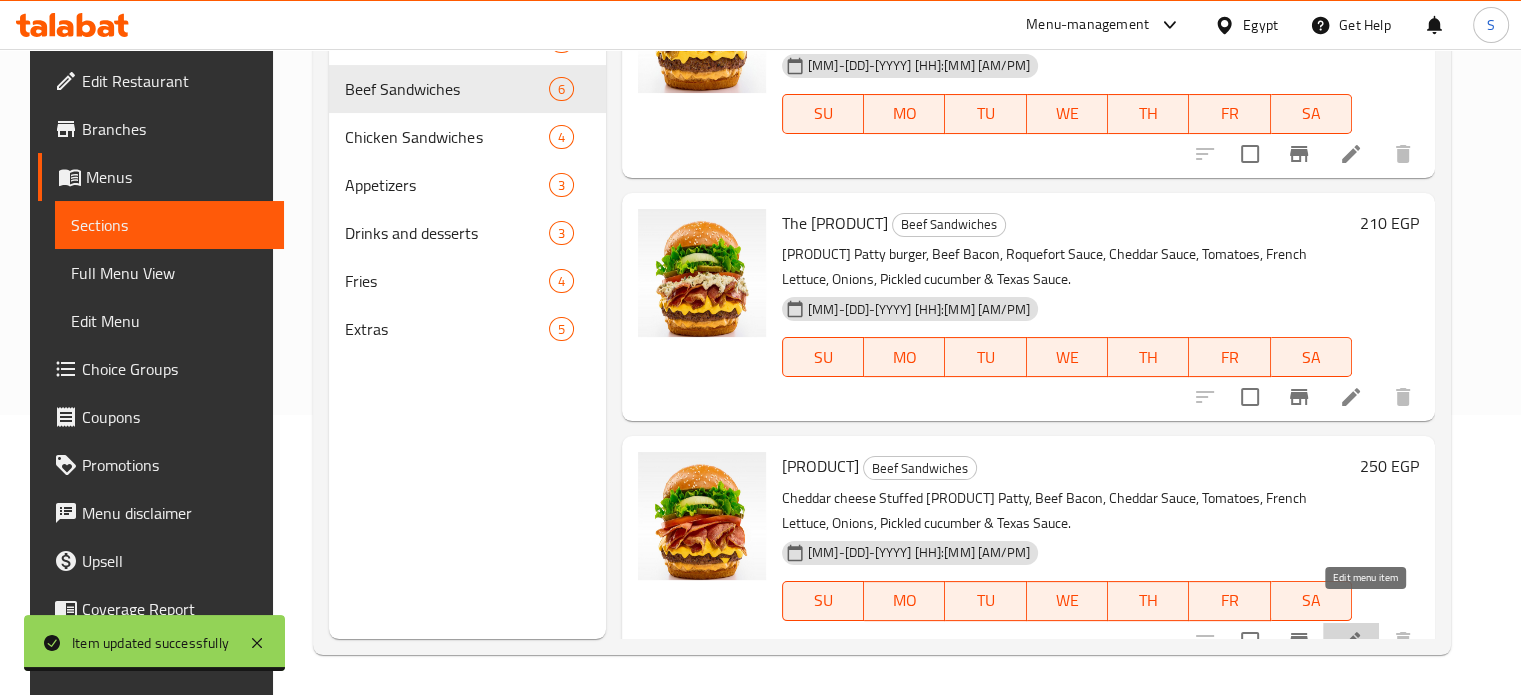 click 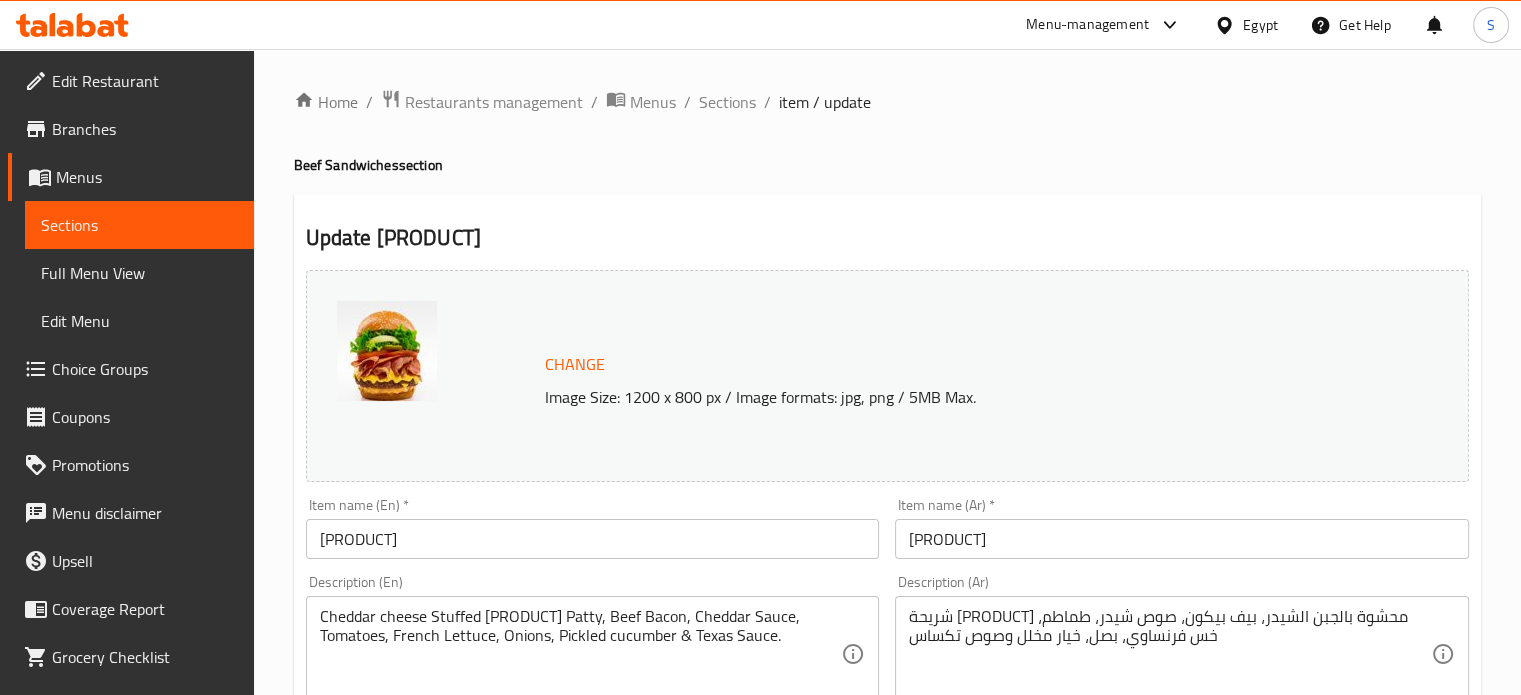 scroll, scrollTop: 745, scrollLeft: 0, axis: vertical 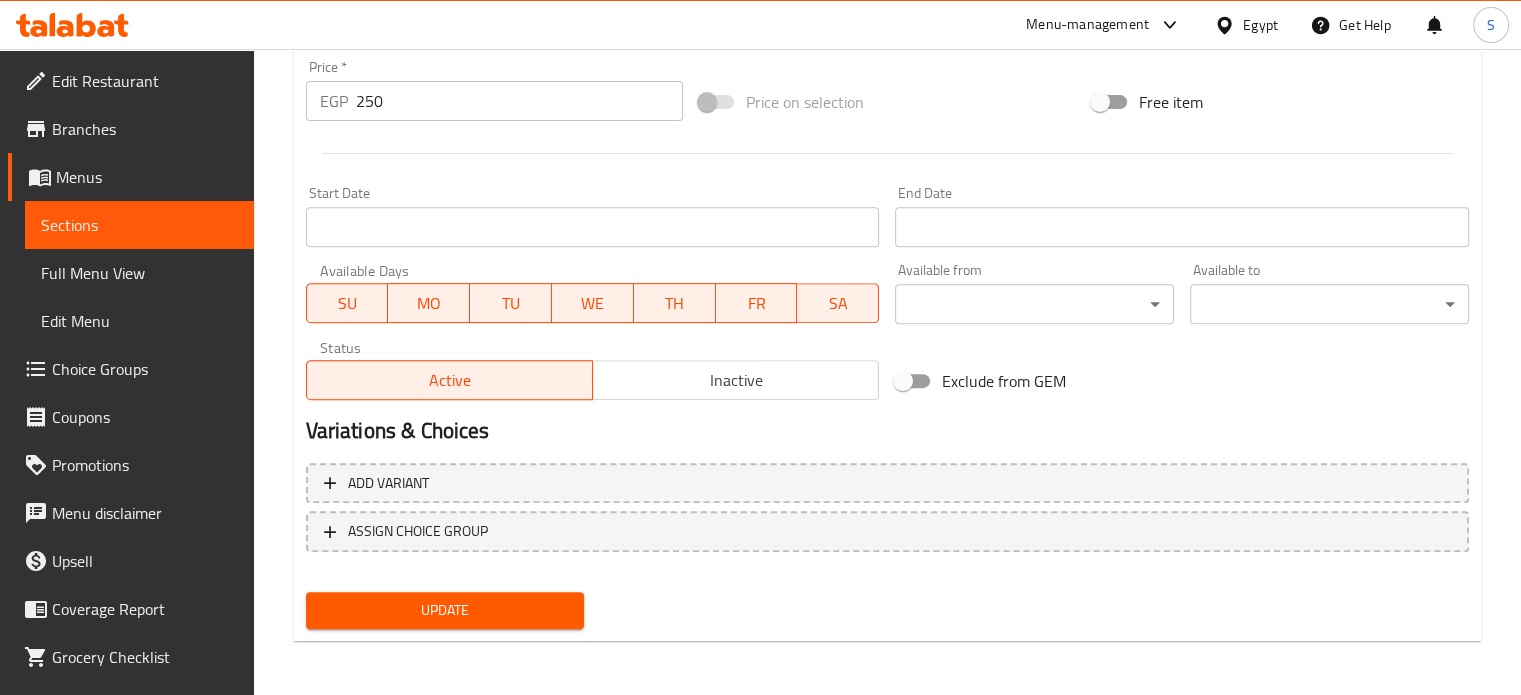 click on "250" at bounding box center (519, 101) 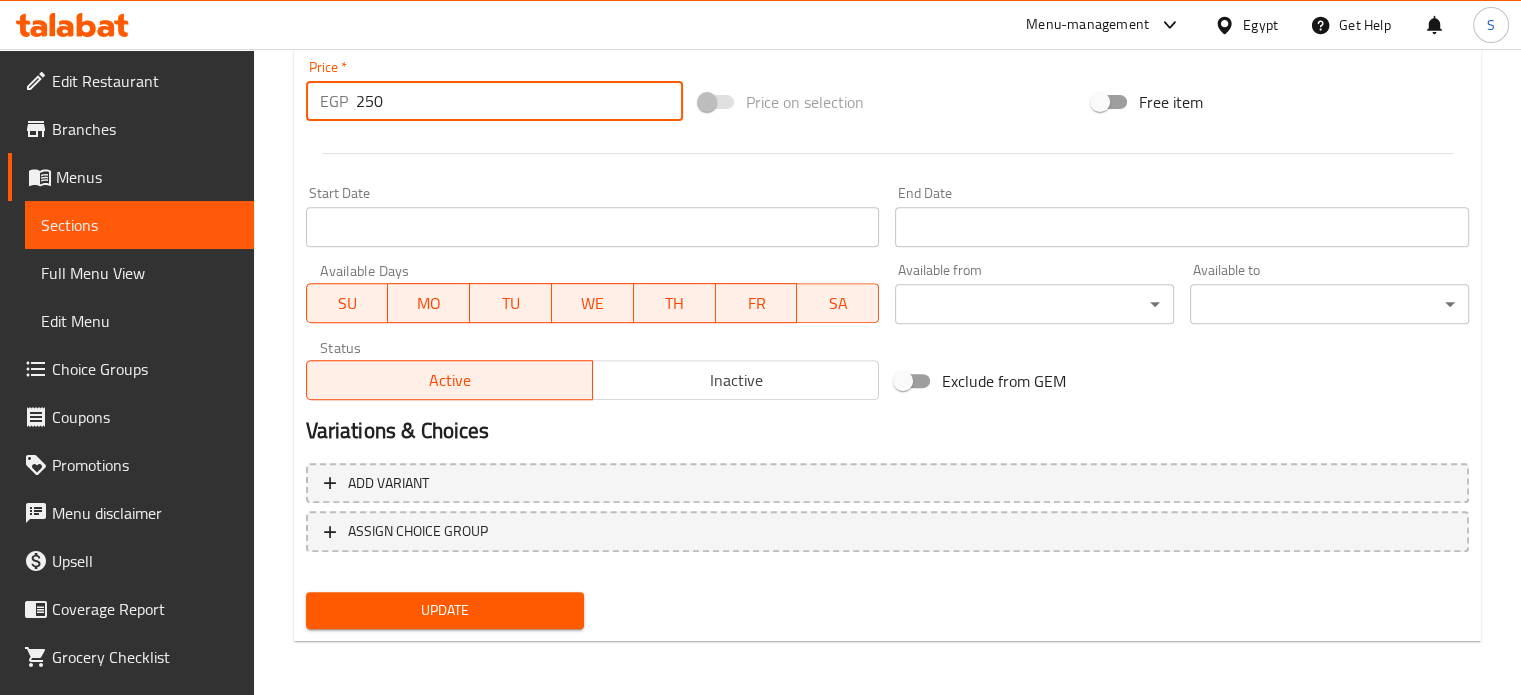 click on "250" at bounding box center (519, 101) 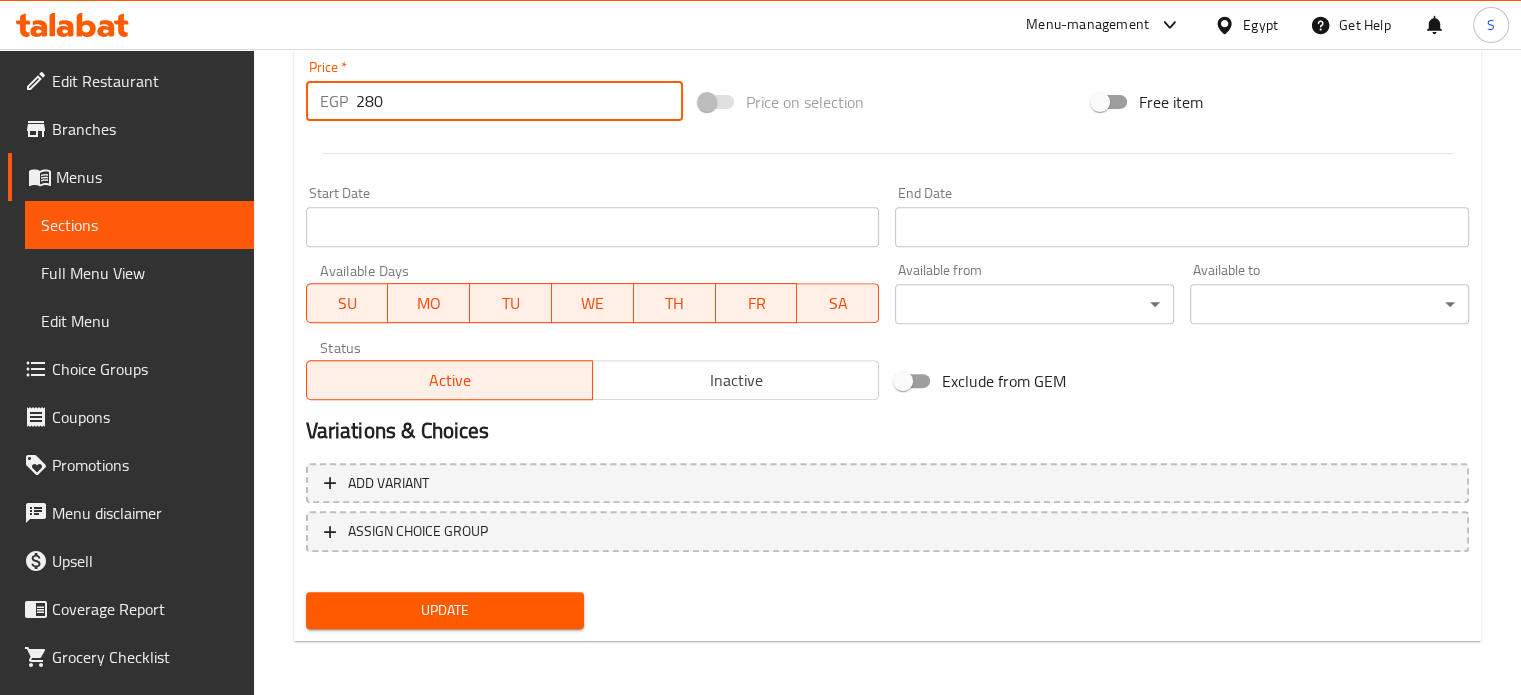 type on "280" 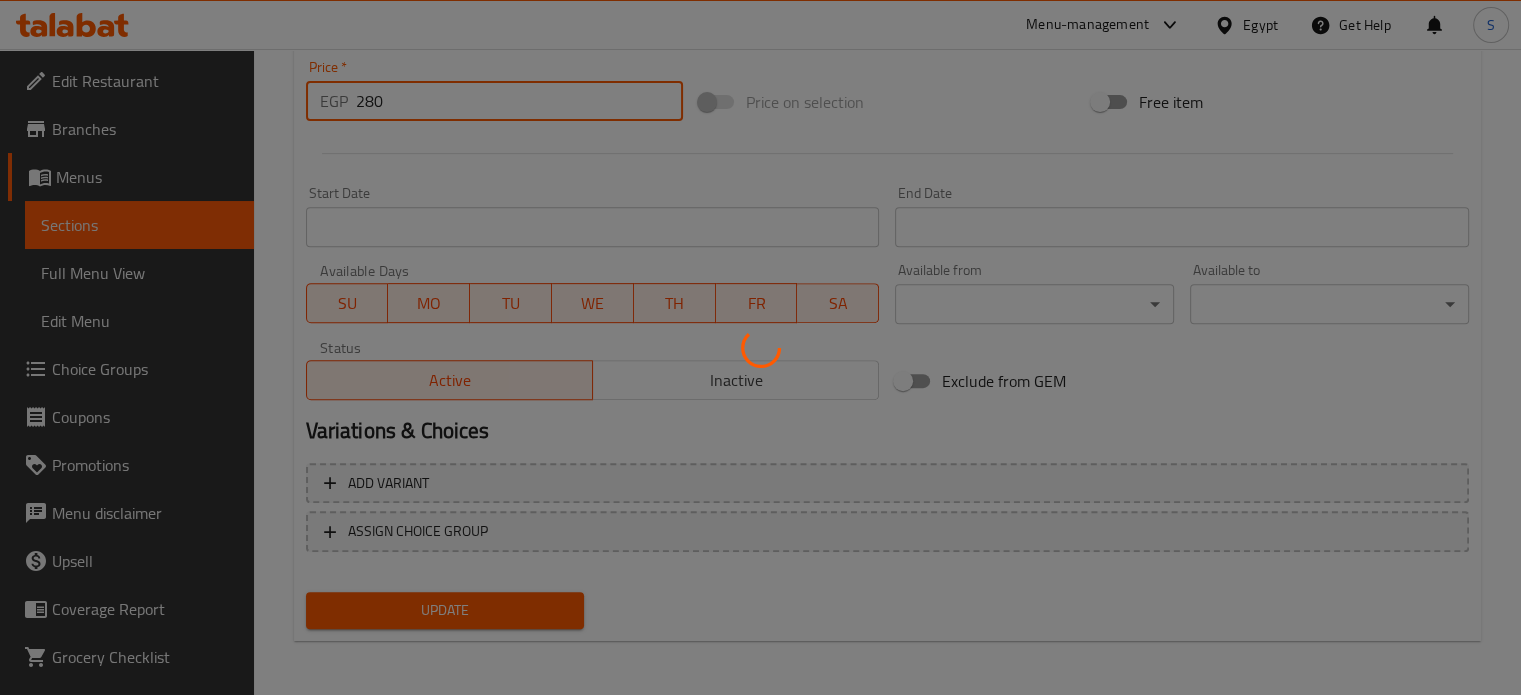 scroll, scrollTop: 0, scrollLeft: 0, axis: both 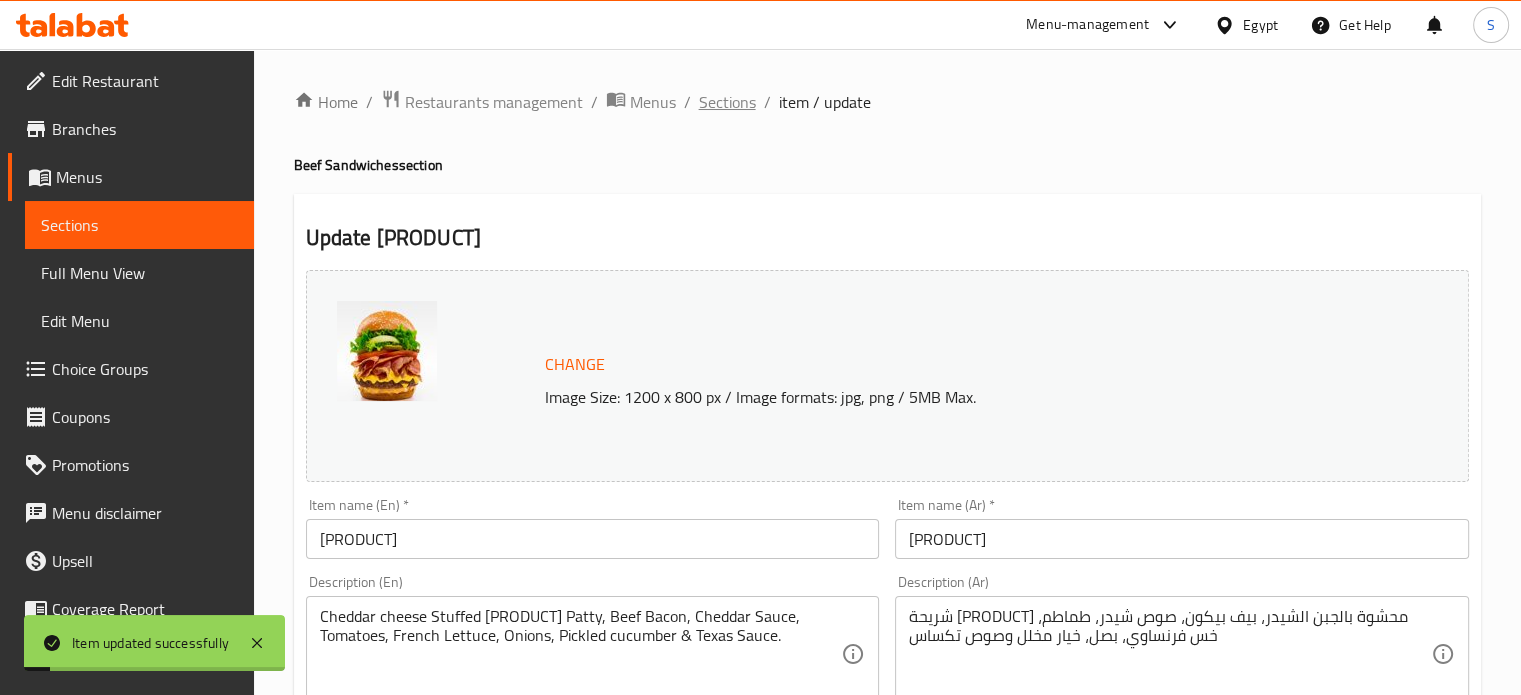 click on "Sections" at bounding box center [727, 102] 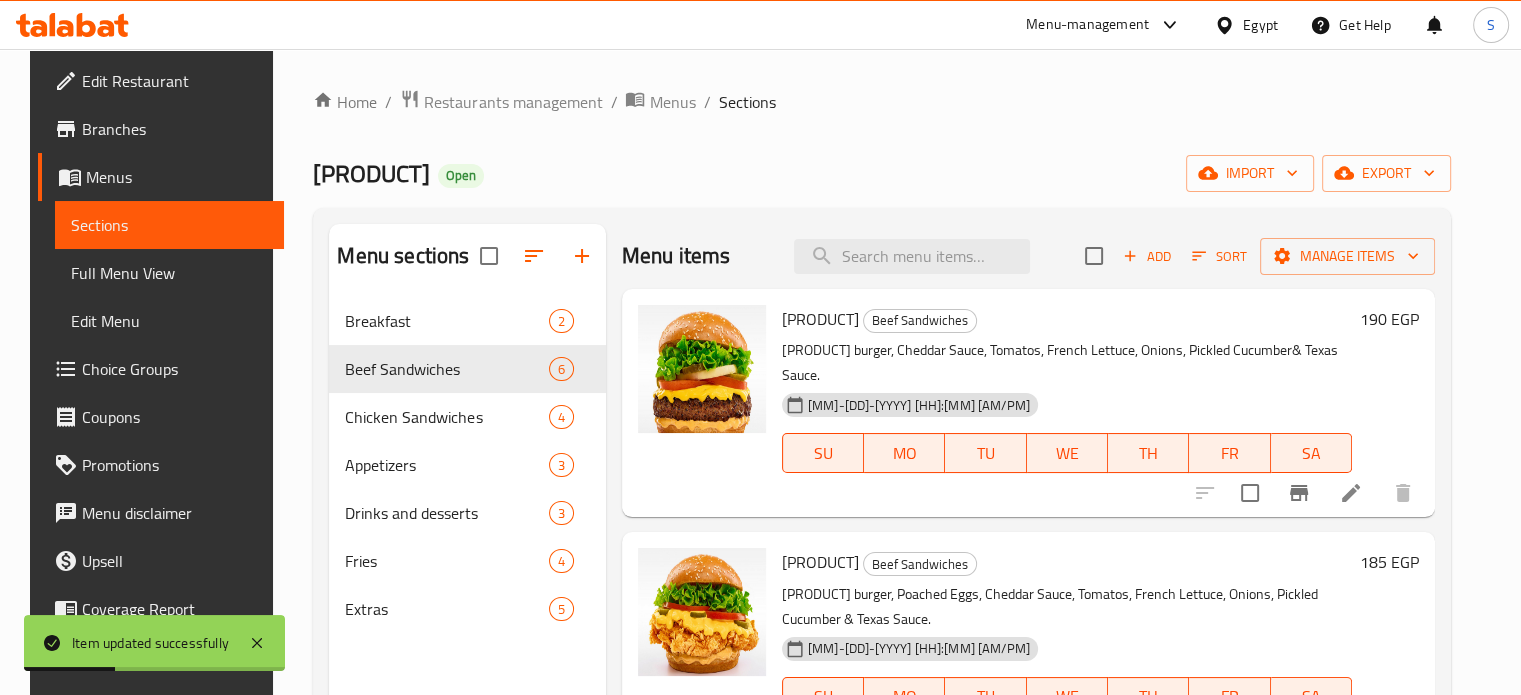 scroll, scrollTop: 790, scrollLeft: 0, axis: vertical 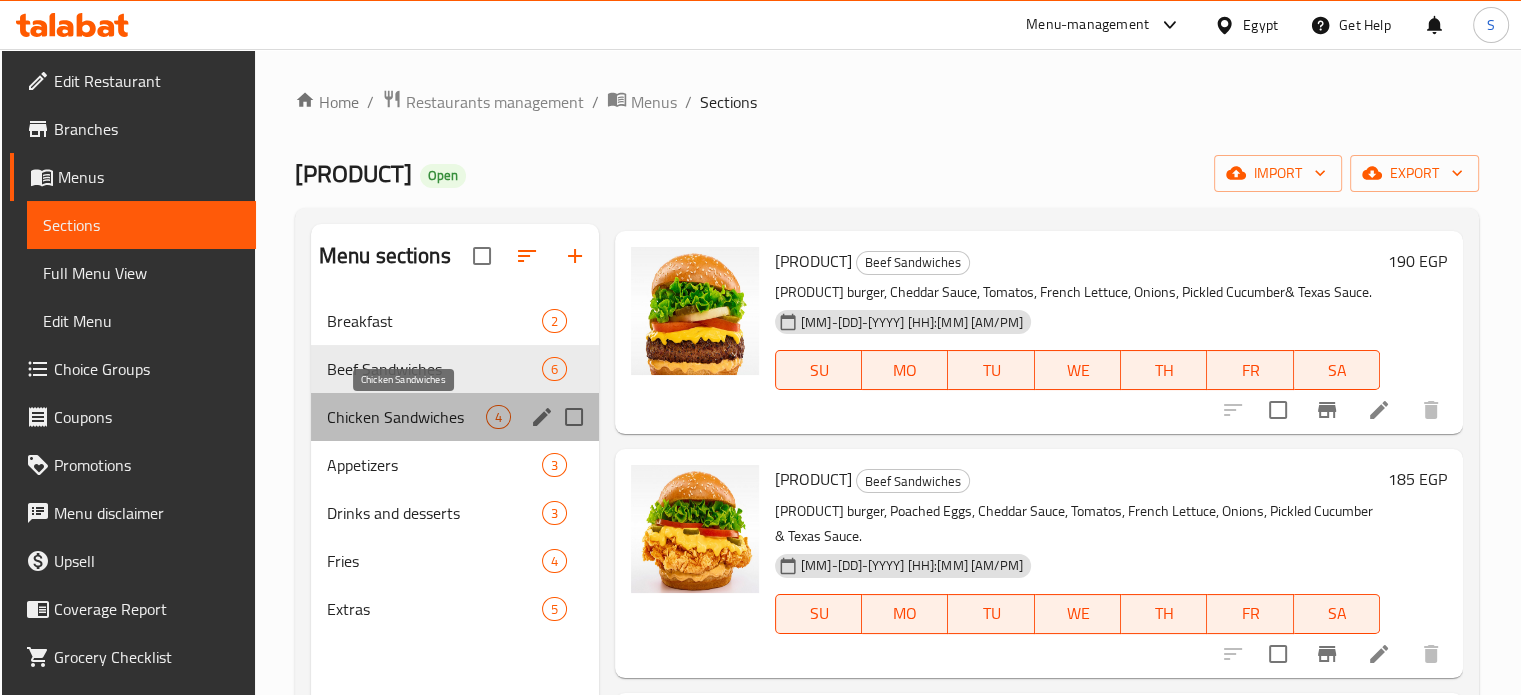 click on "Chicken Sandwiches" at bounding box center [406, 417] 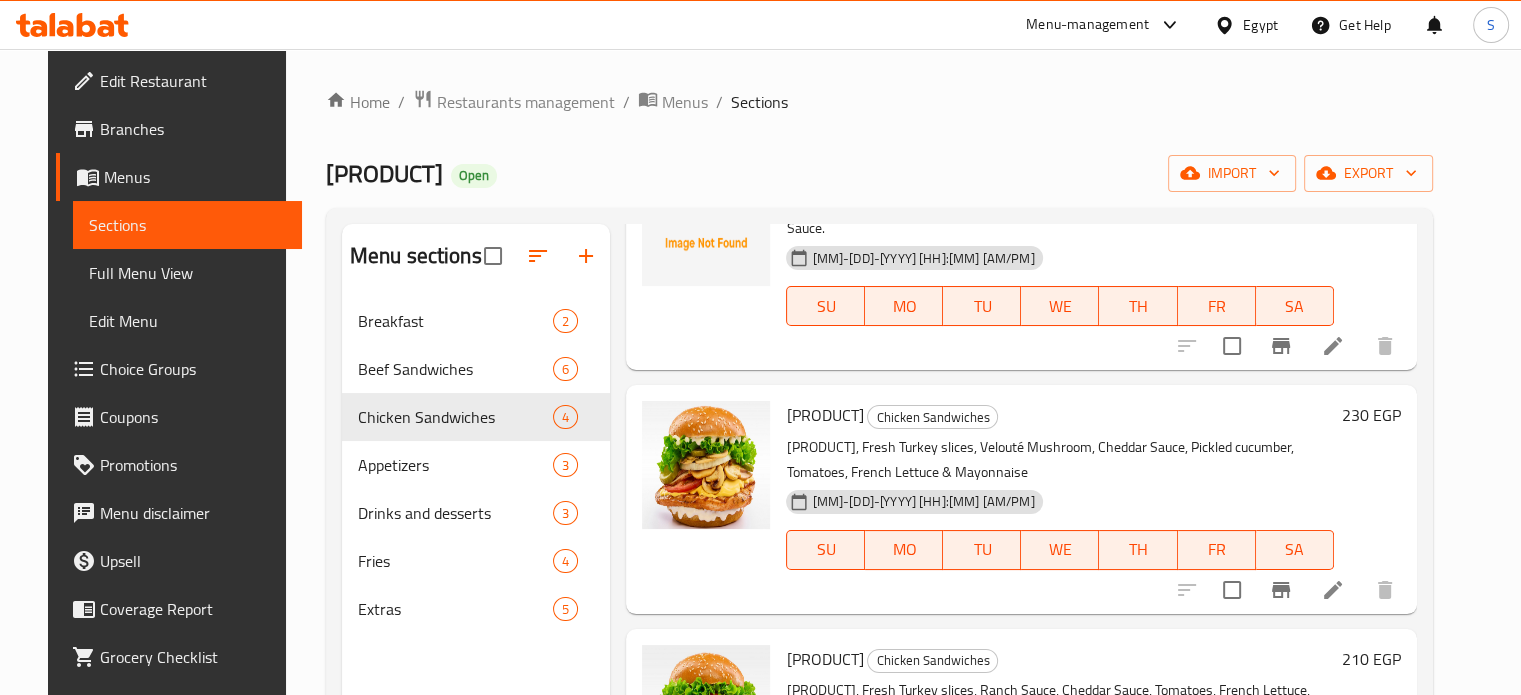 scroll, scrollTop: 0, scrollLeft: 0, axis: both 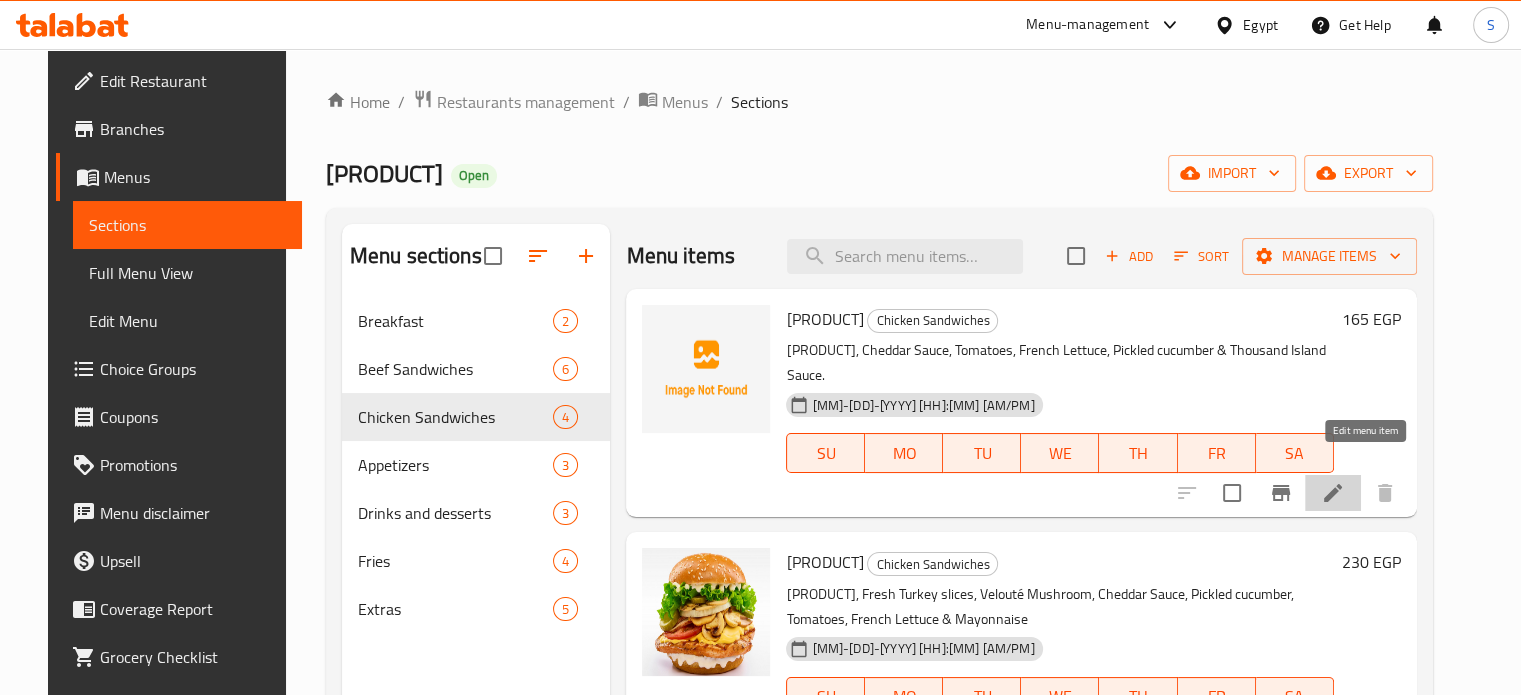 click 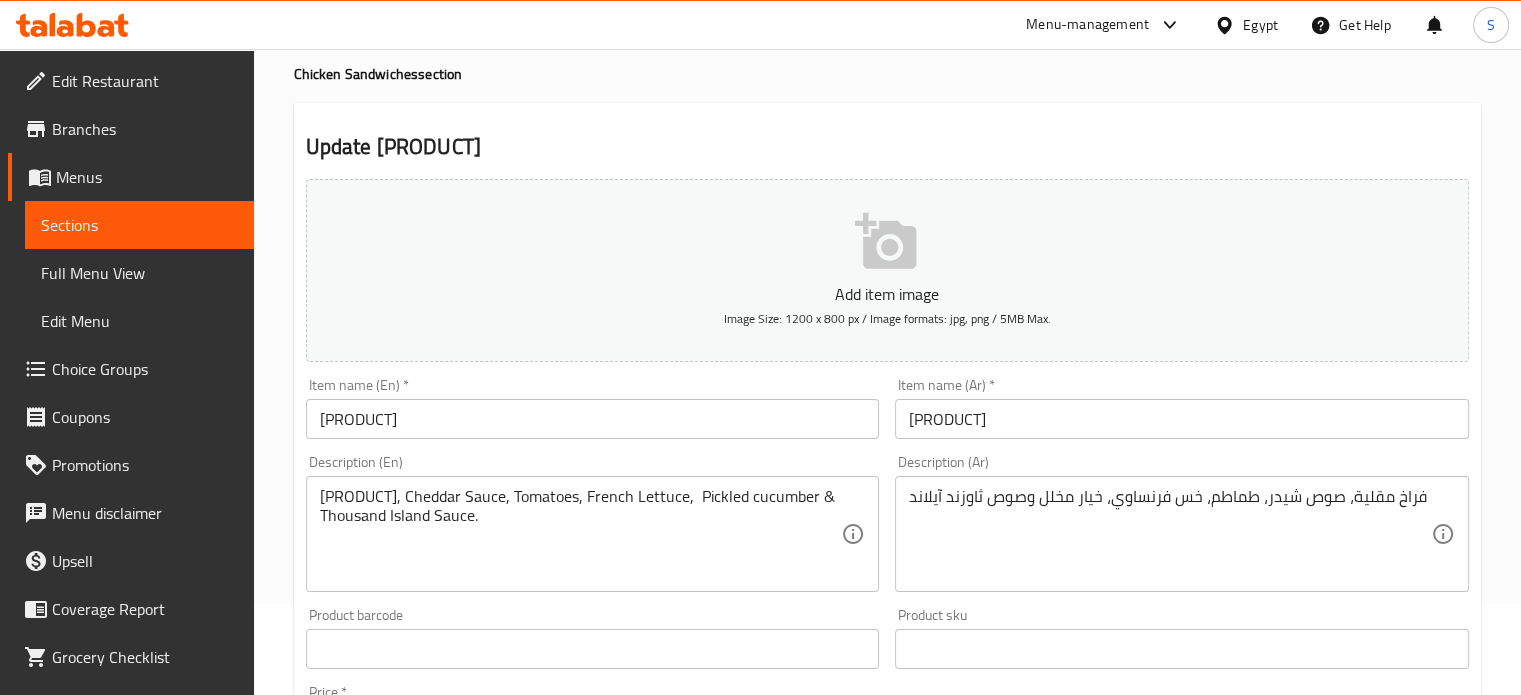 scroll, scrollTop: 717, scrollLeft: 0, axis: vertical 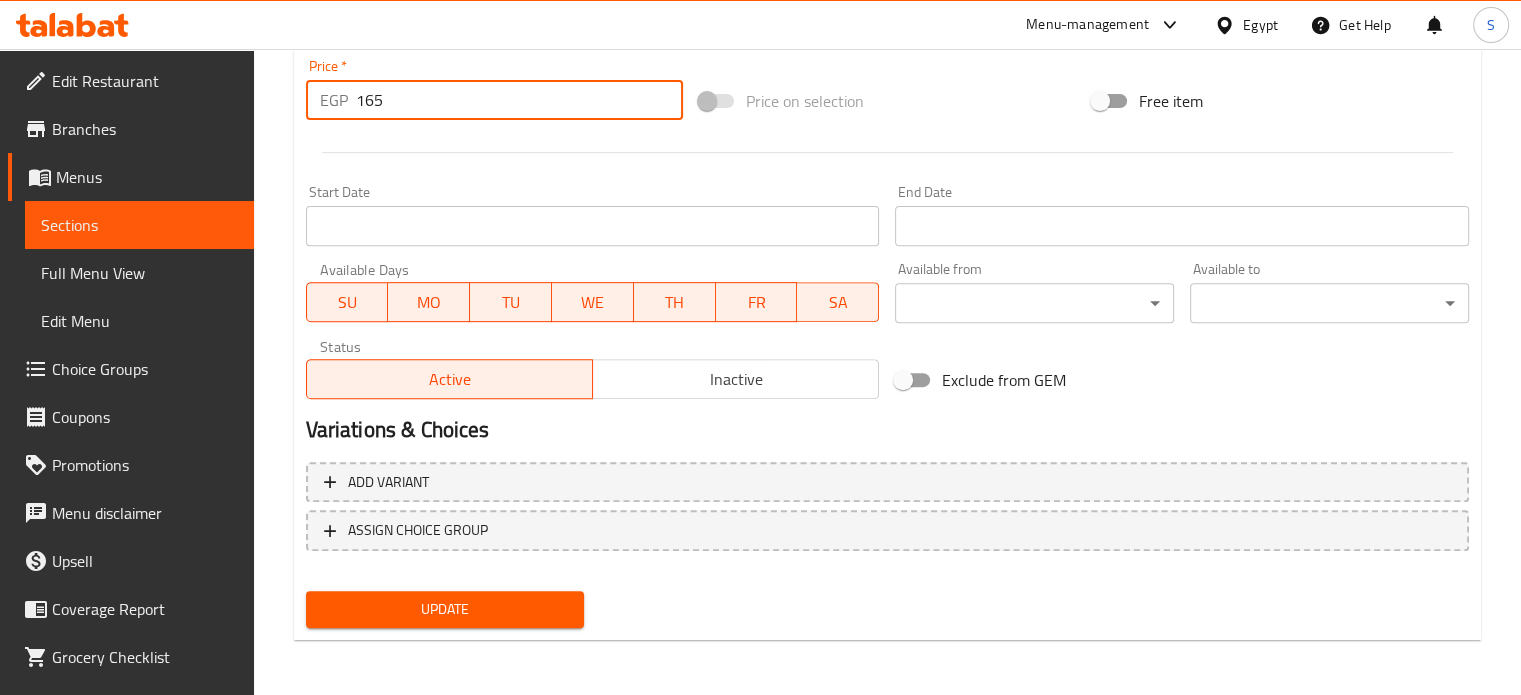 click on "165" at bounding box center [519, 100] 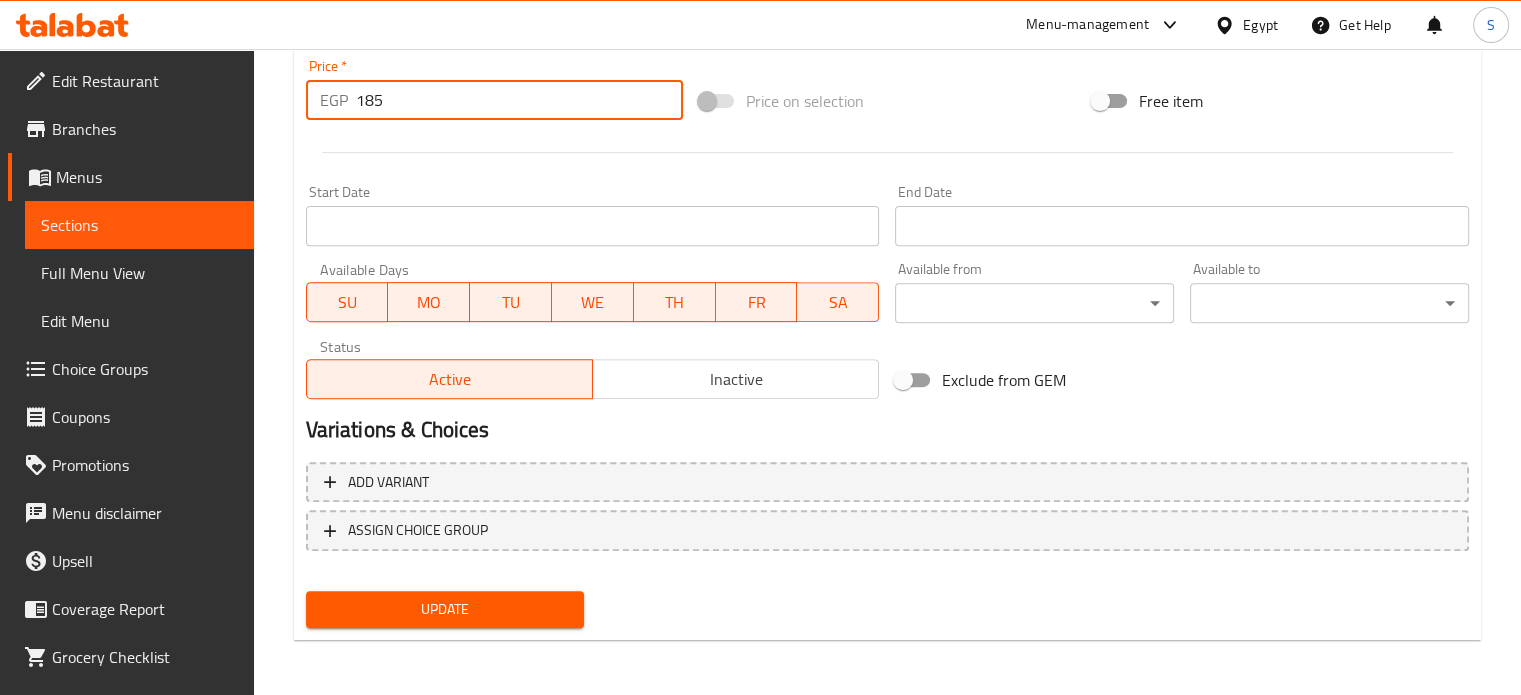 type on "185" 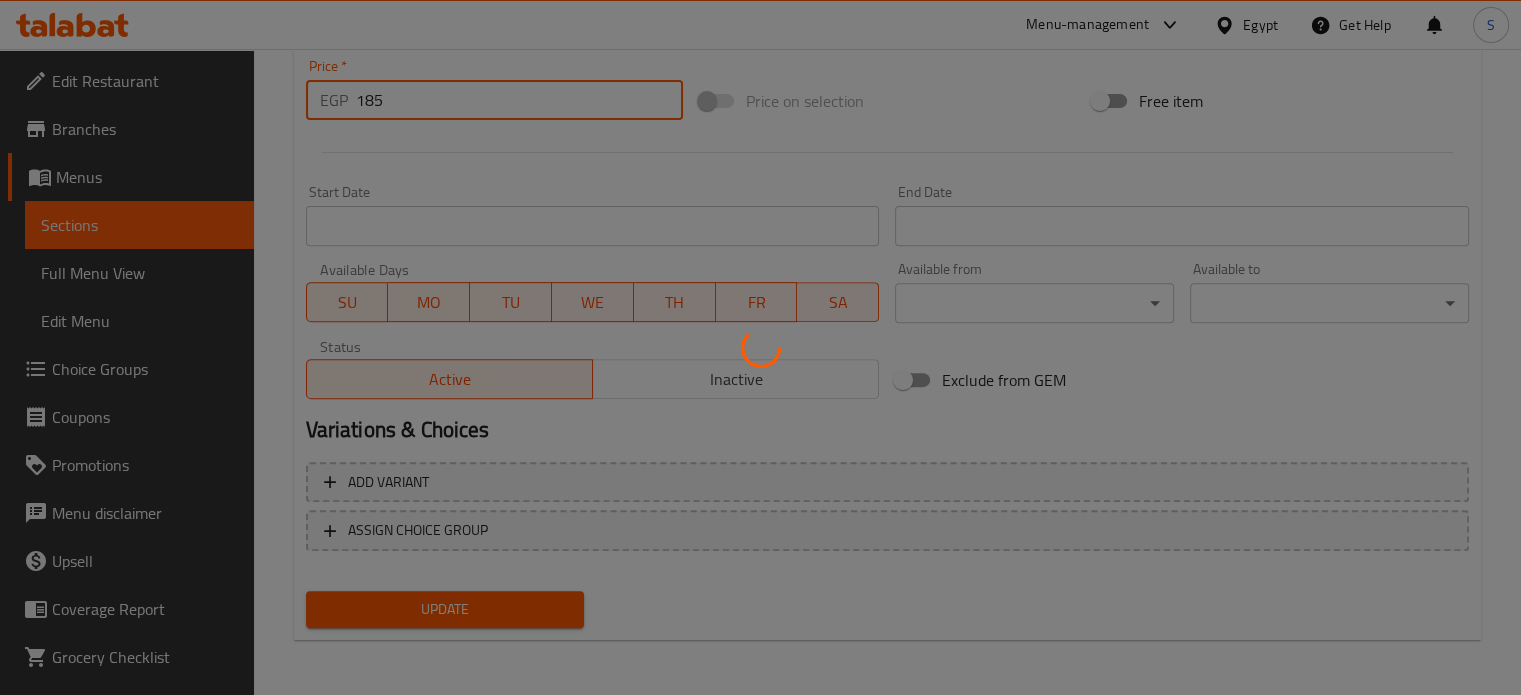 scroll, scrollTop: 0, scrollLeft: 0, axis: both 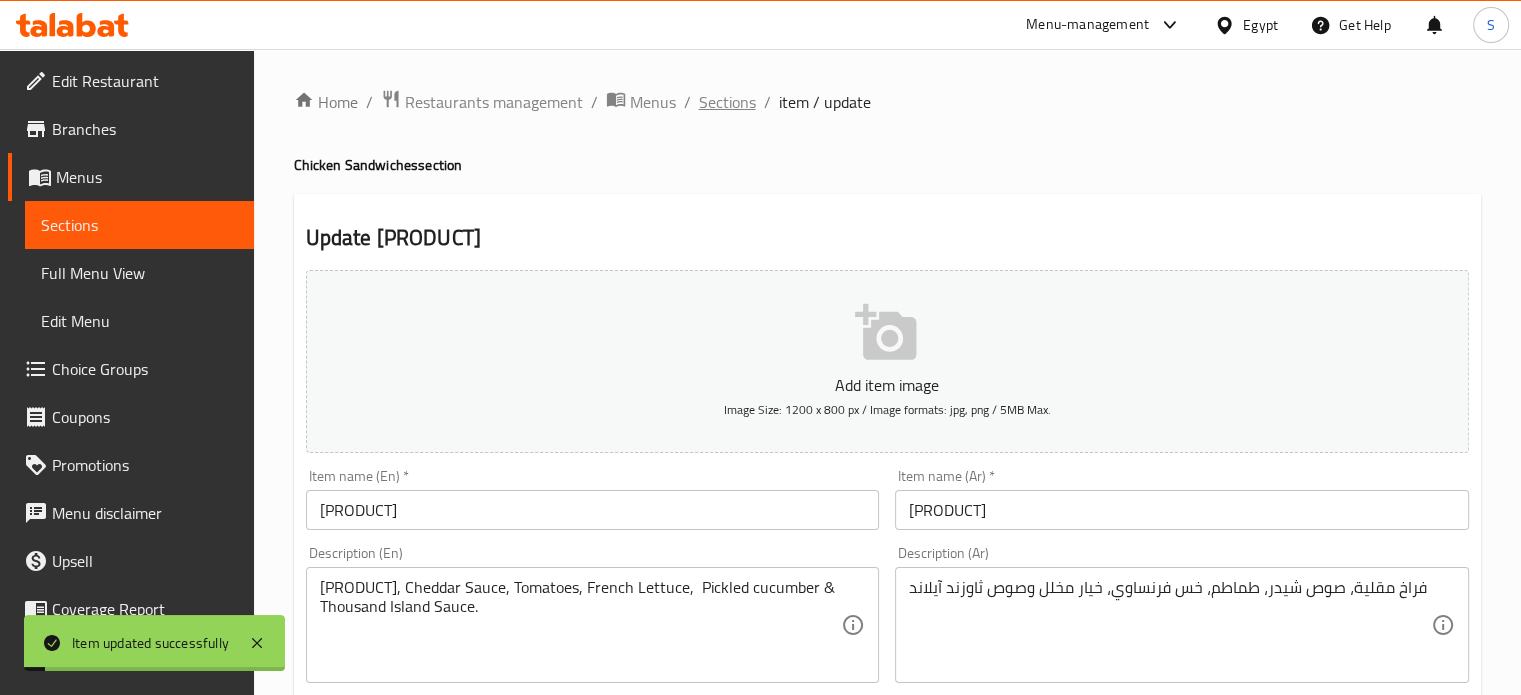 click on "Sections" at bounding box center (727, 102) 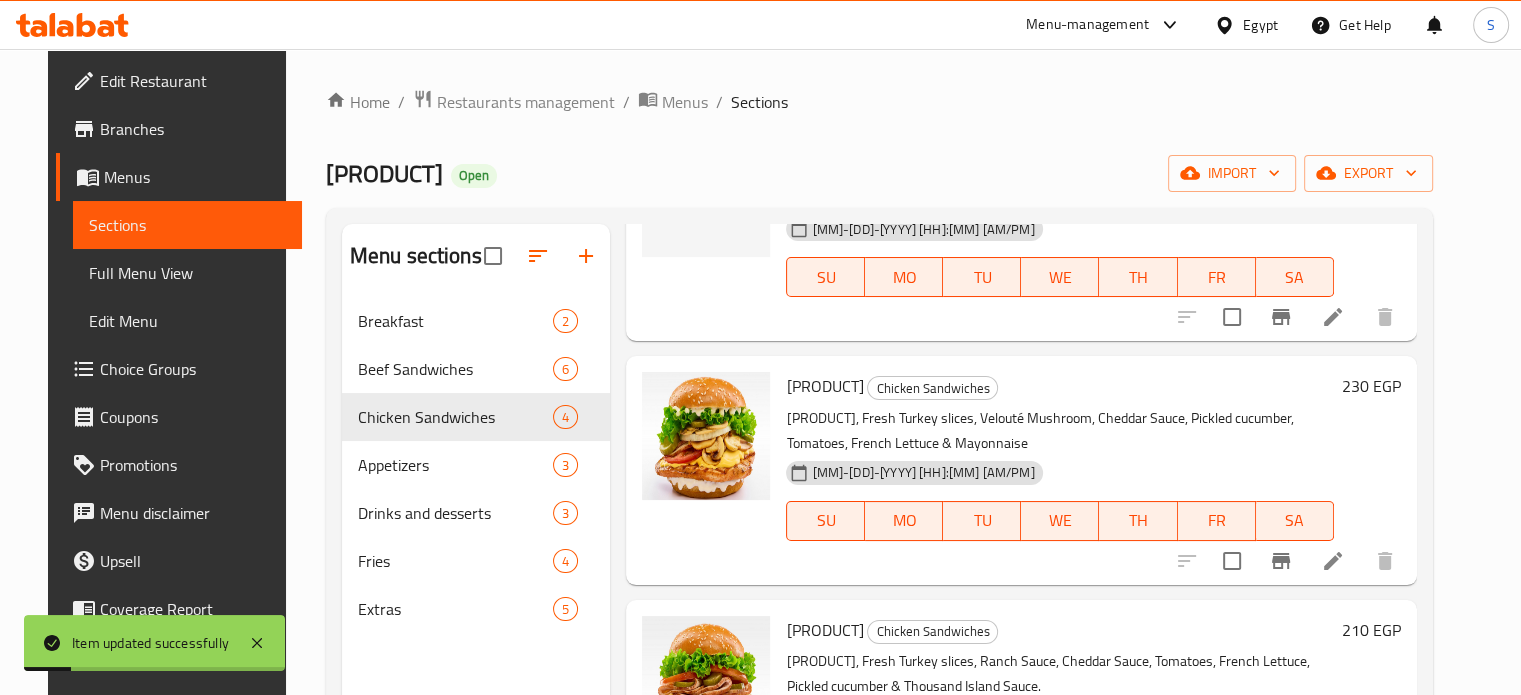 scroll, scrollTop: 180, scrollLeft: 0, axis: vertical 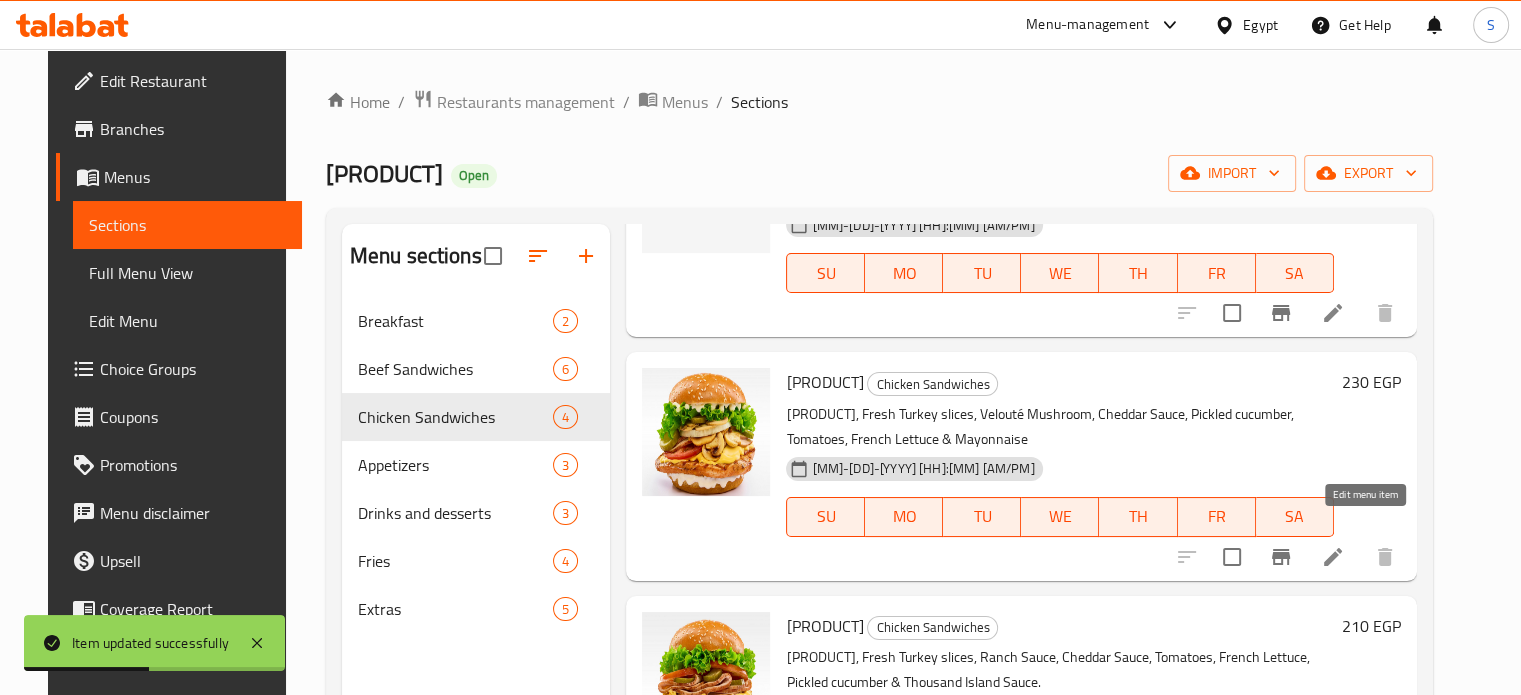 click 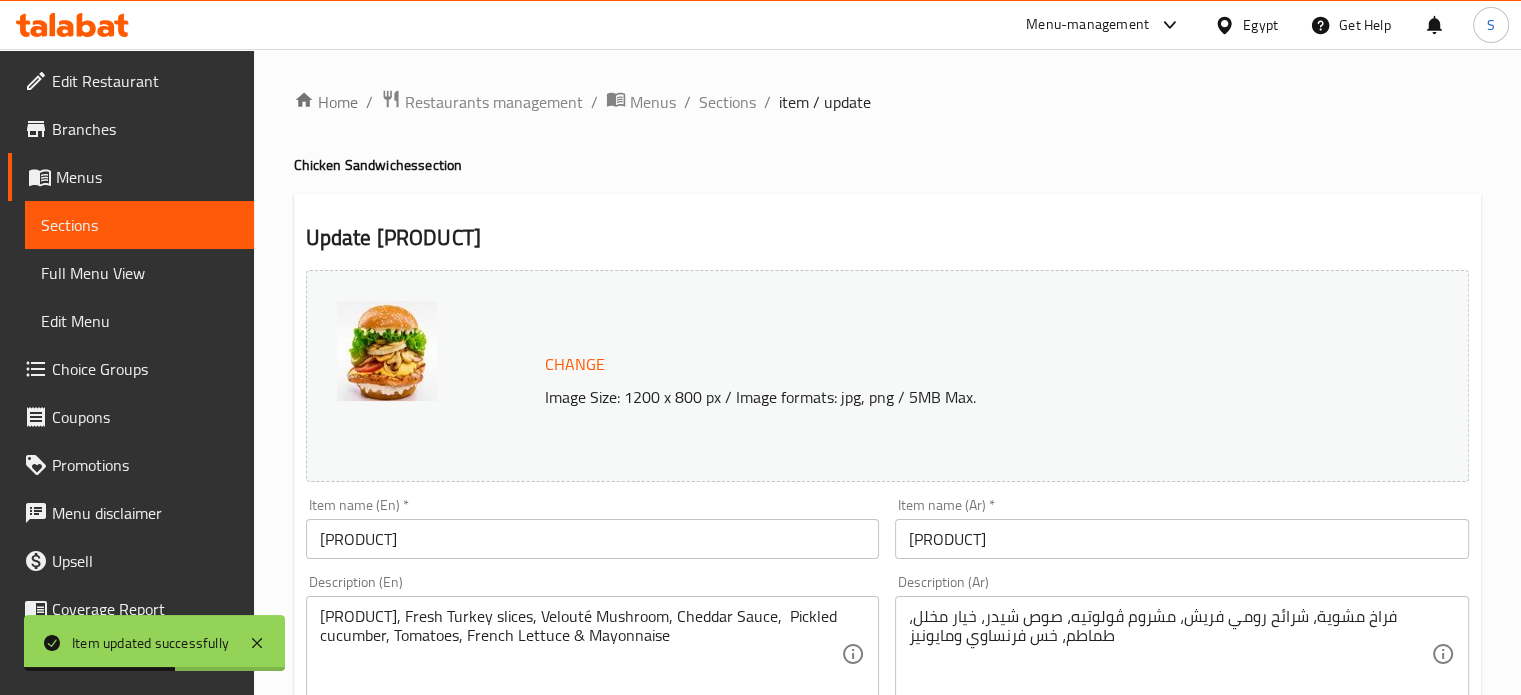 scroll, scrollTop: 745, scrollLeft: 0, axis: vertical 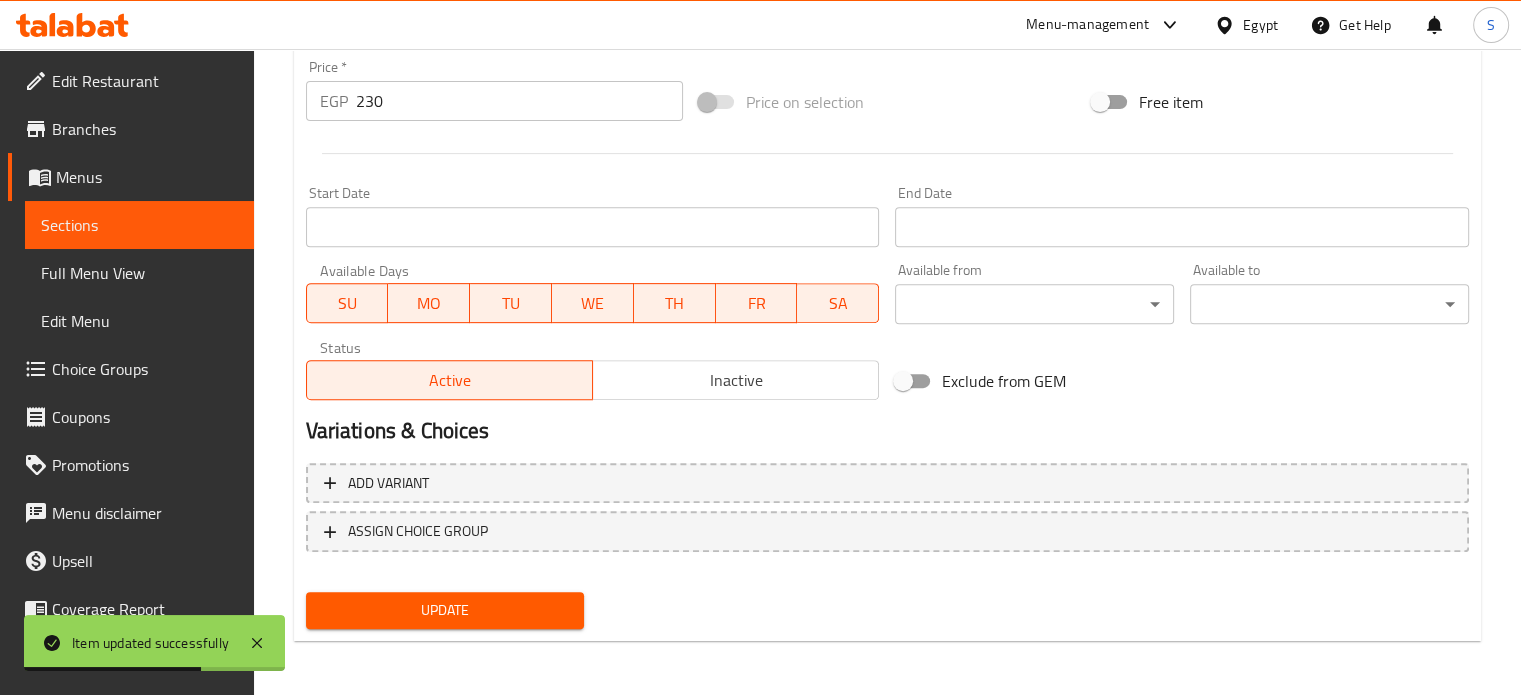 click on "230" at bounding box center [519, 101] 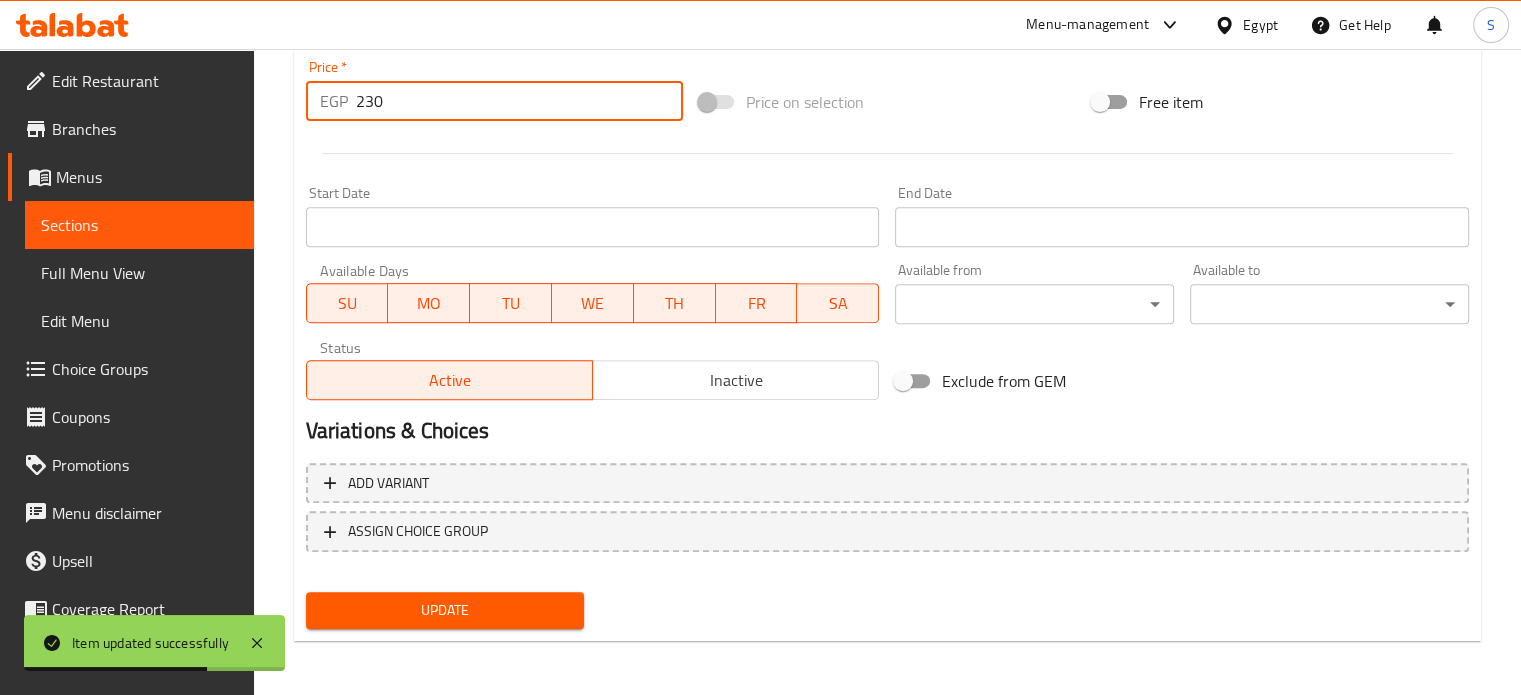 click on "230" at bounding box center (519, 101) 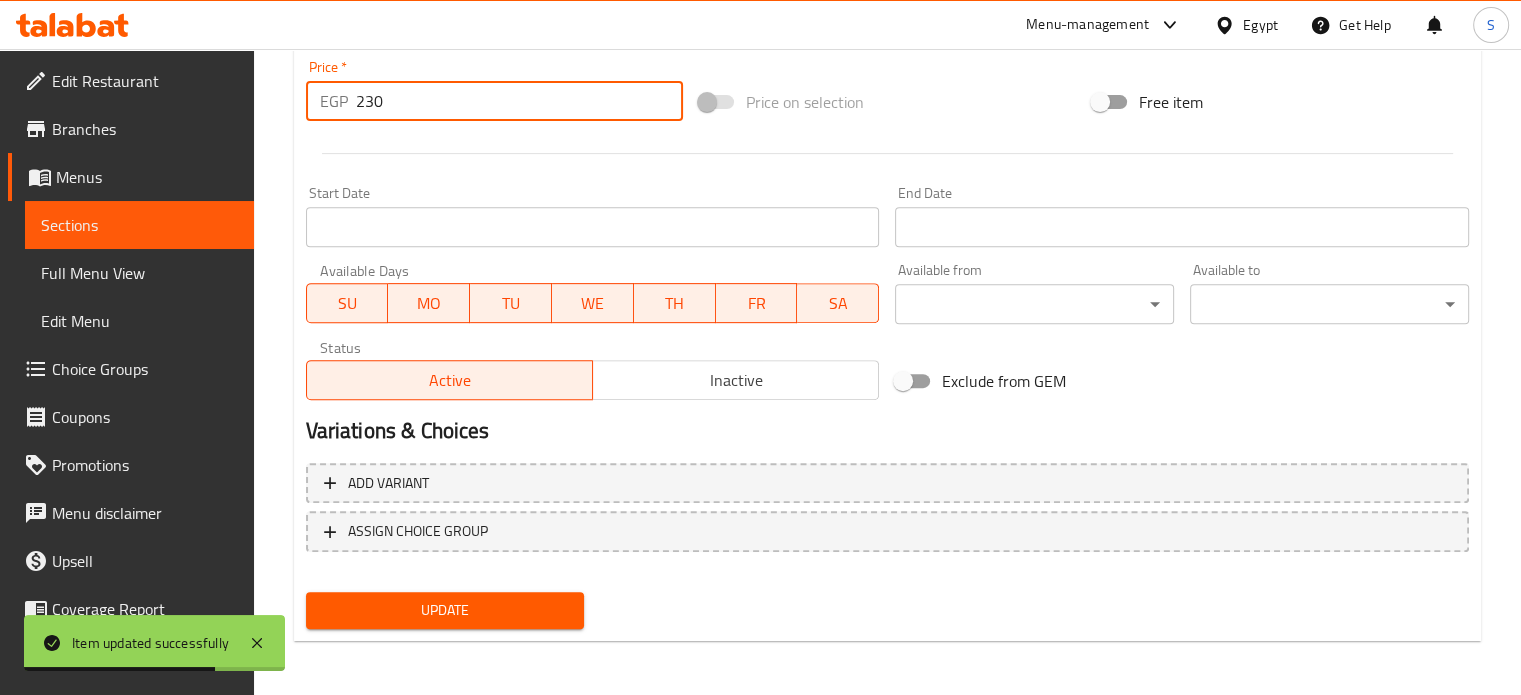 click on "230" at bounding box center [519, 101] 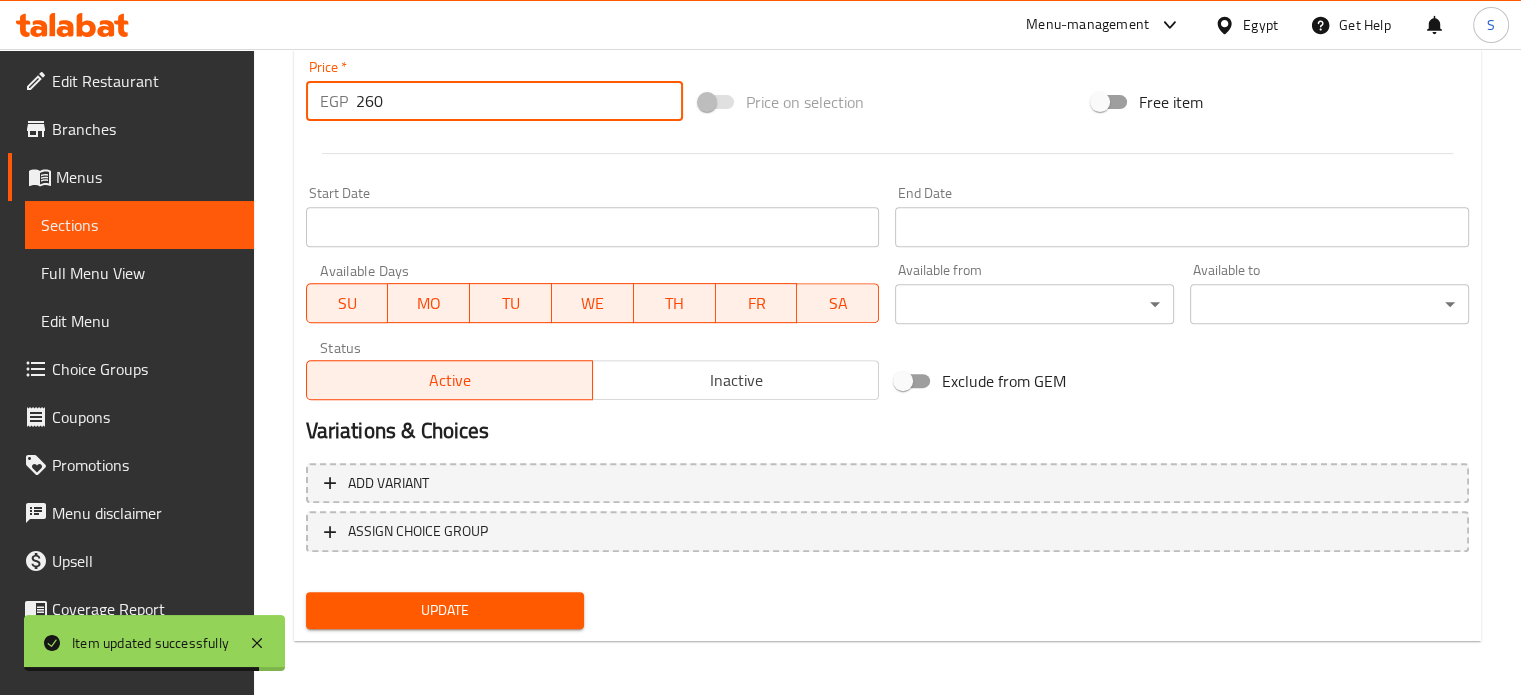 type on "260" 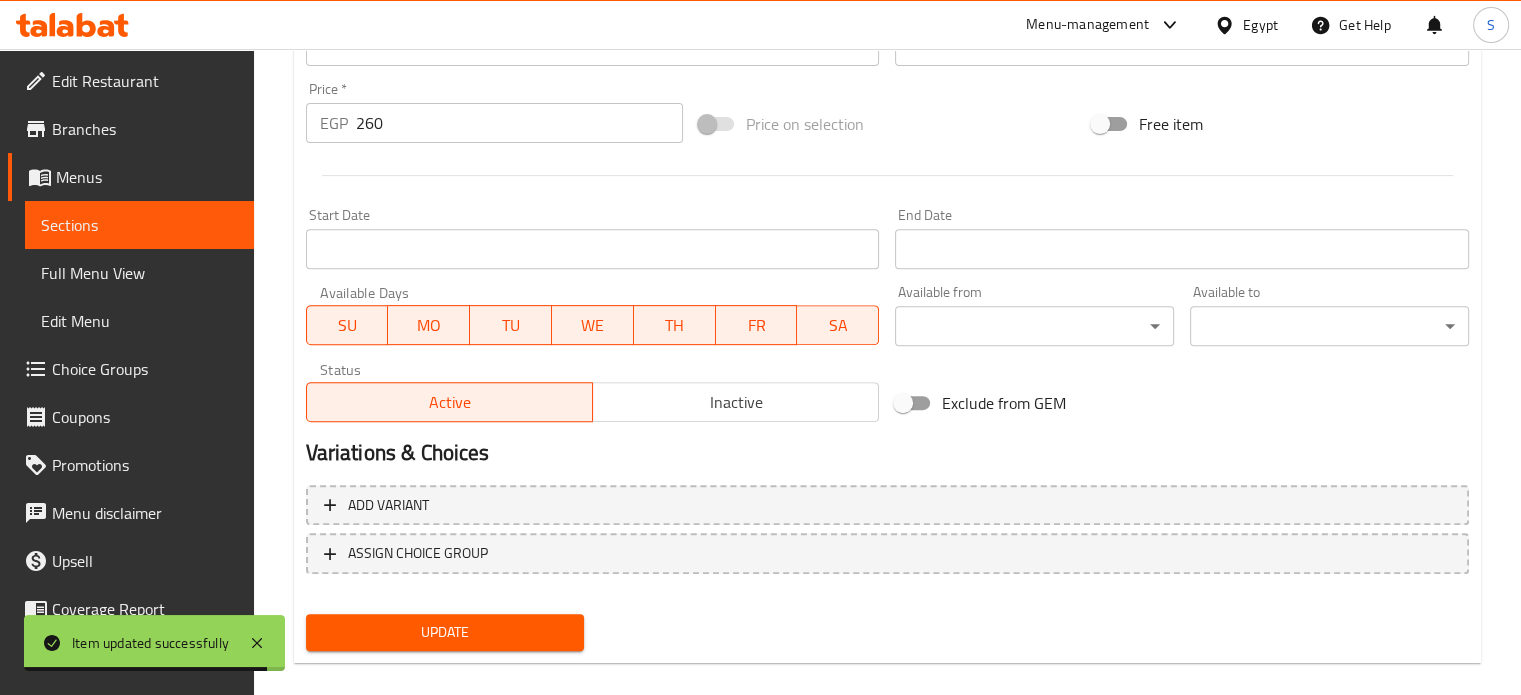 scroll, scrollTop: 271, scrollLeft: 0, axis: vertical 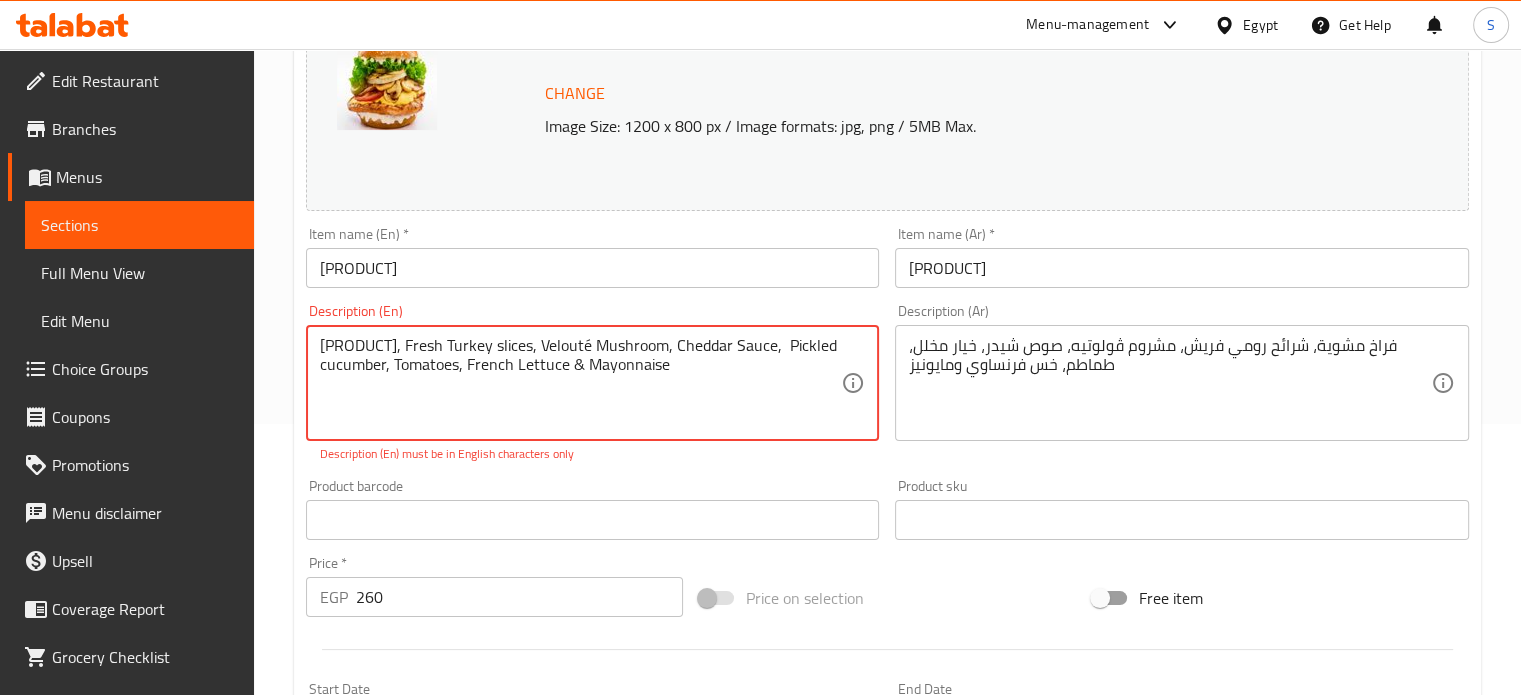 click on "[PRODUCT], Fresh Turkey slices, Velouté Mushroom, Cheddar Sauce,  Pickled cucumber, Tomatoes, French Lettuce & Mayonnaise" at bounding box center [581, 383] 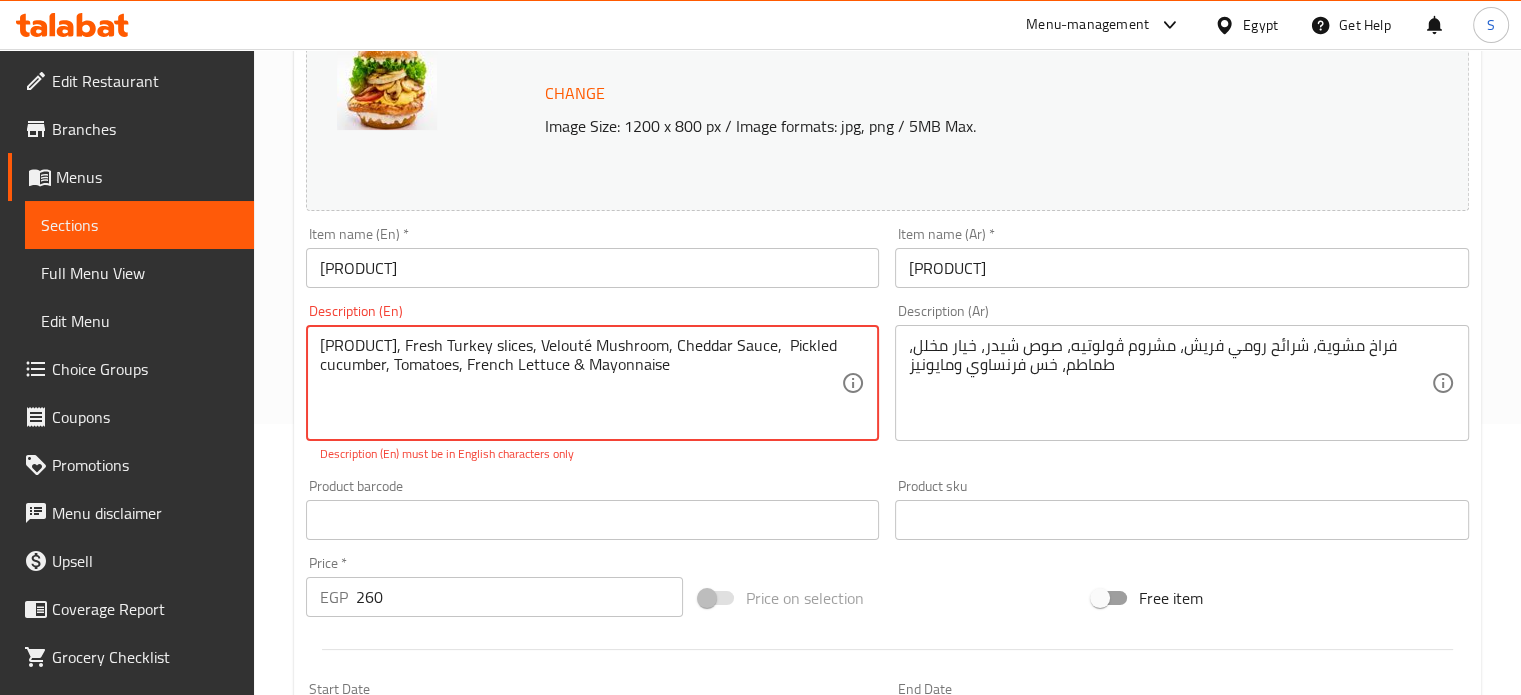click on "[PRODUCT], Fresh Turkey slices, Velouté Mushroom, Cheddar Sauce,  Pickled cucumber, Tomatoes, French Lettuce & Mayonnaise" at bounding box center [581, 383] 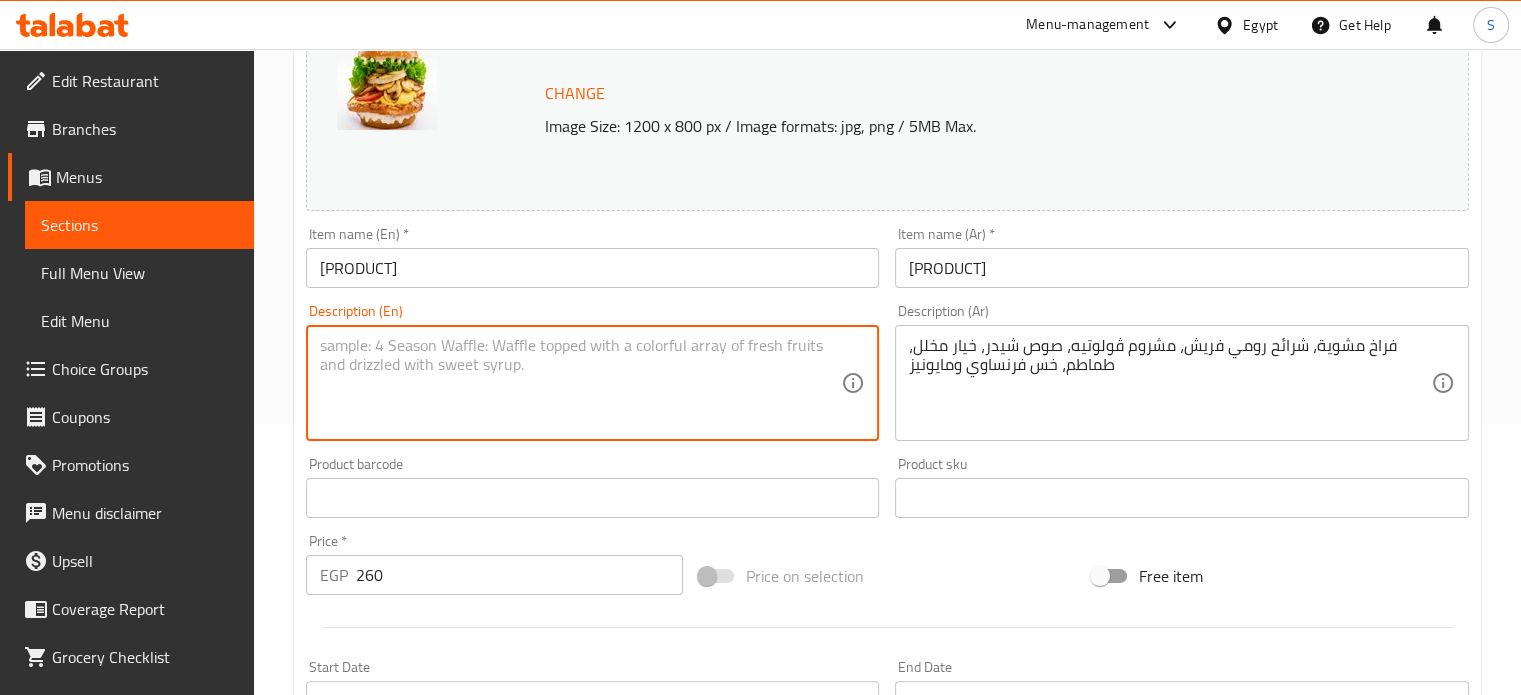 type 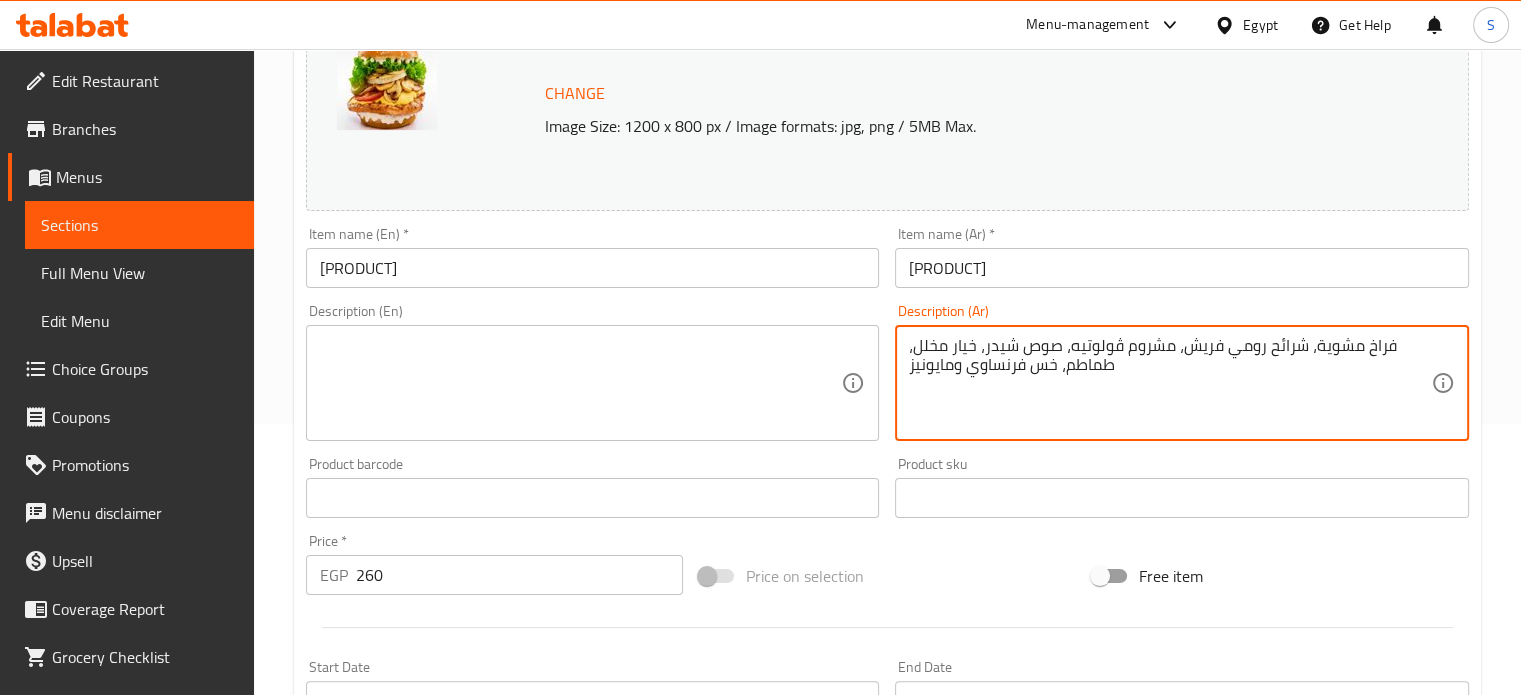 click on "فراخ مشوية، شرائح رومي فريش، مشروم ڤولوتيه، صوص شيدر، خيار مخلل، طماطم، خس فرنساوي ومايونيز" at bounding box center (1170, 383) 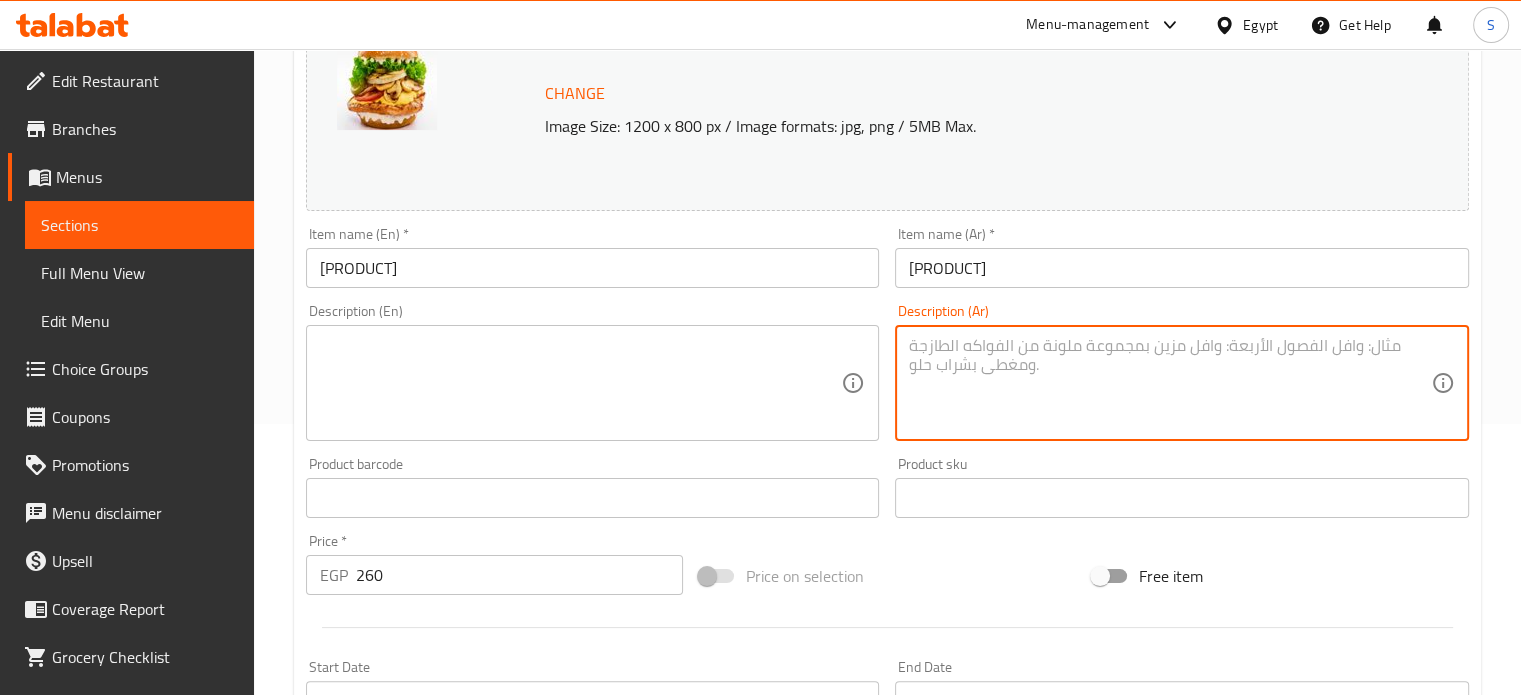 type 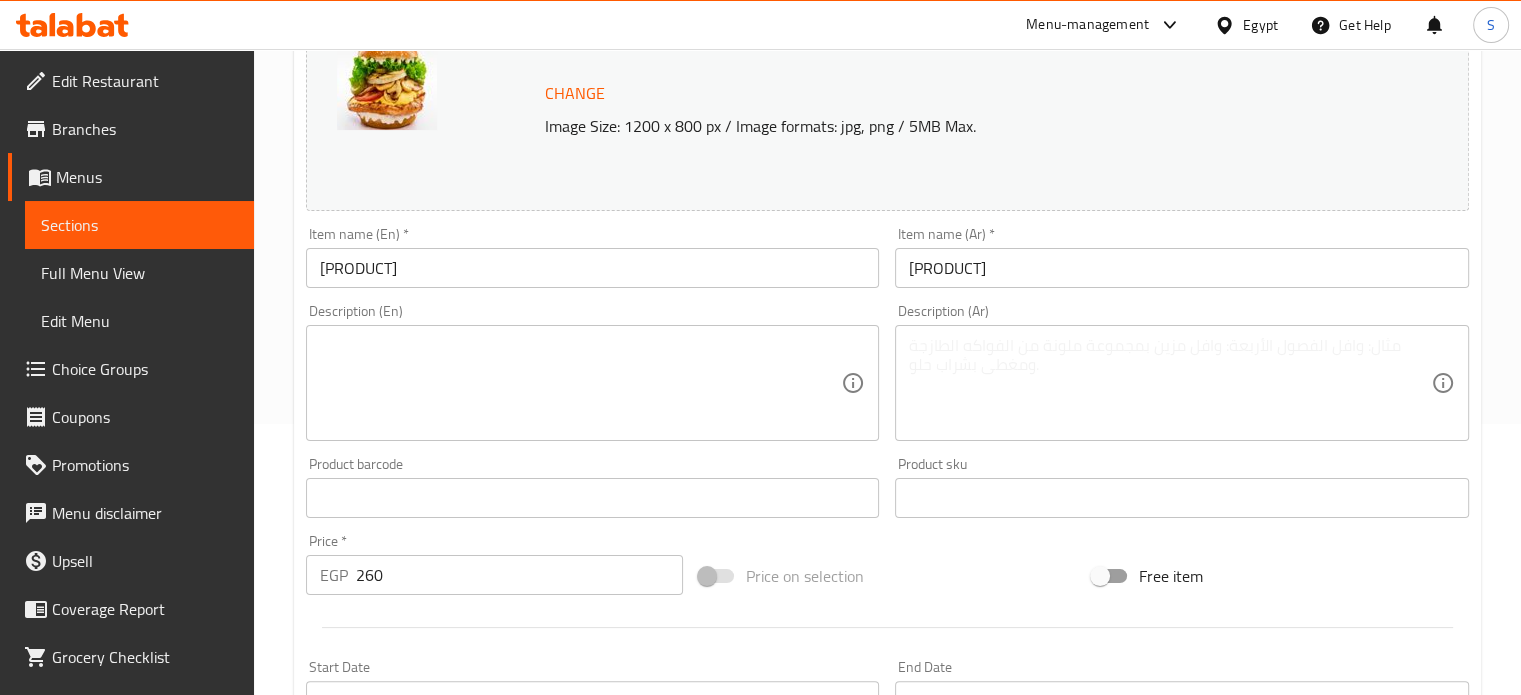 click on "Price on selection" at bounding box center [887, 576] 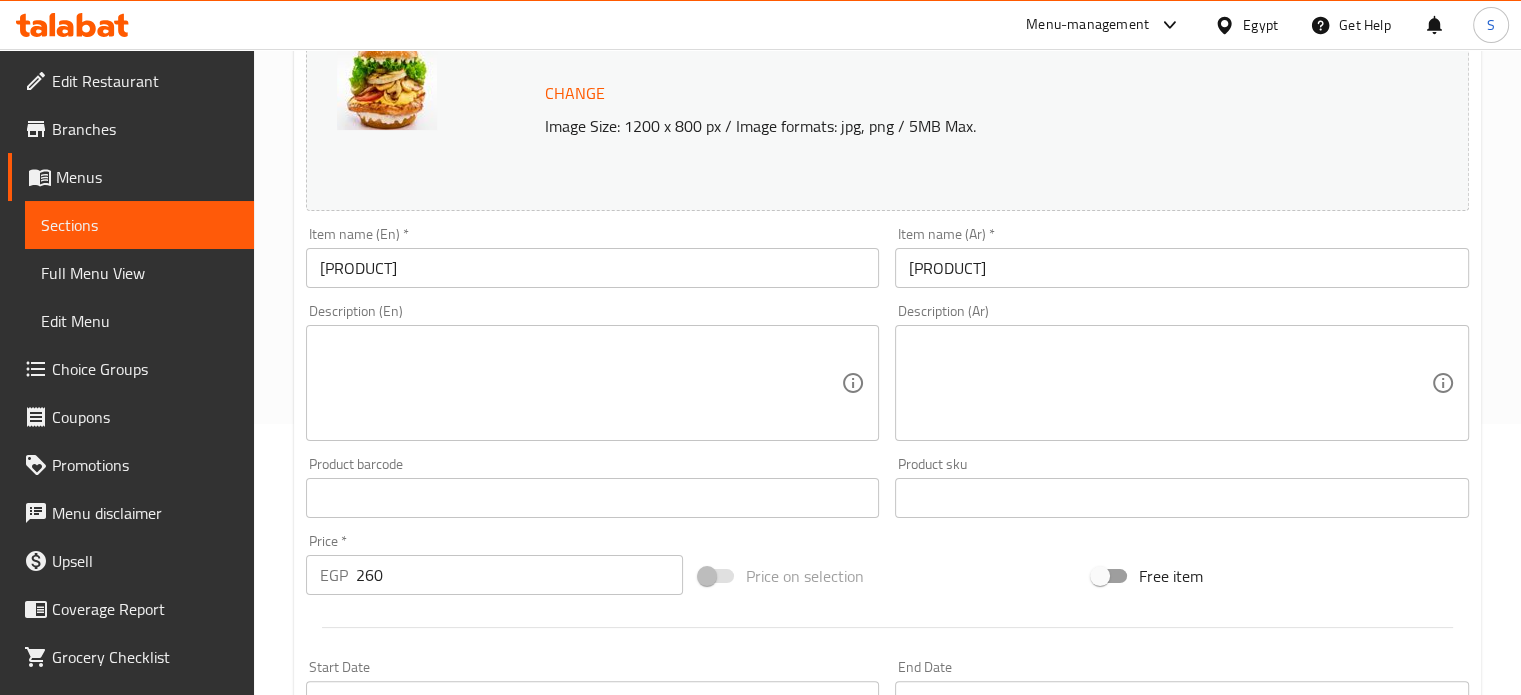 scroll, scrollTop: 745, scrollLeft: 0, axis: vertical 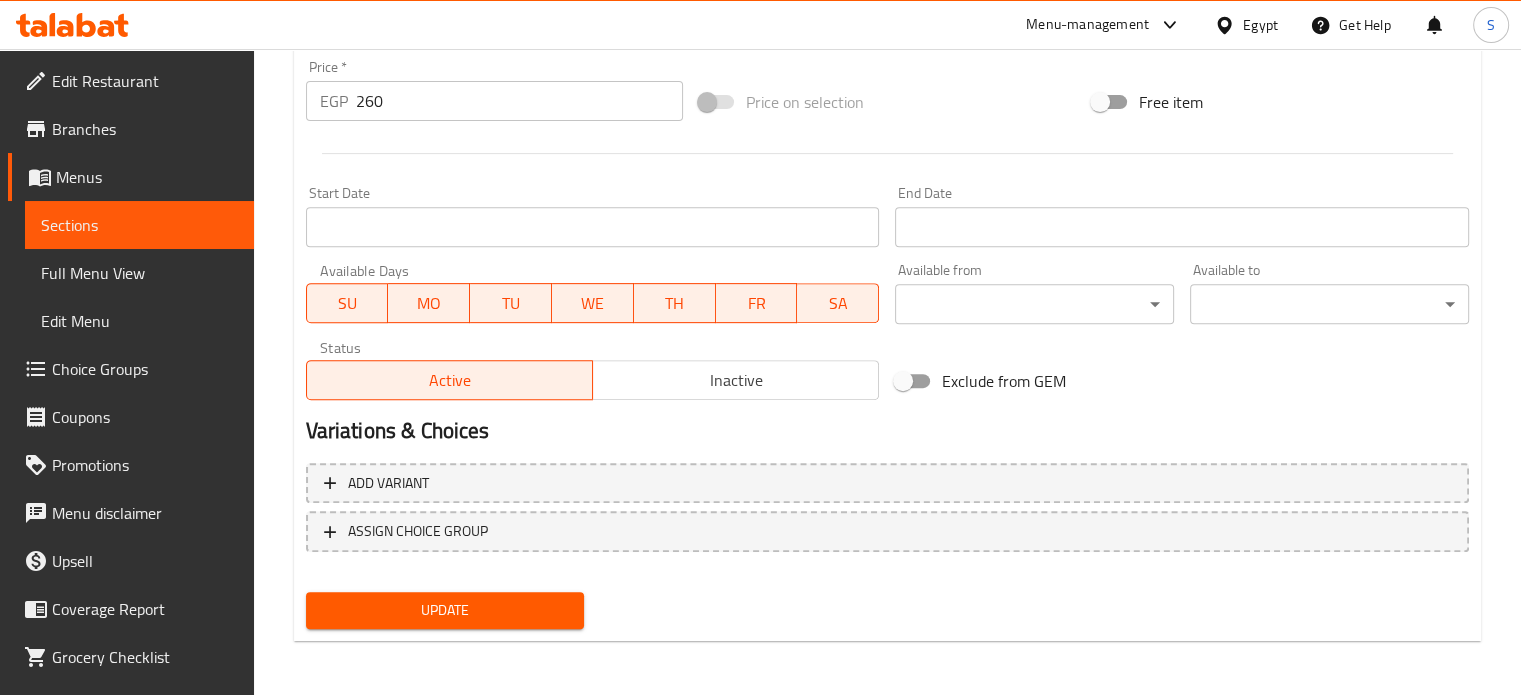 click on "Update" at bounding box center (445, 610) 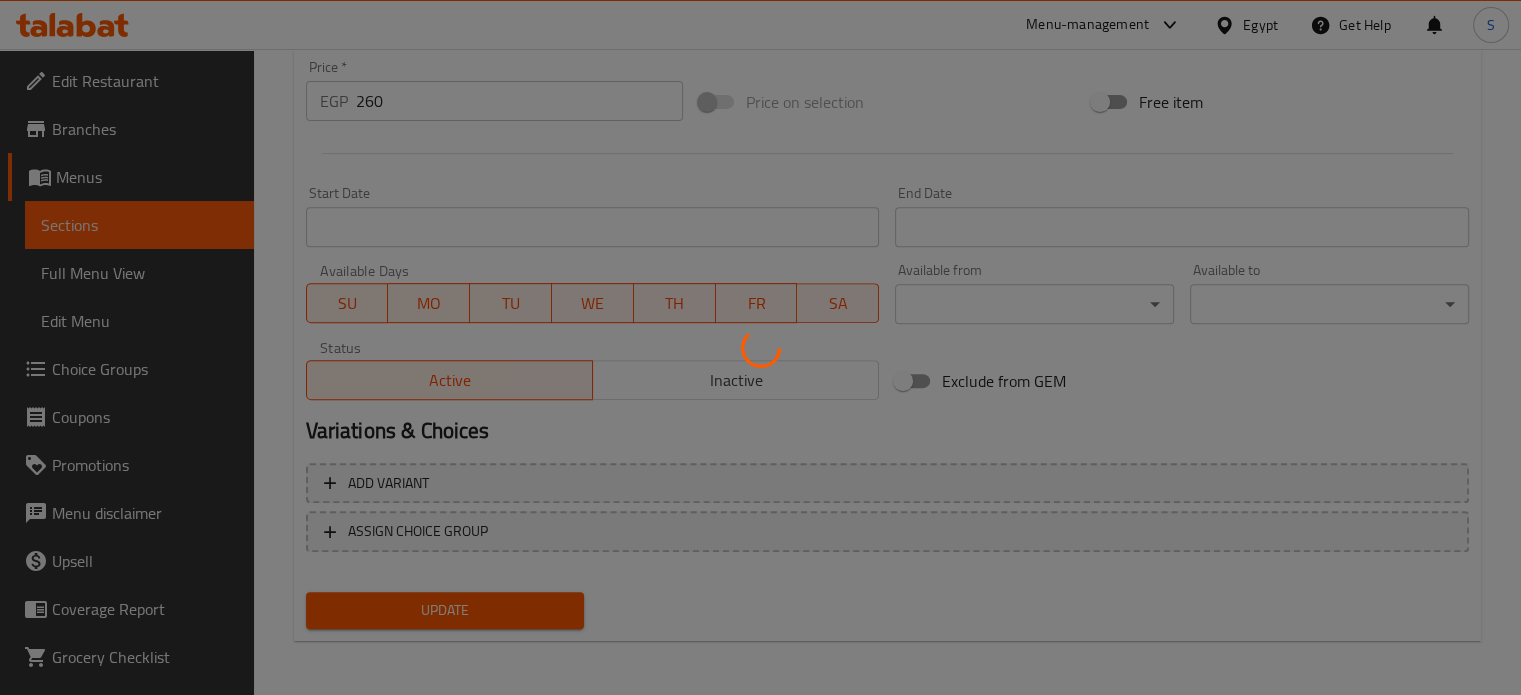 scroll, scrollTop: 0, scrollLeft: 0, axis: both 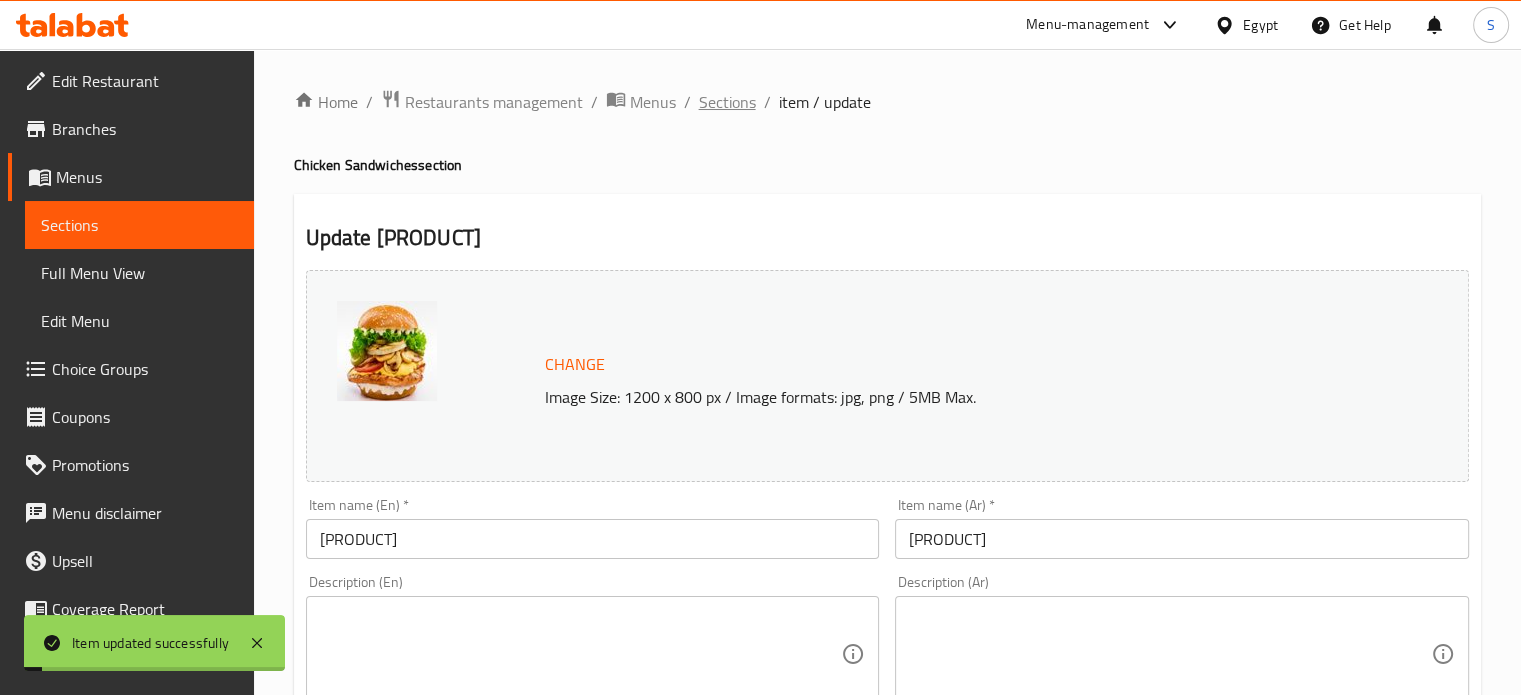 click on "Sections" at bounding box center [727, 102] 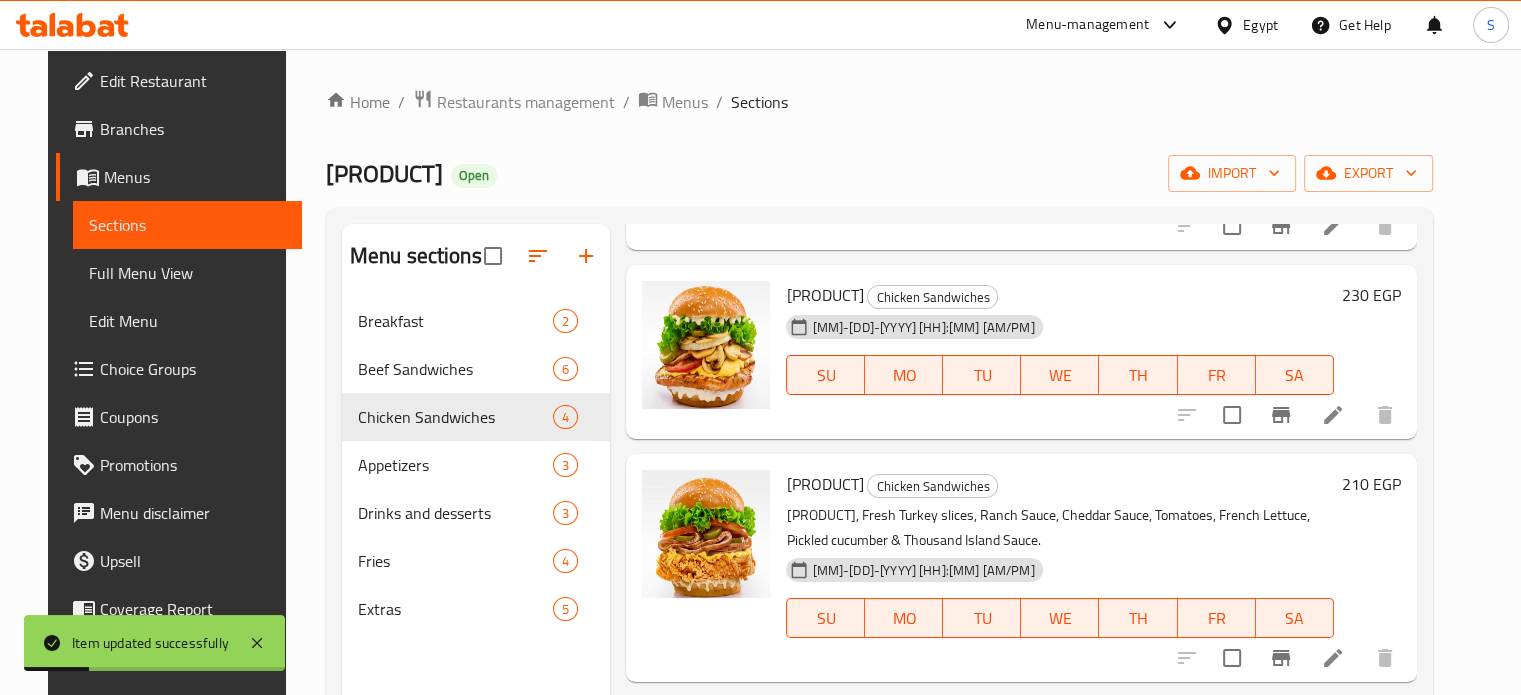 scroll, scrollTop: 248, scrollLeft: 0, axis: vertical 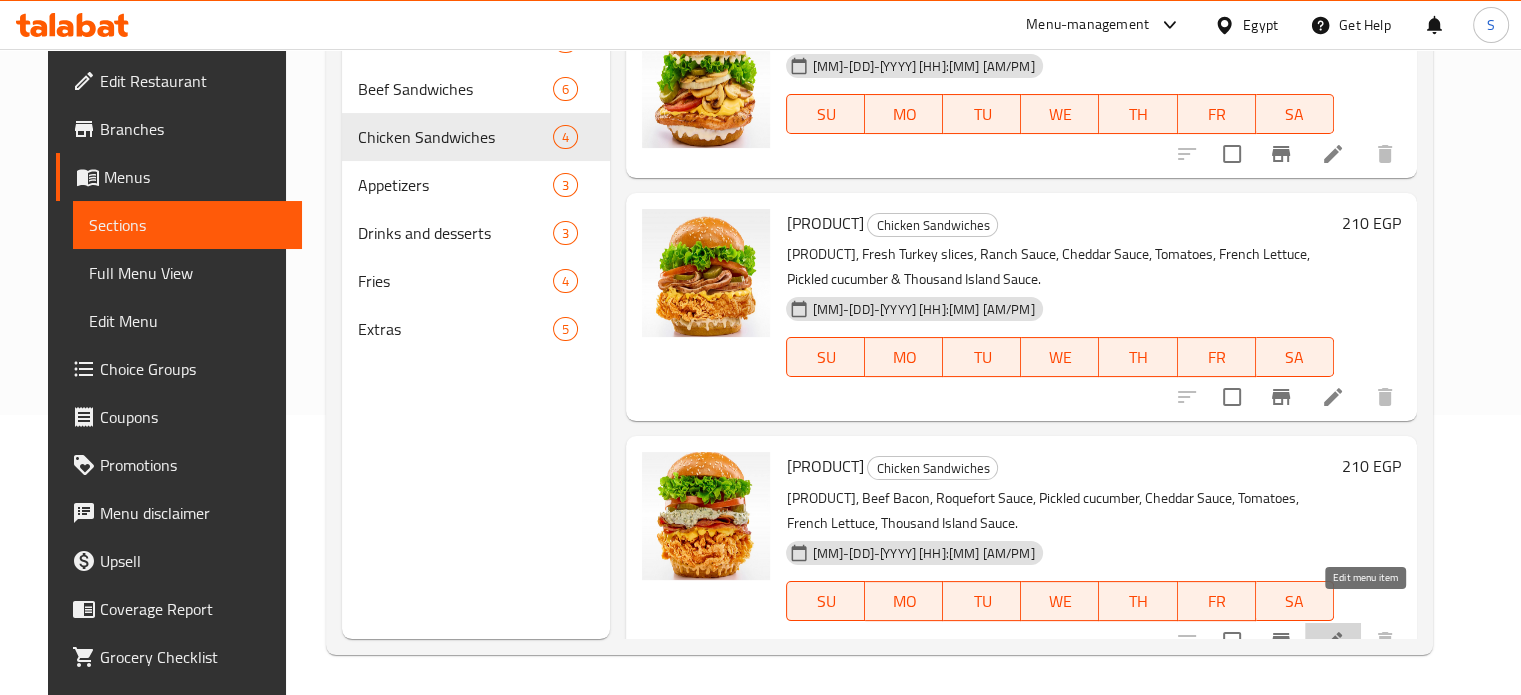 click 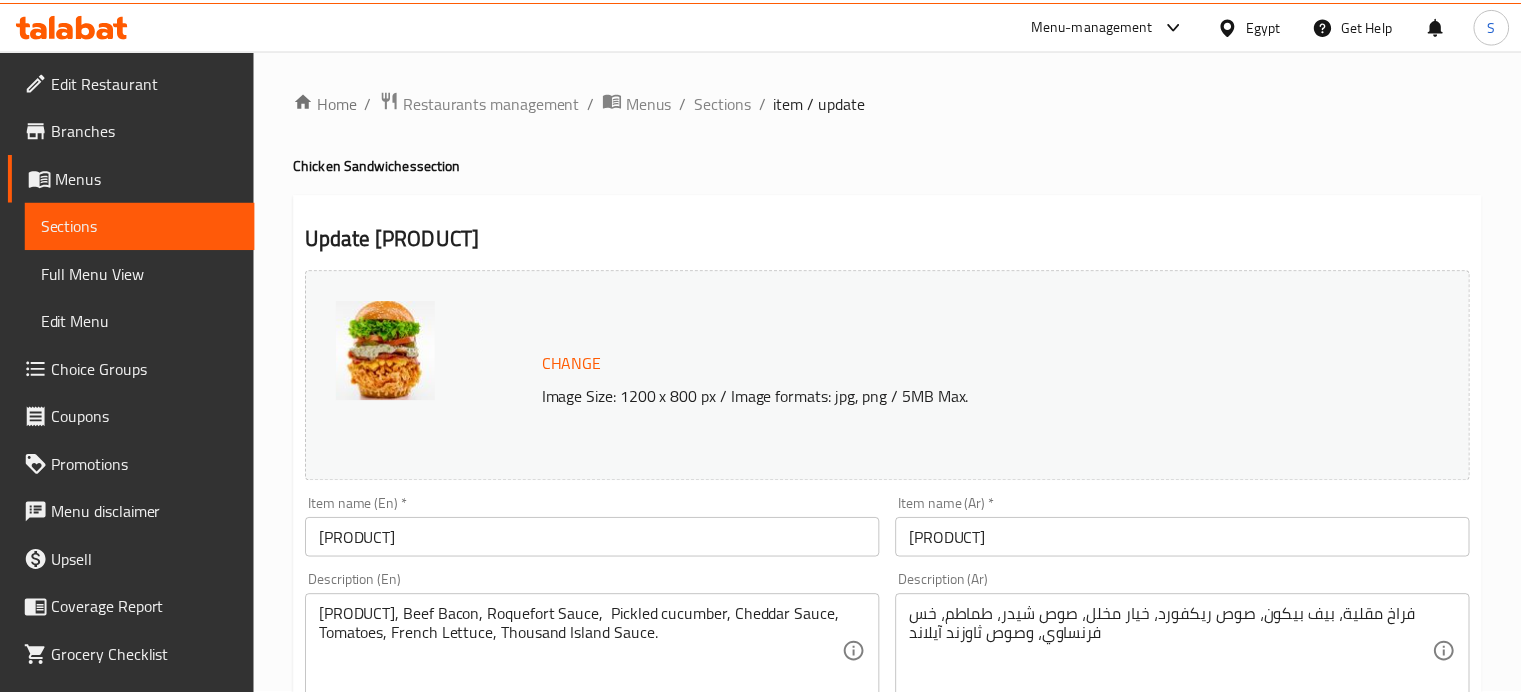 scroll, scrollTop: 479, scrollLeft: 0, axis: vertical 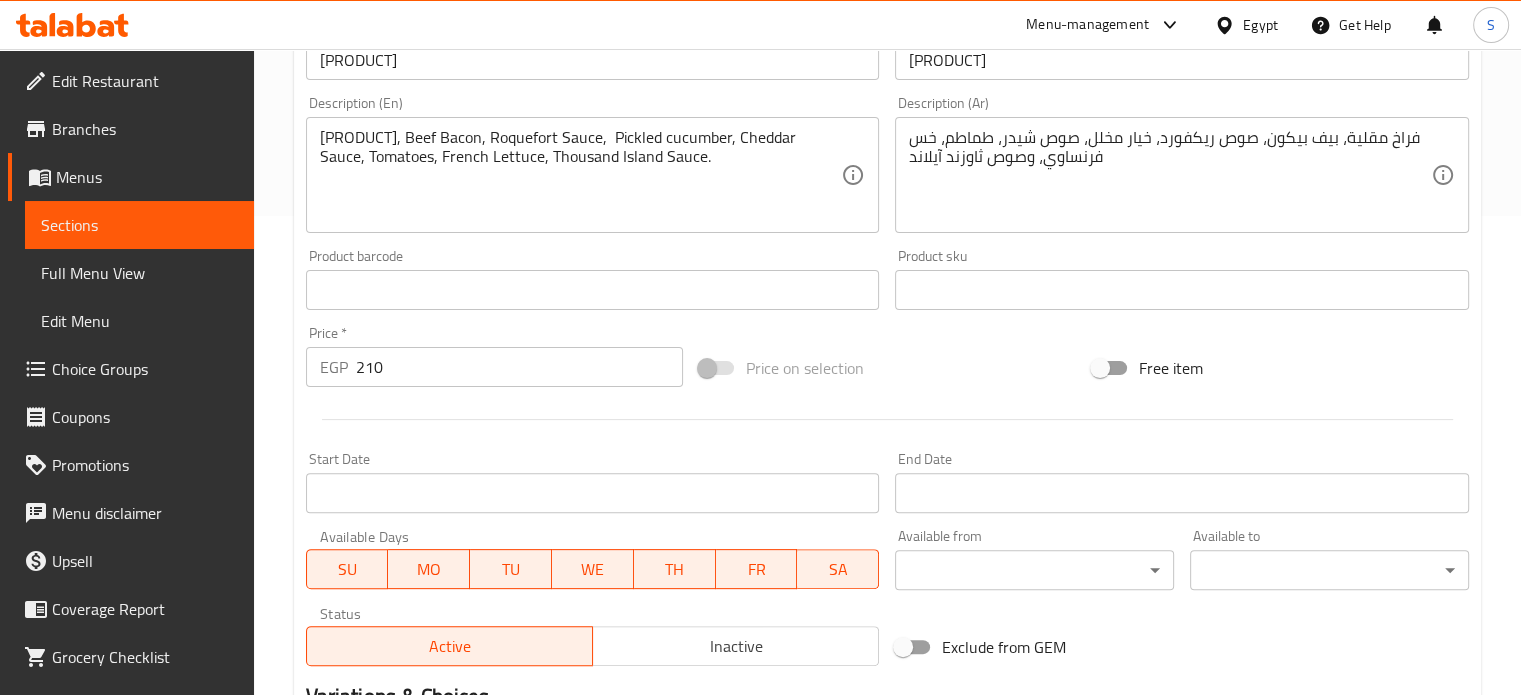 click on "210" at bounding box center (519, 367) 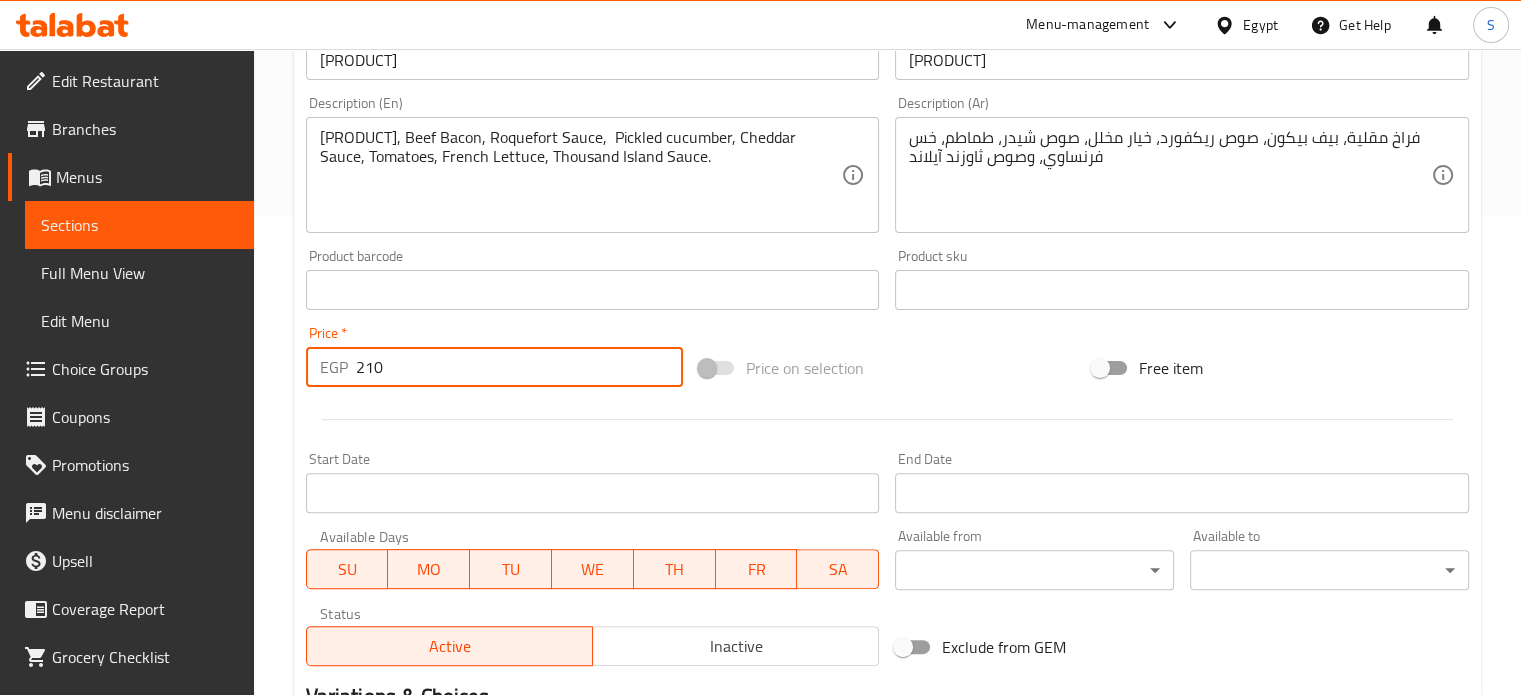 click on "210" at bounding box center [519, 367] 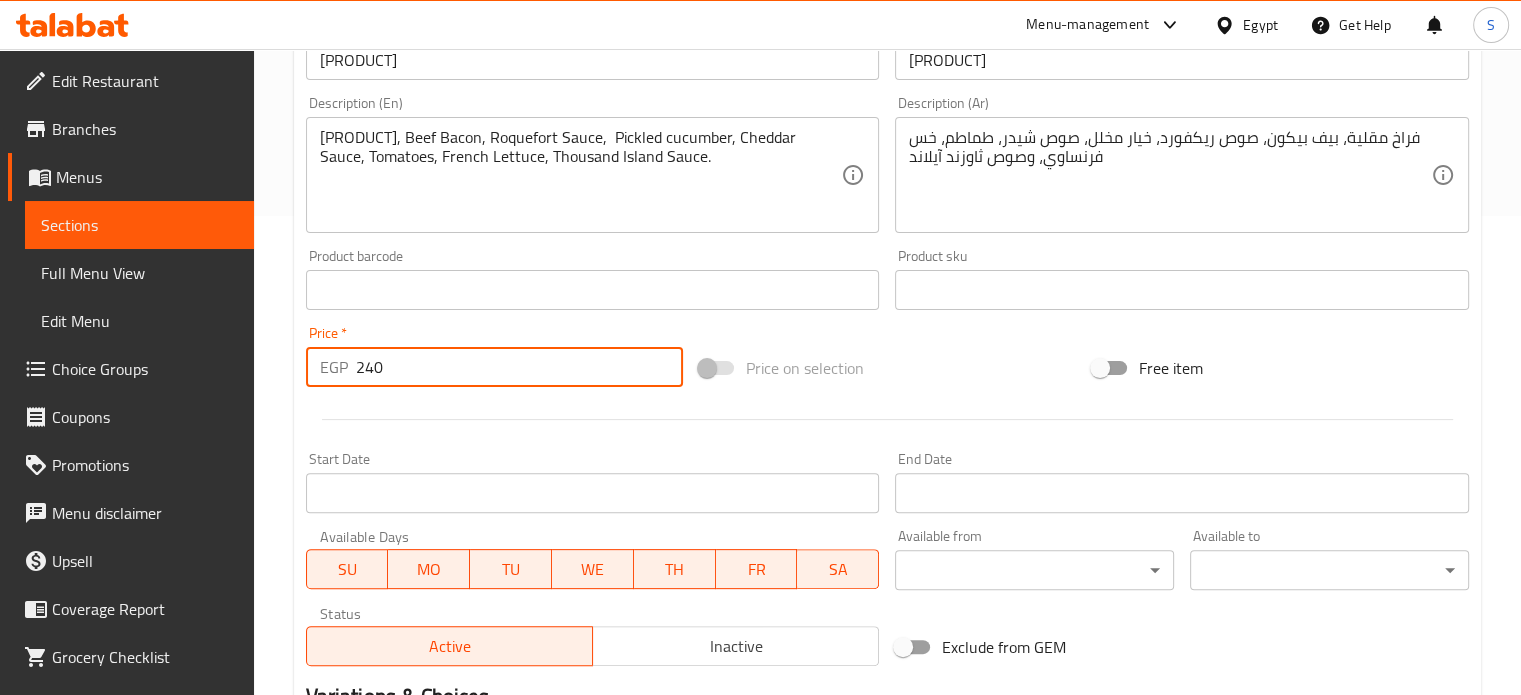 type on "240" 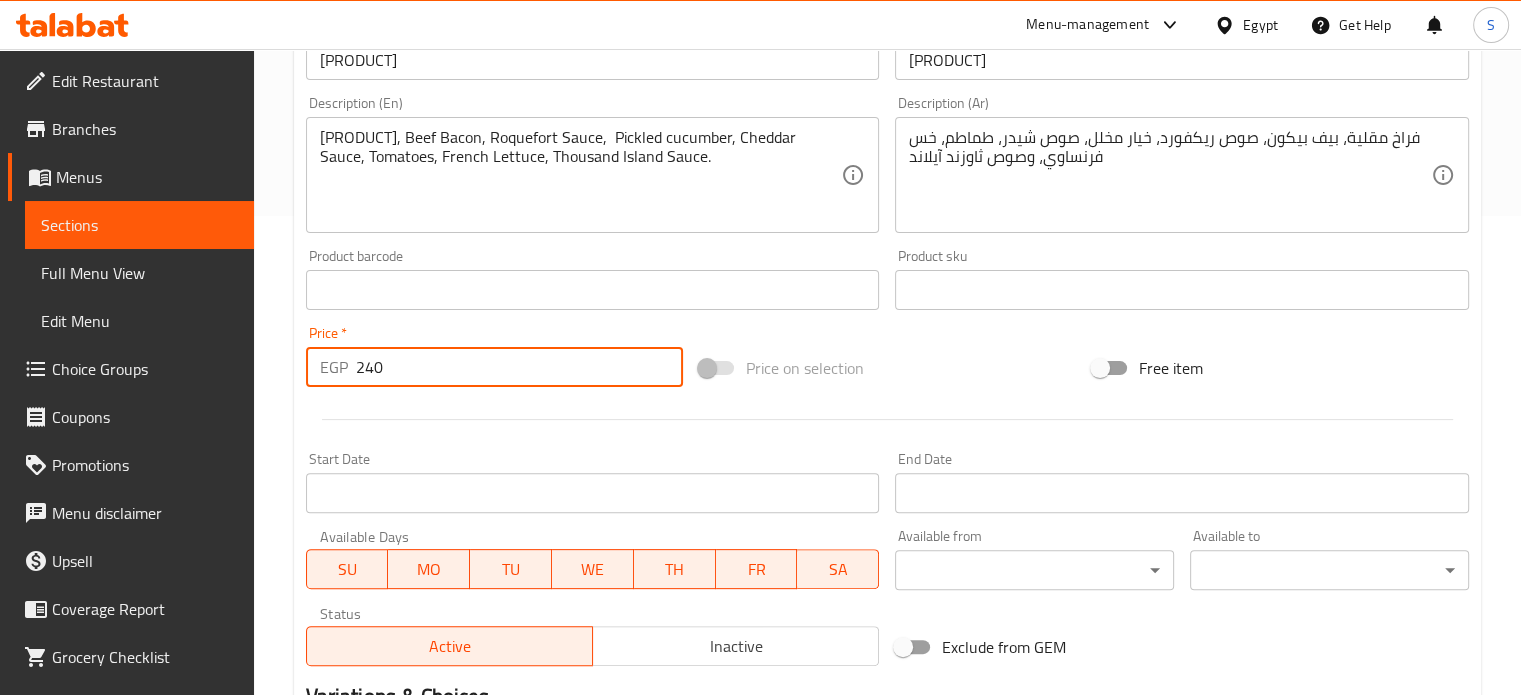click on "Update" at bounding box center [445, 876] 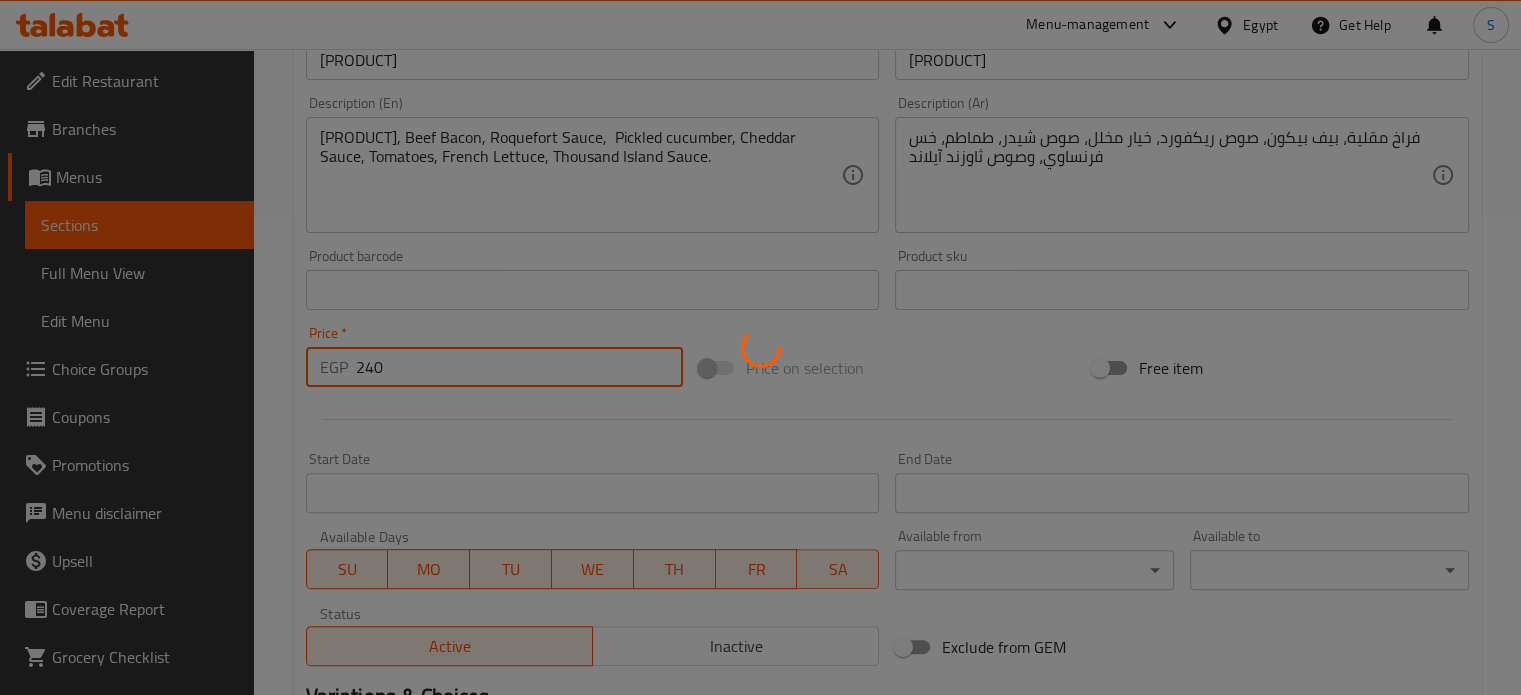 scroll, scrollTop: 0, scrollLeft: 0, axis: both 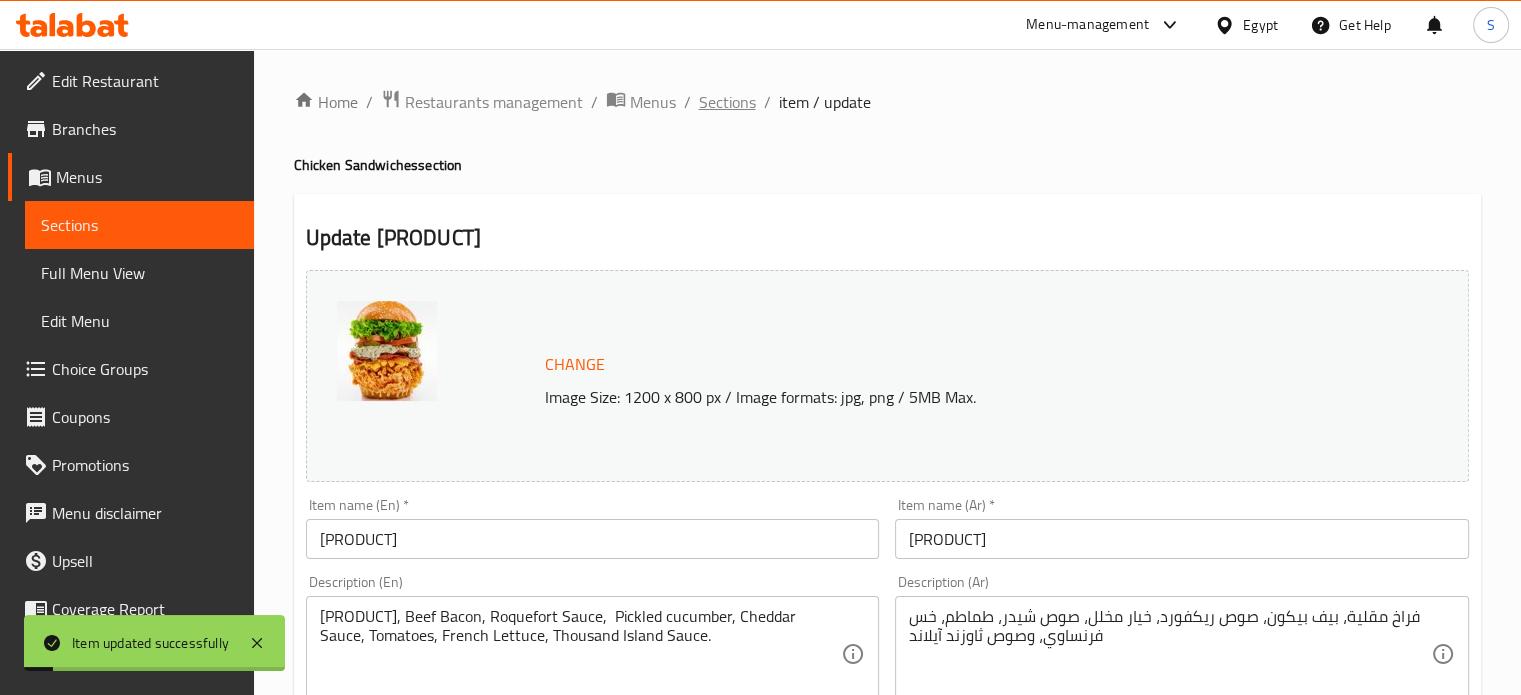 click on "Sections" at bounding box center (727, 102) 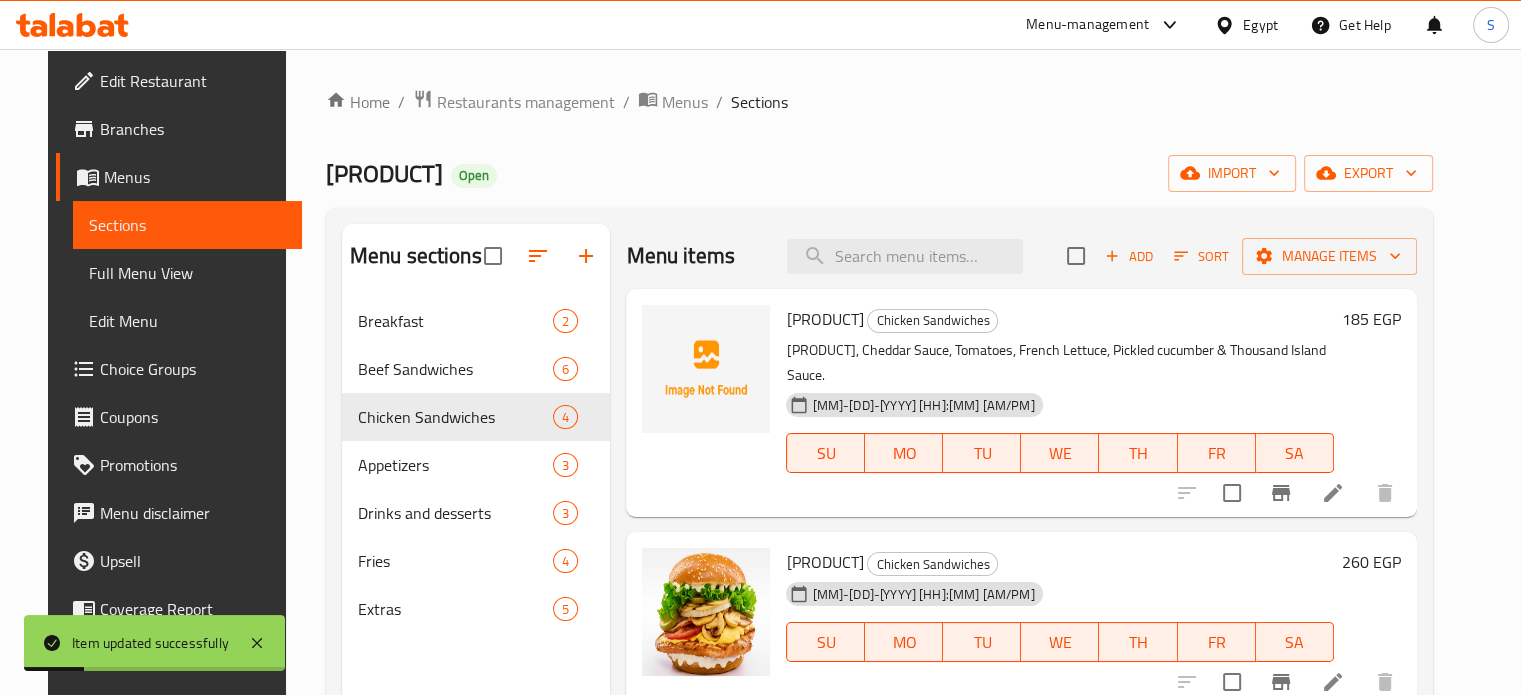 scroll, scrollTop: 248, scrollLeft: 0, axis: vertical 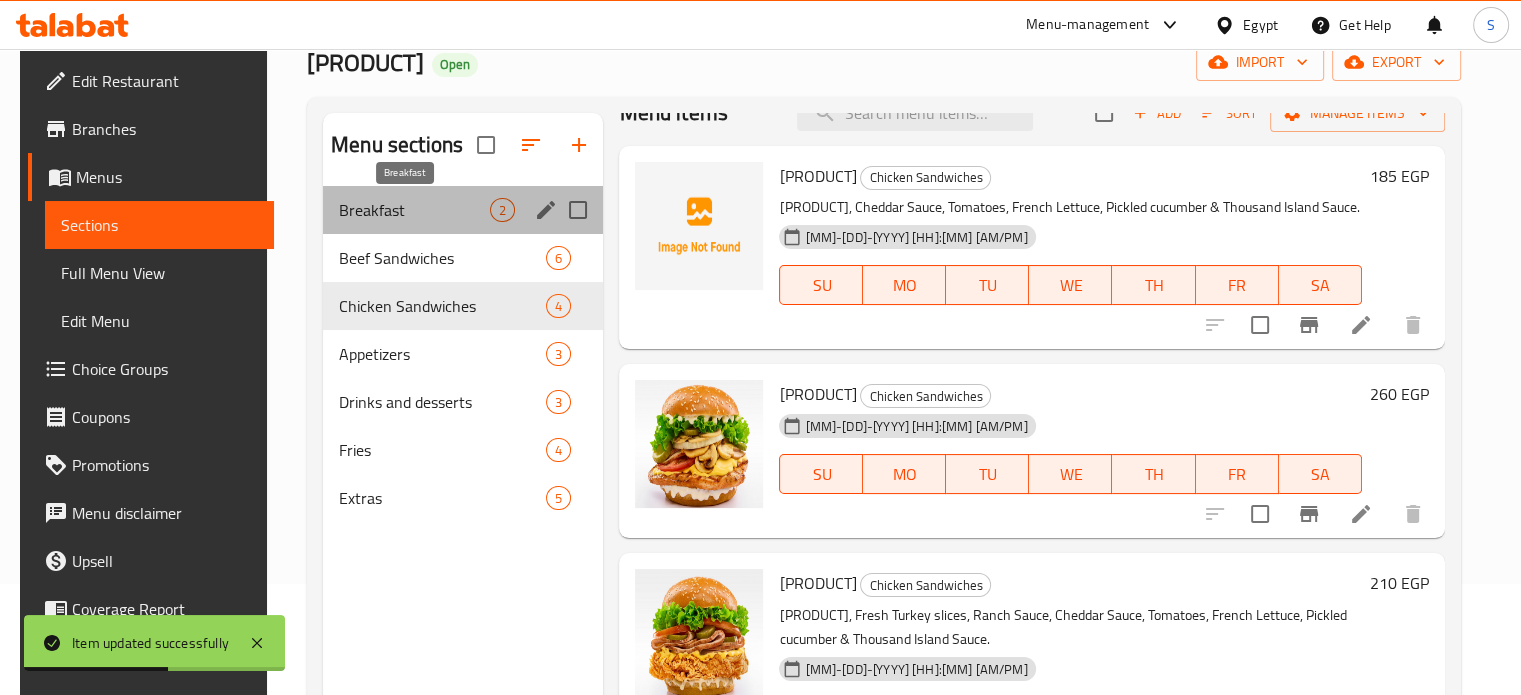 click on "Breakfast" at bounding box center [414, 210] 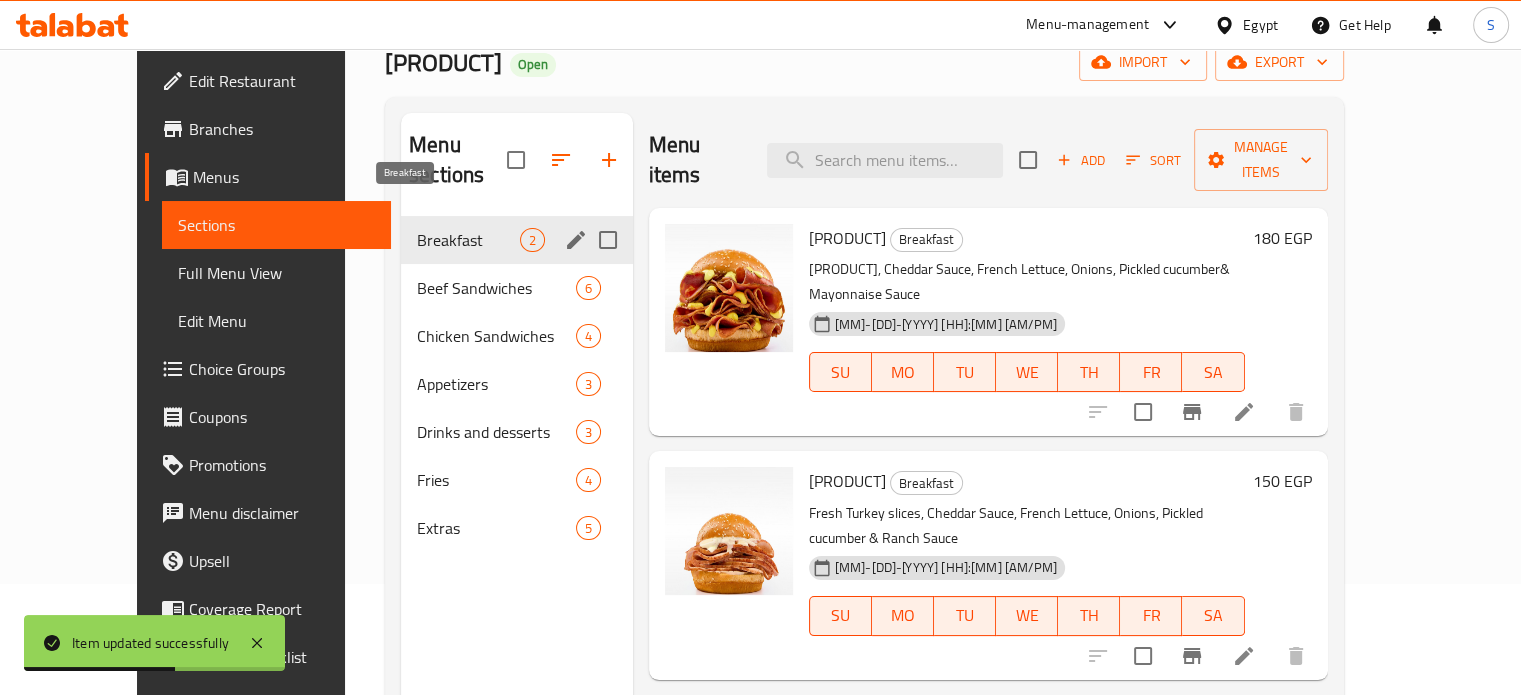 scroll, scrollTop: 0, scrollLeft: 0, axis: both 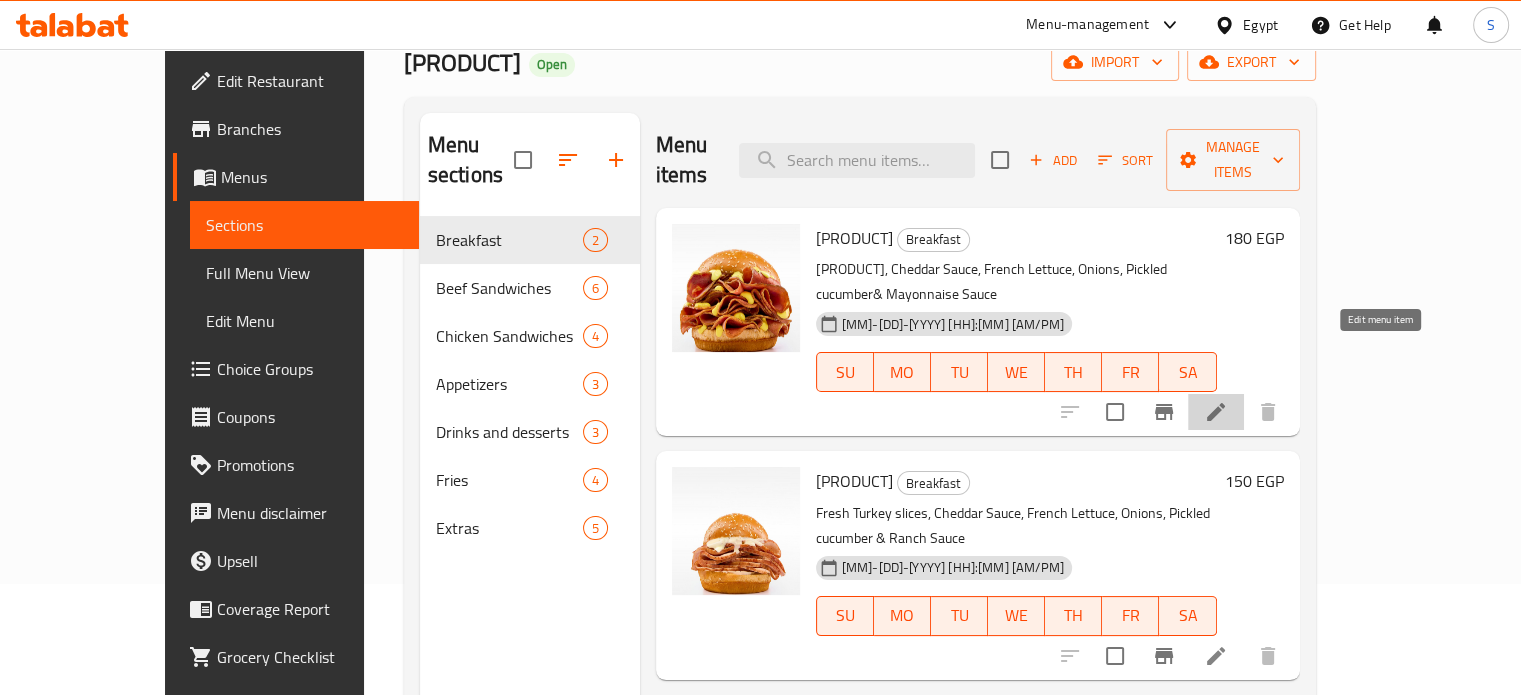 click 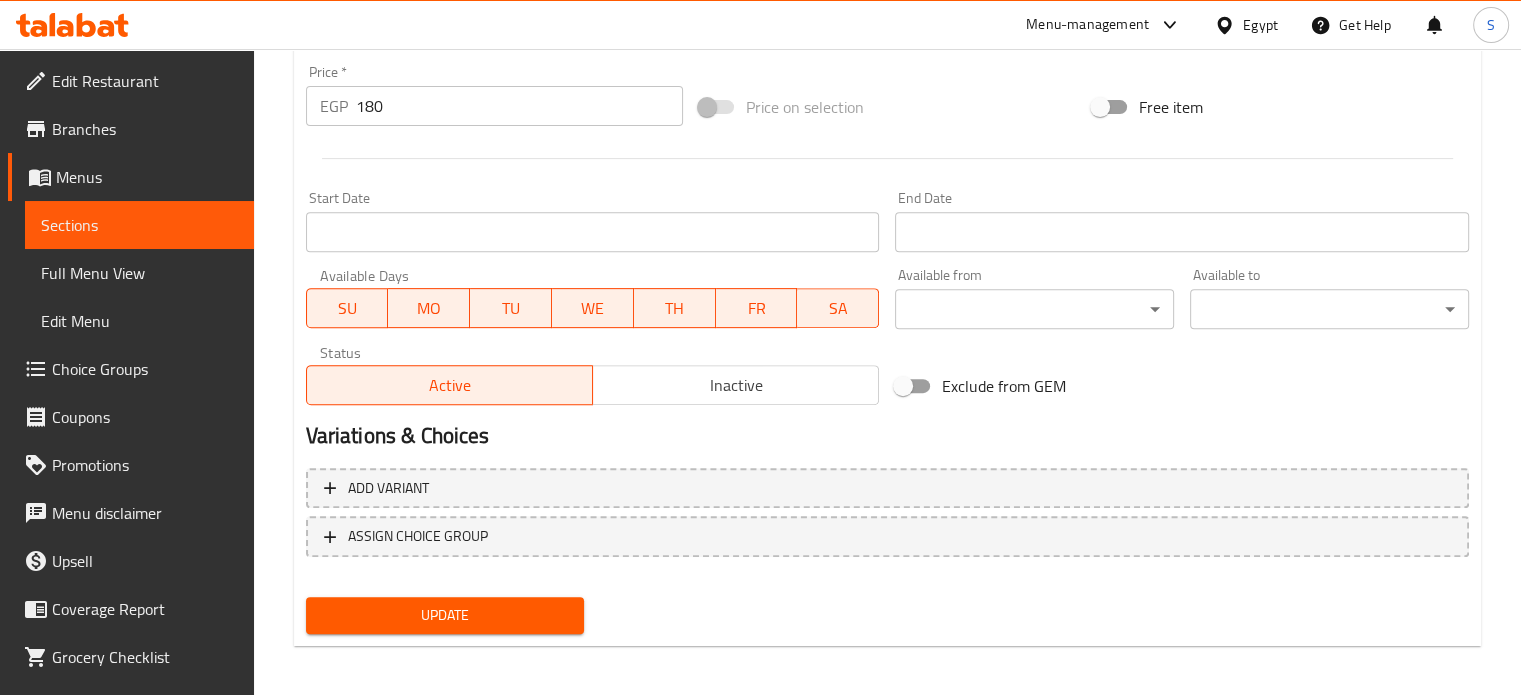 scroll, scrollTop: 745, scrollLeft: 0, axis: vertical 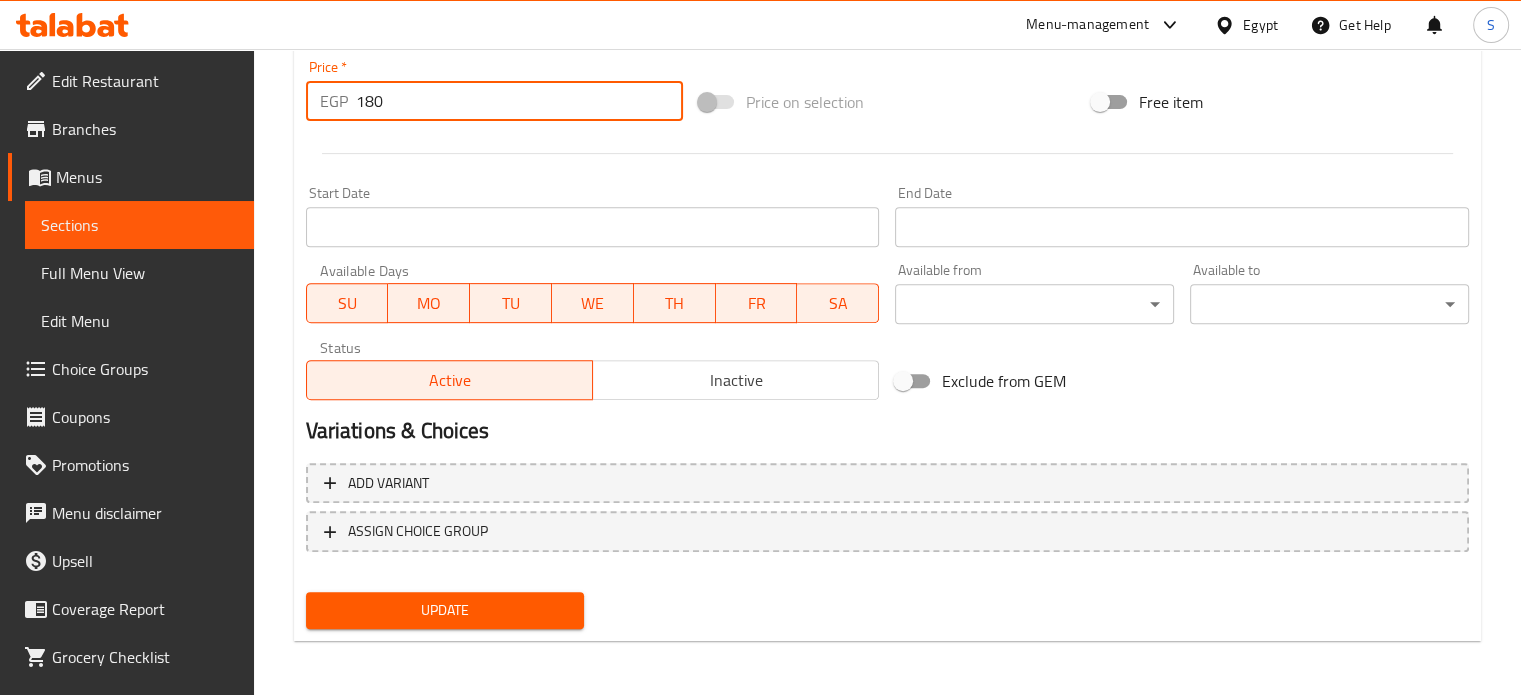 click on "180" at bounding box center (519, 101) 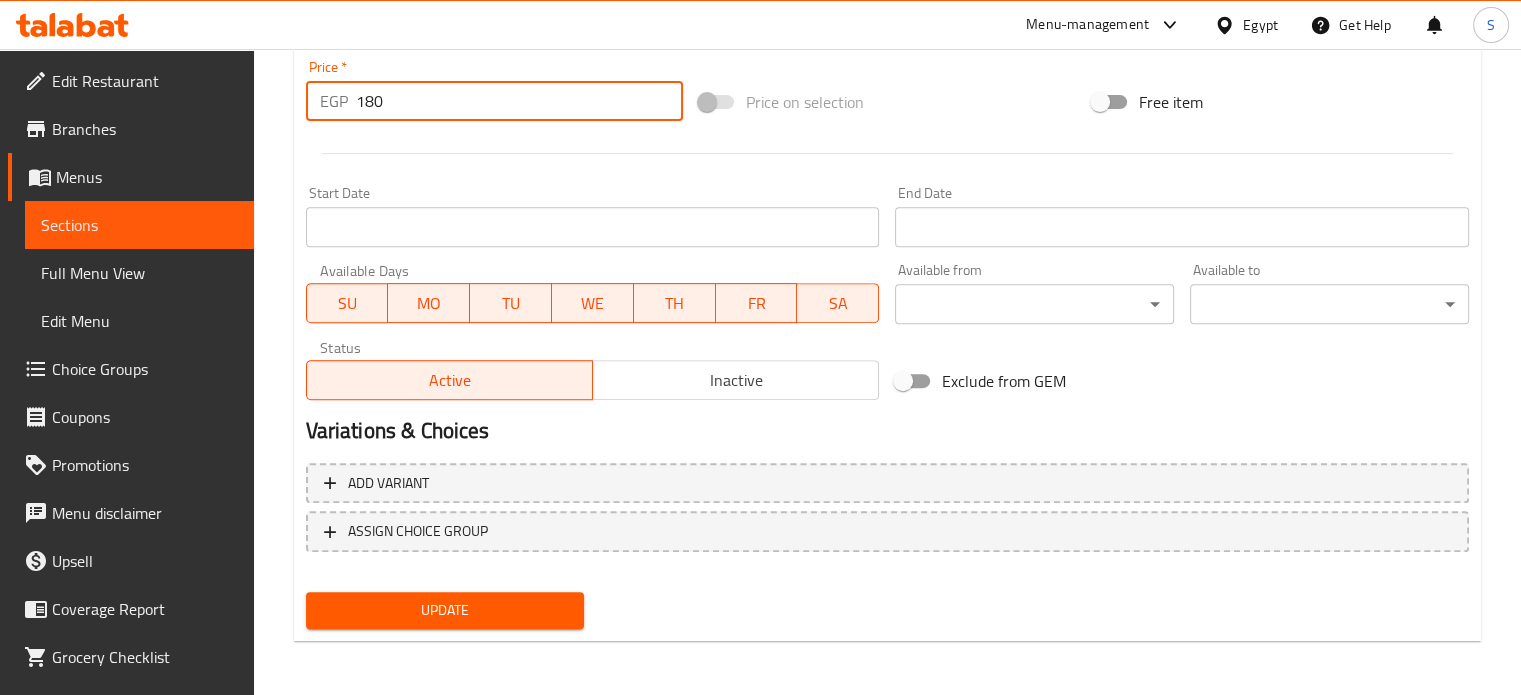 click on "180" at bounding box center [519, 101] 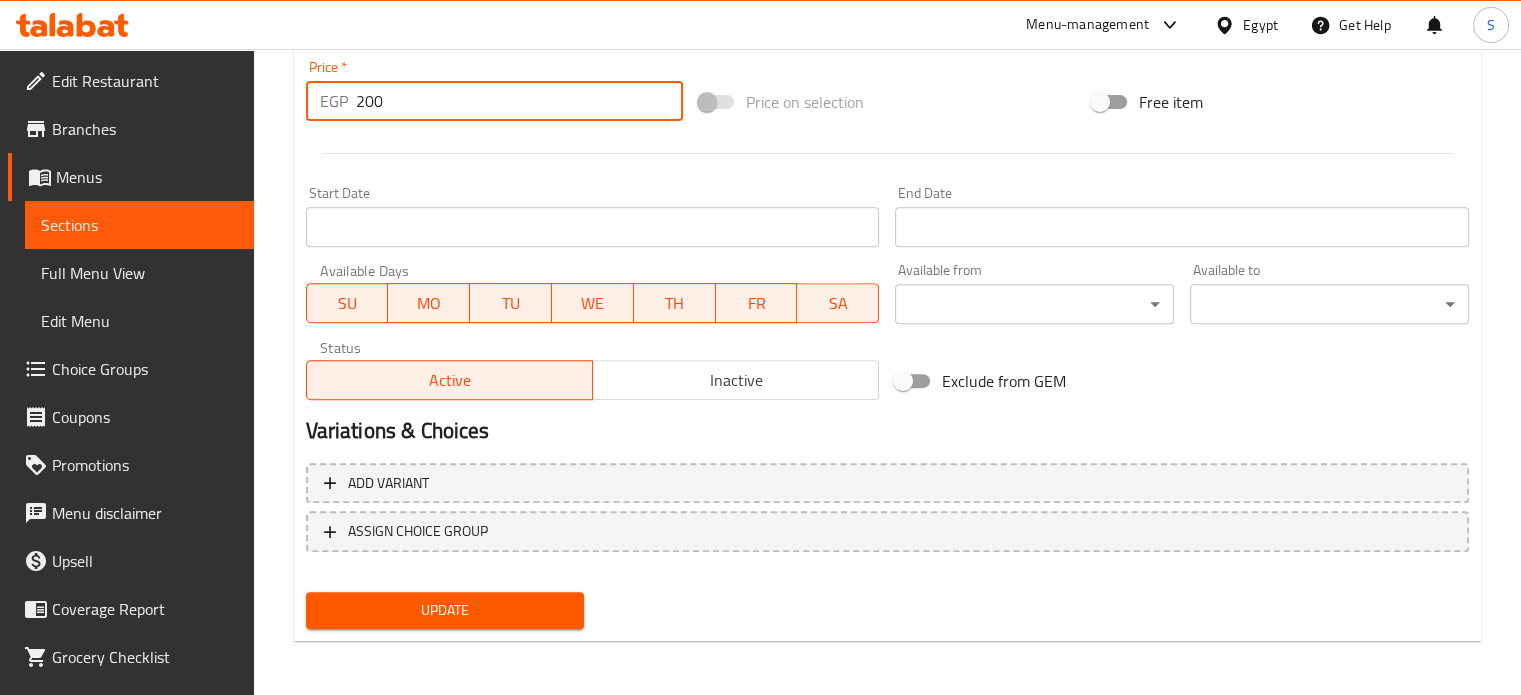 type on "200" 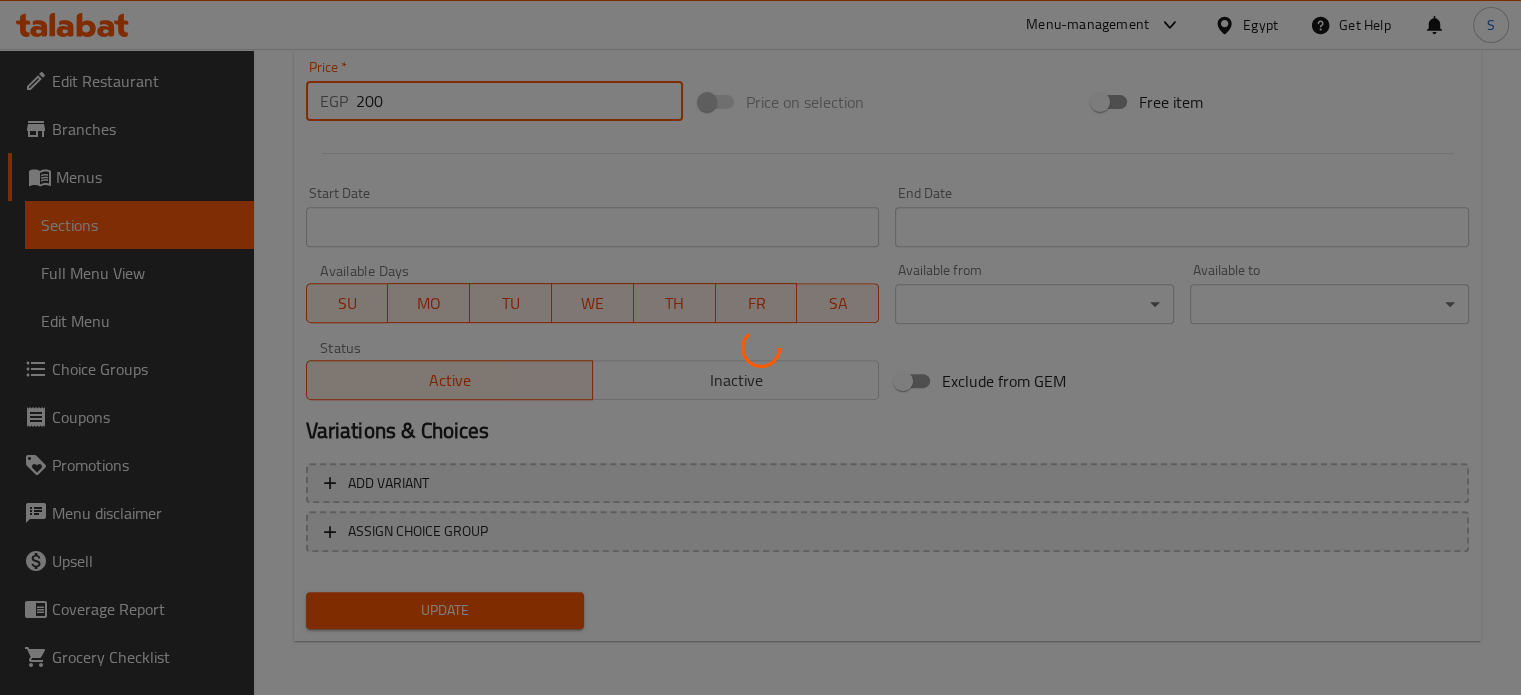 scroll, scrollTop: 0, scrollLeft: 0, axis: both 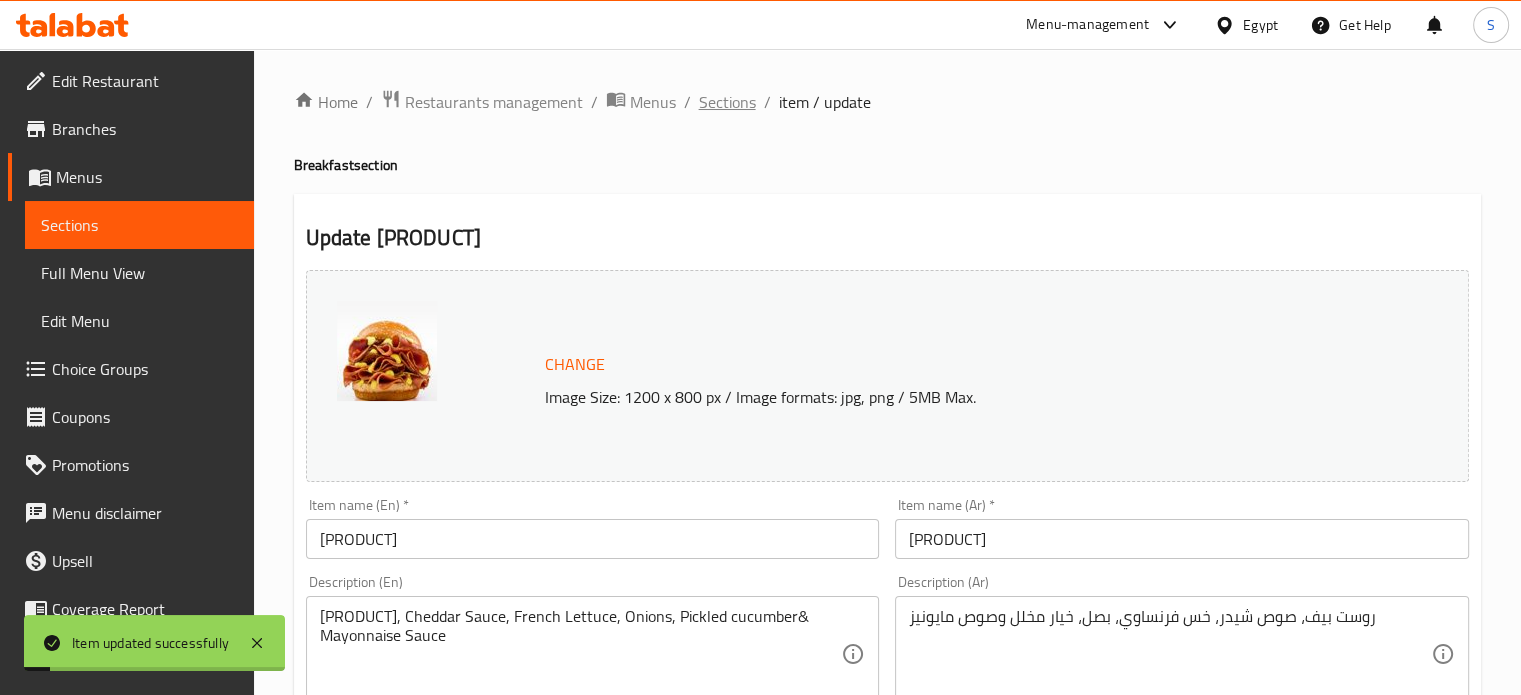 click on "Sections" at bounding box center (727, 102) 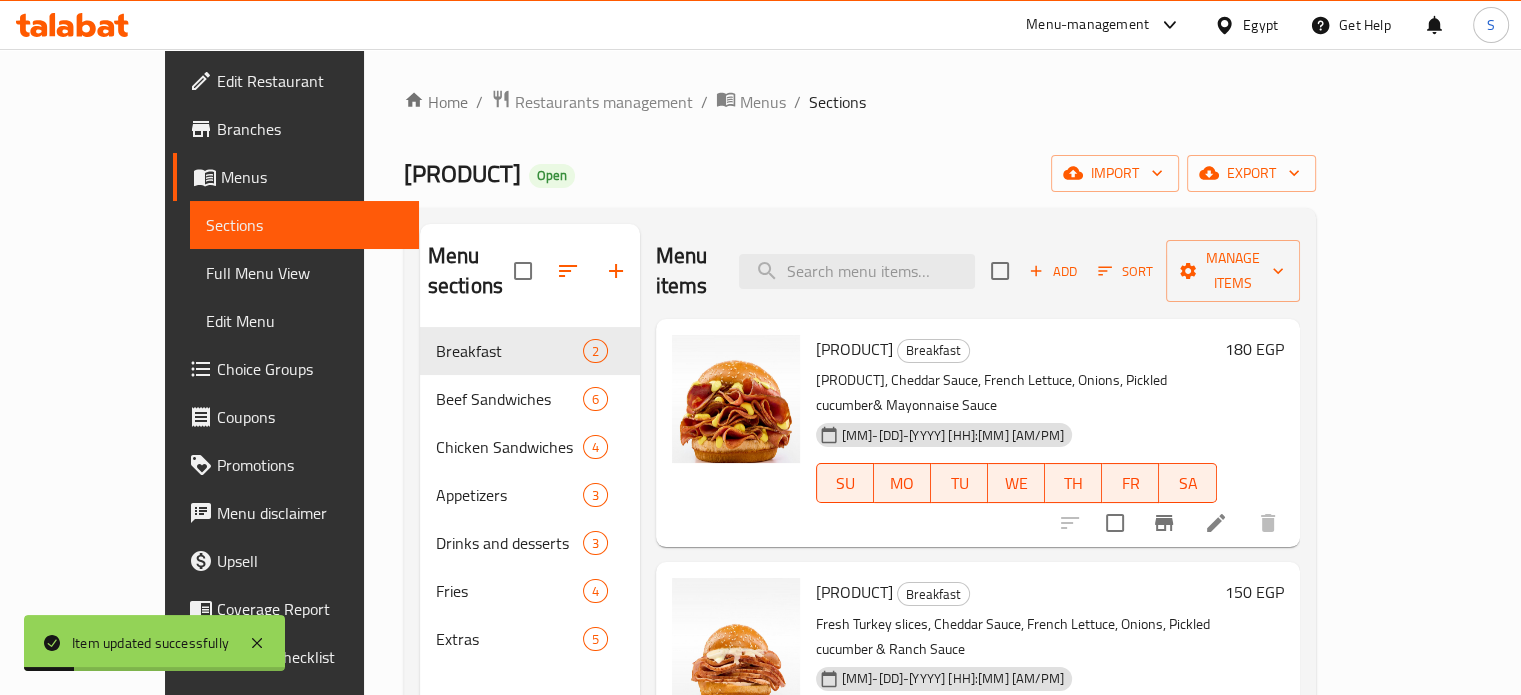 scroll, scrollTop: 280, scrollLeft: 0, axis: vertical 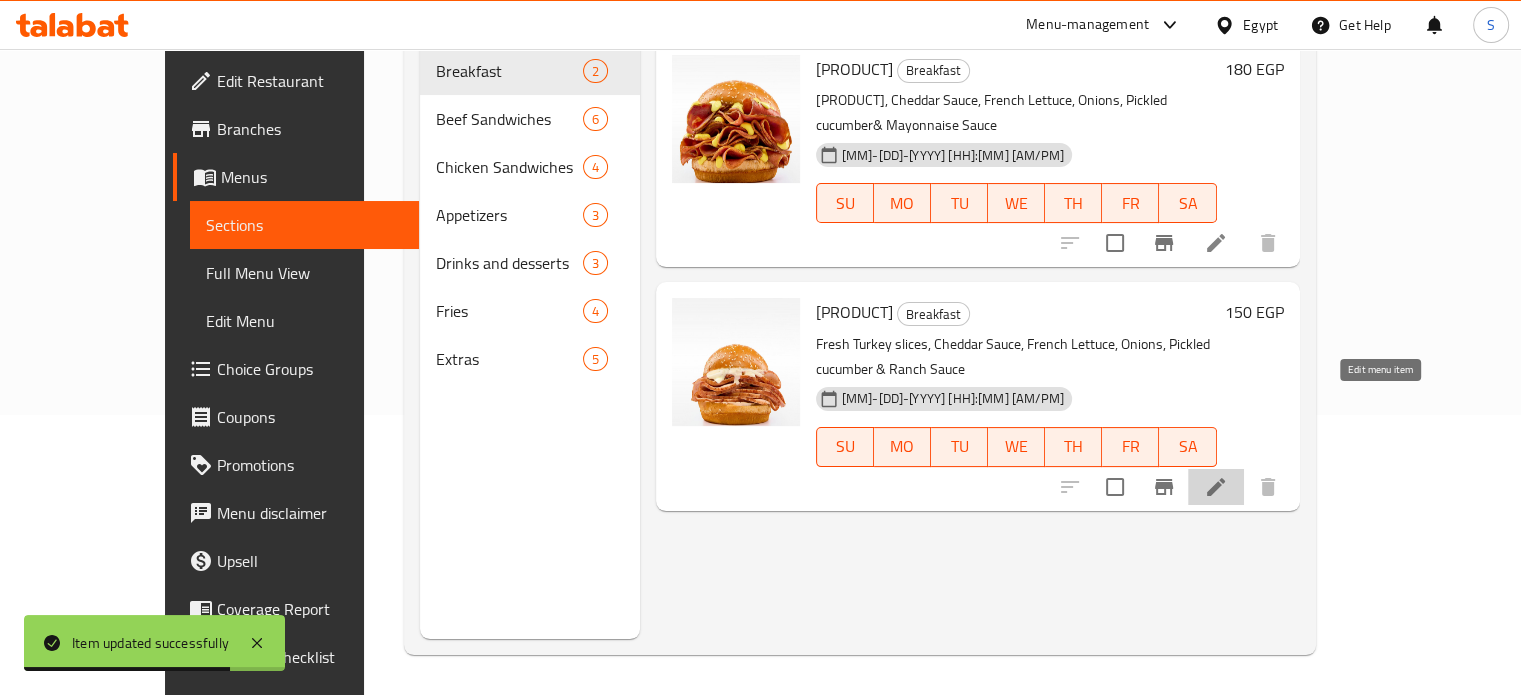 click 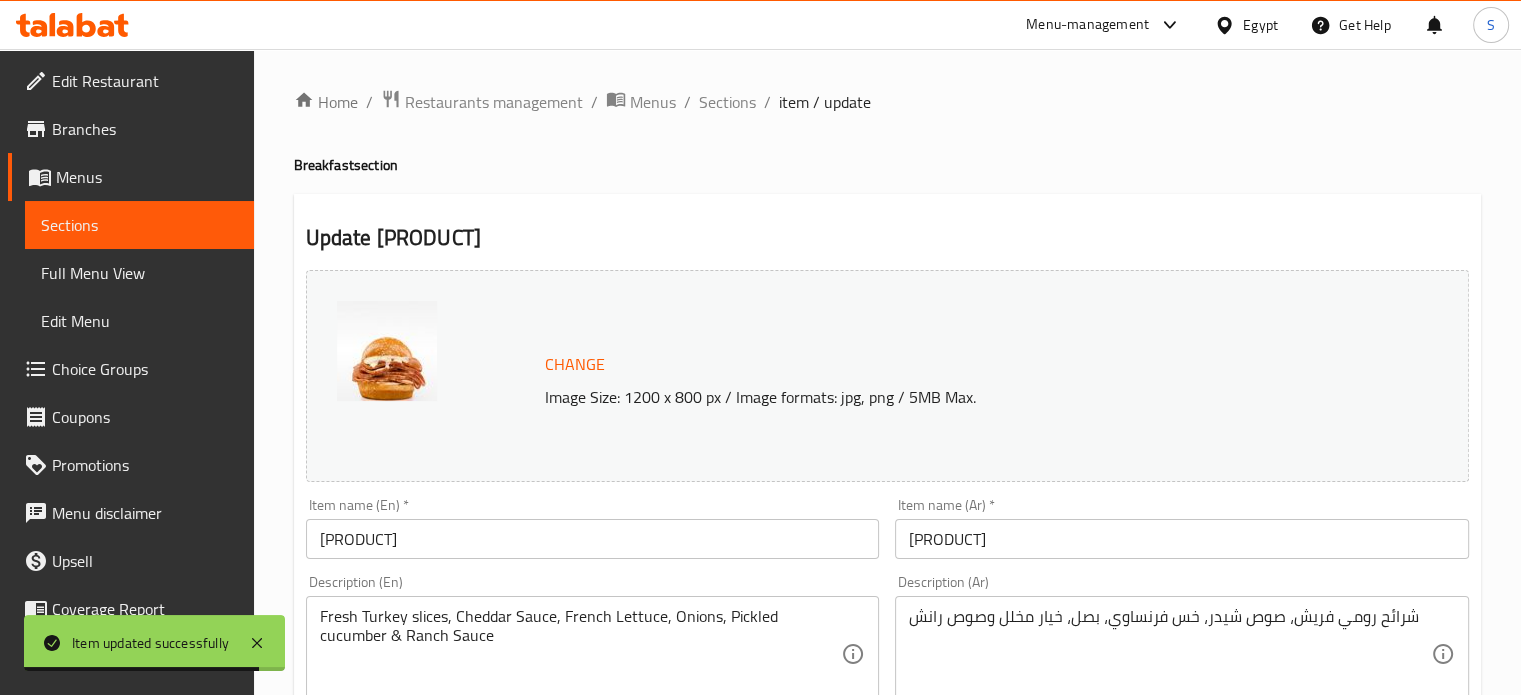 scroll, scrollTop: 745, scrollLeft: 0, axis: vertical 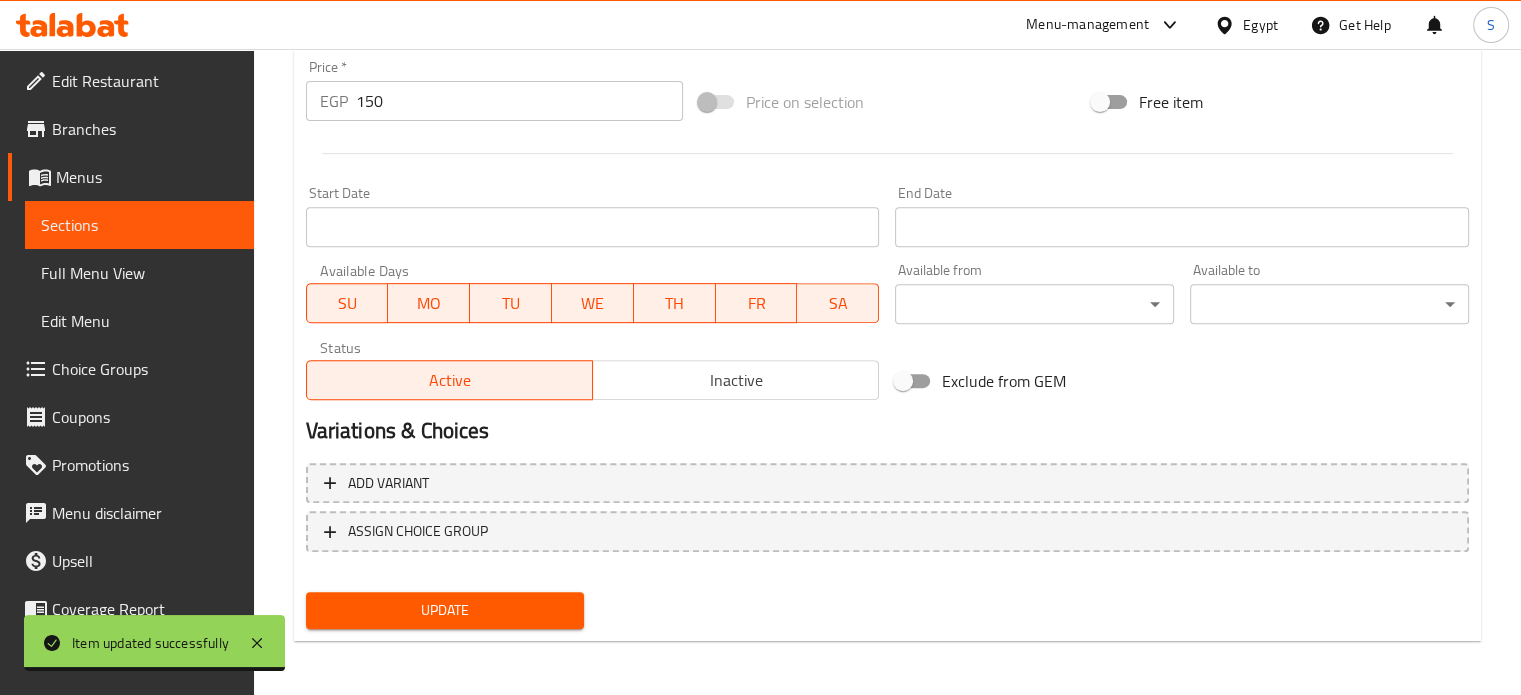 click on "150" at bounding box center [519, 101] 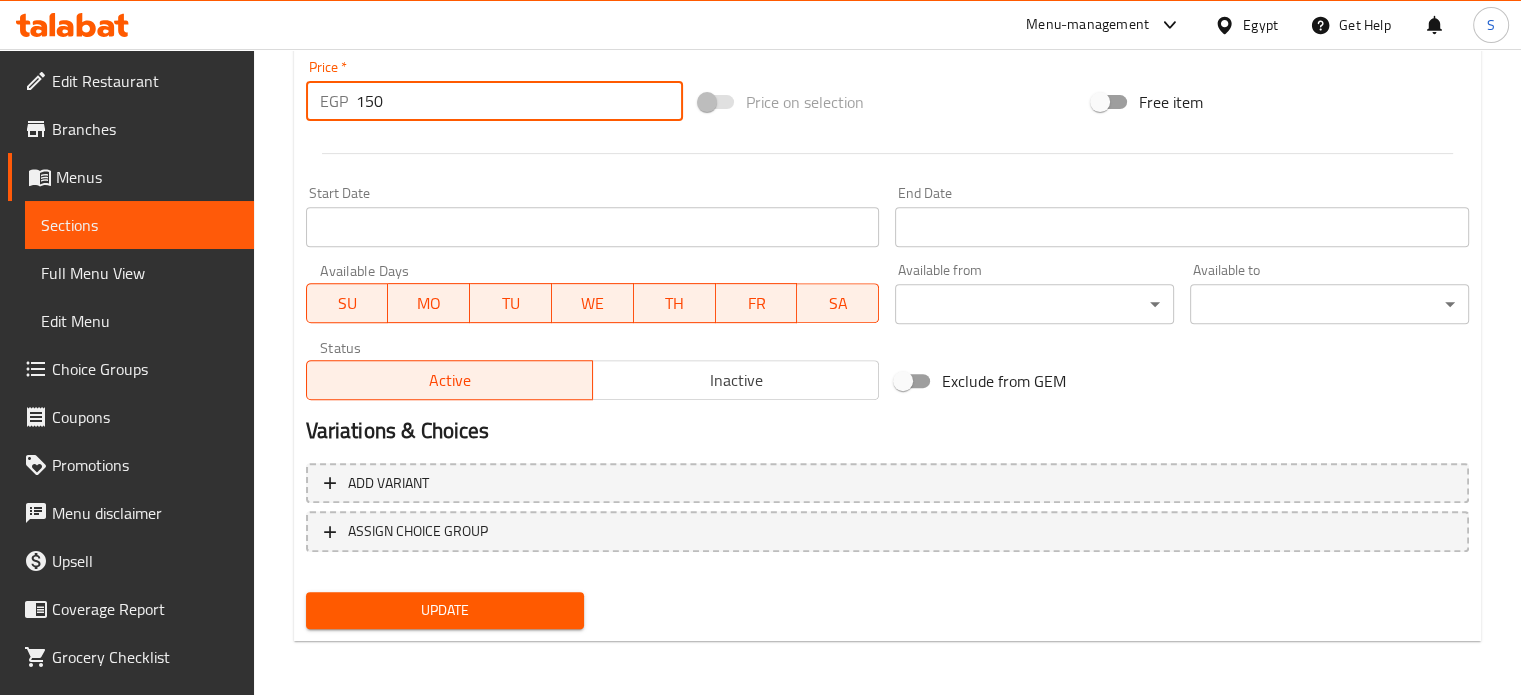 click on "150" at bounding box center (519, 101) 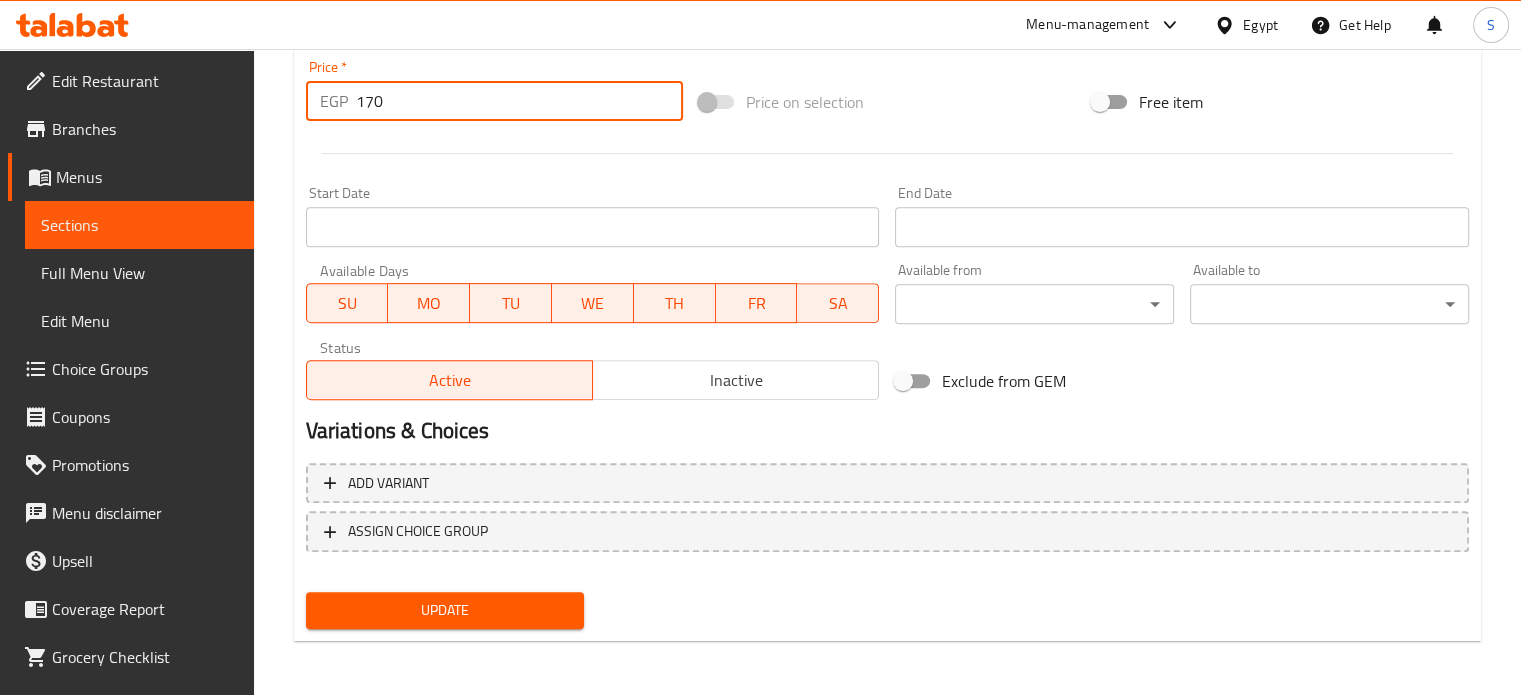 type on "170" 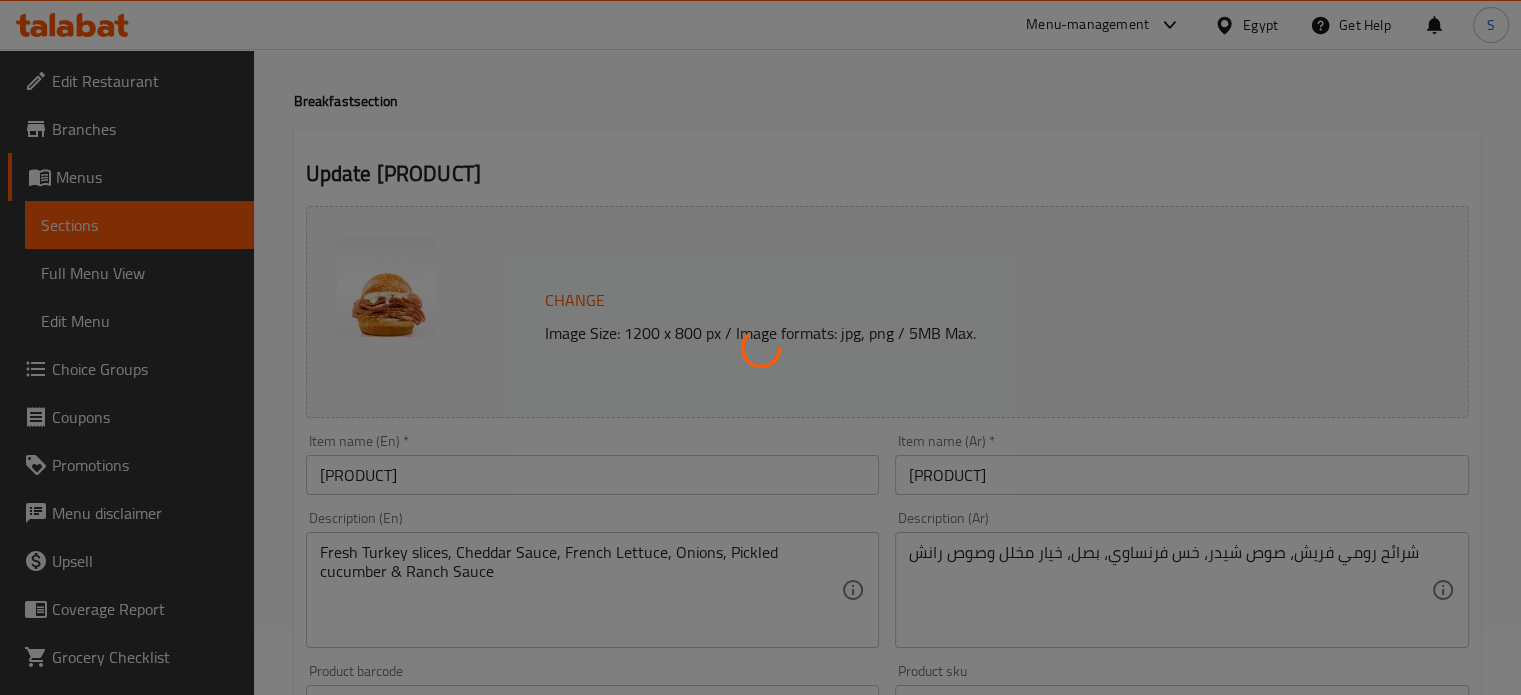 scroll, scrollTop: 0, scrollLeft: 0, axis: both 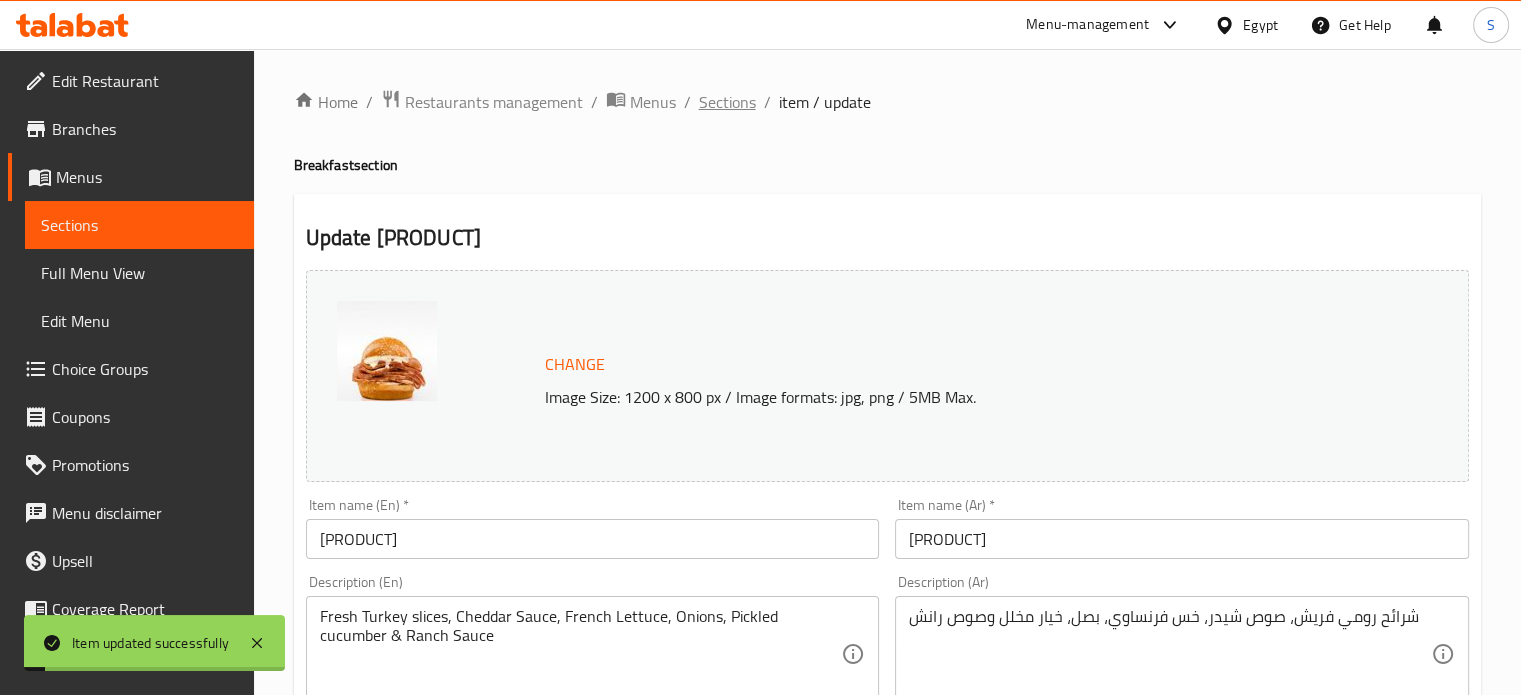 click on "Sections" at bounding box center (727, 102) 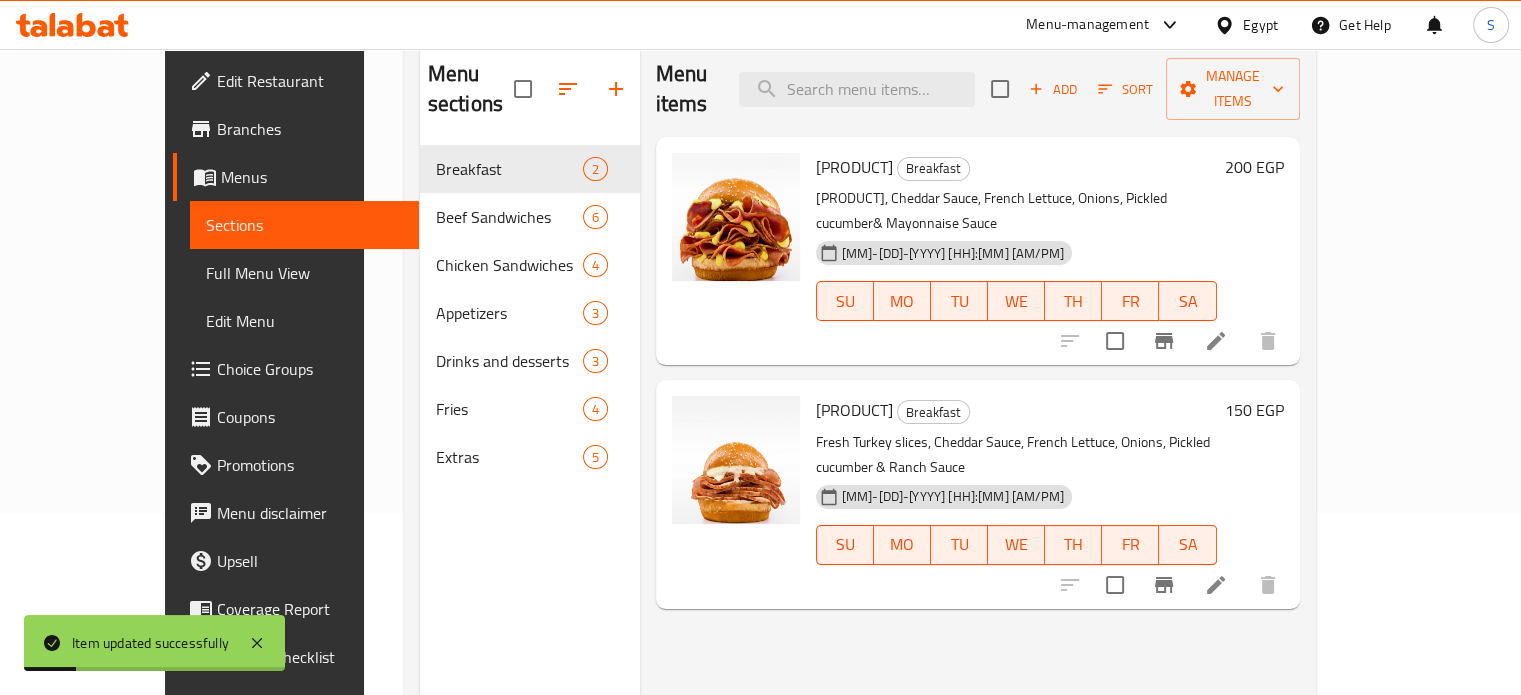 scroll, scrollTop: 187, scrollLeft: 0, axis: vertical 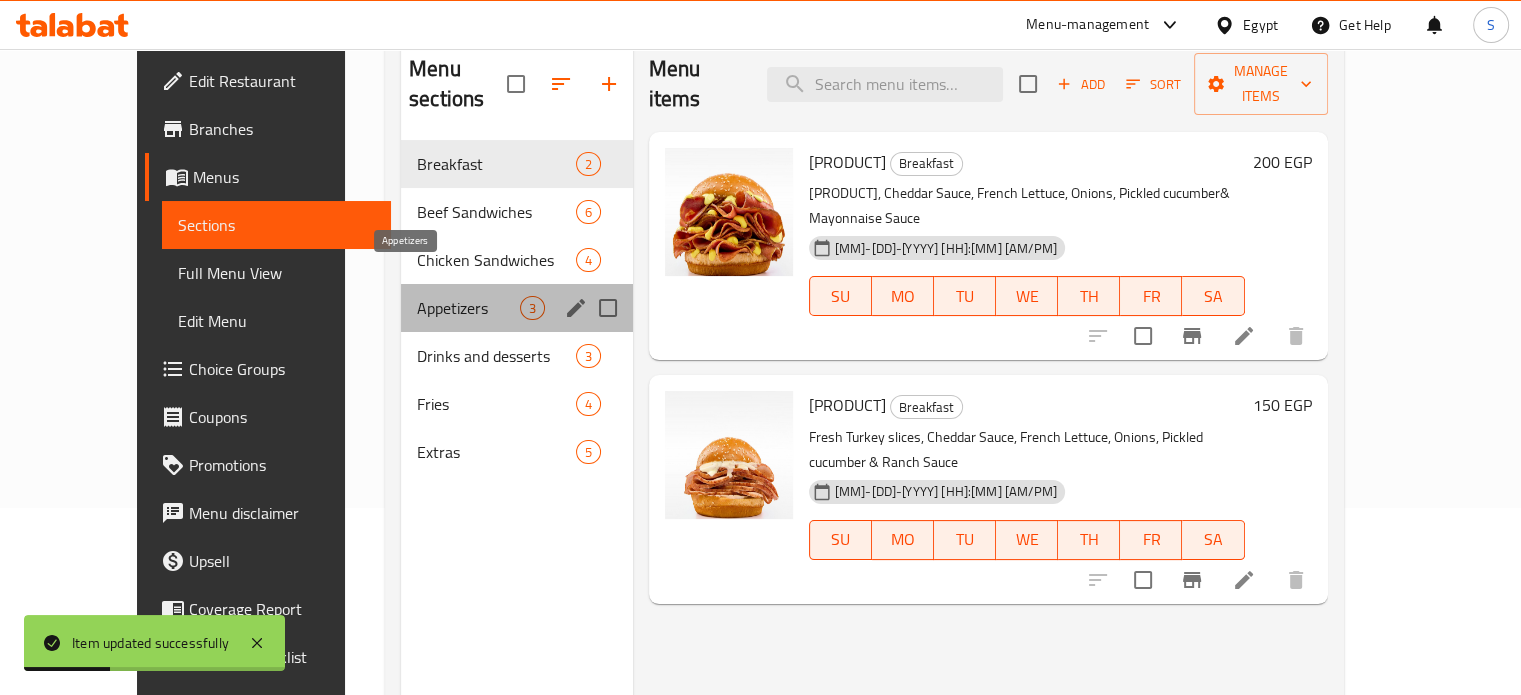 click on "Appetizers" at bounding box center [468, 308] 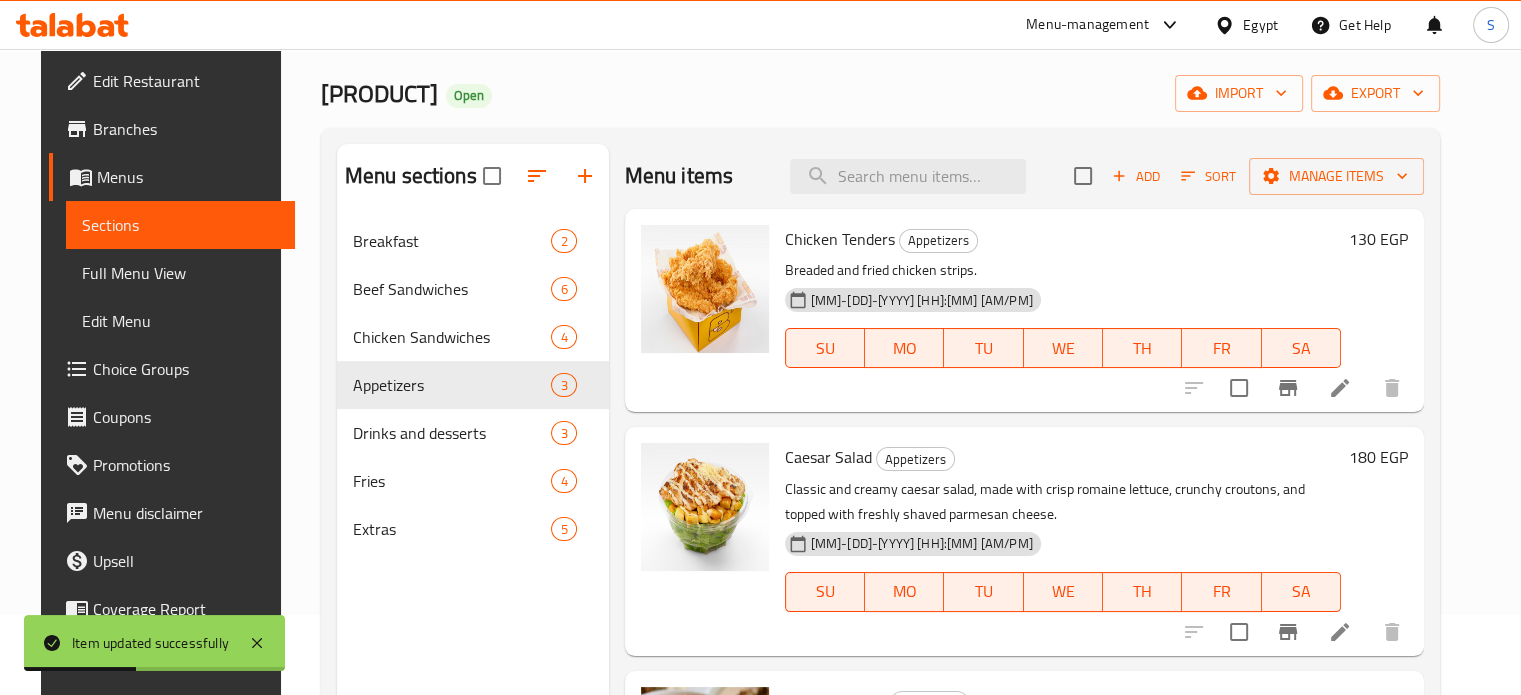 scroll, scrollTop: 60, scrollLeft: 0, axis: vertical 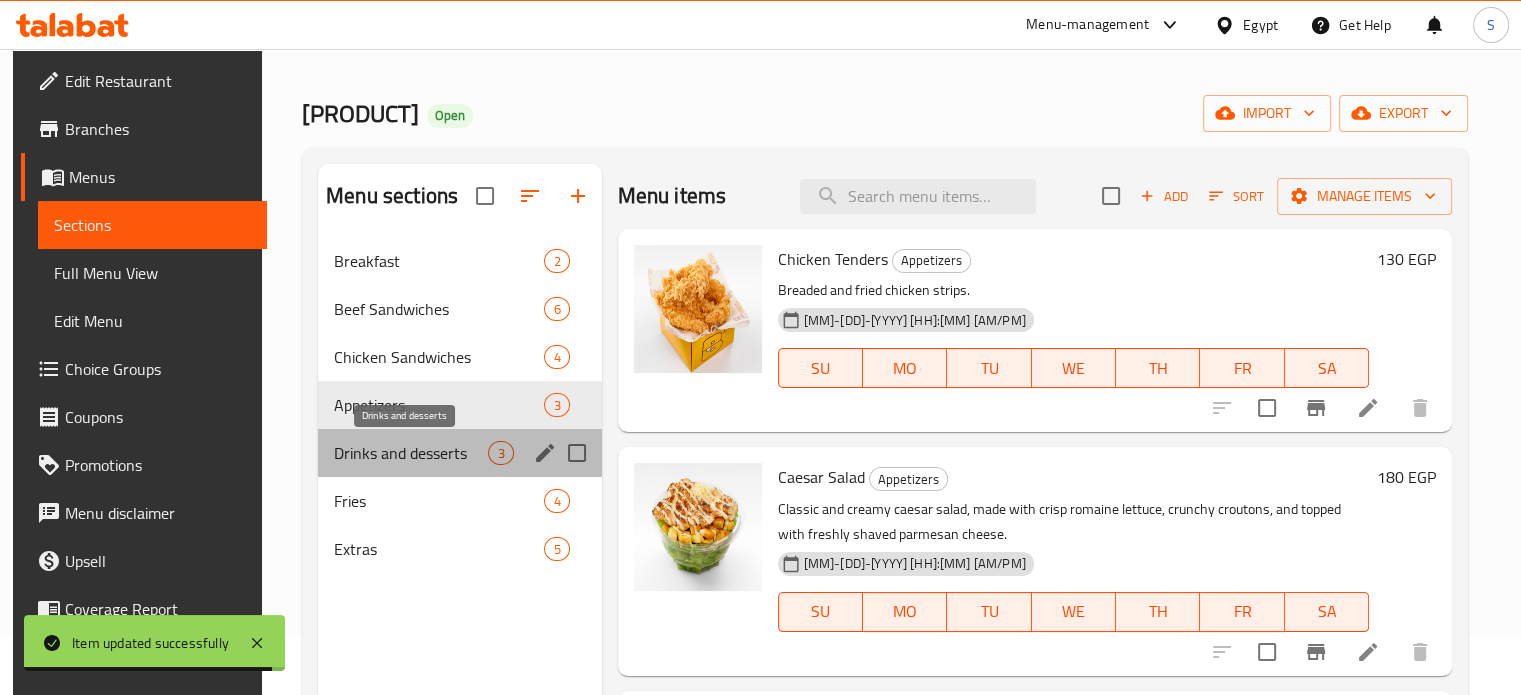click on "Drinks and desserts" at bounding box center [411, 453] 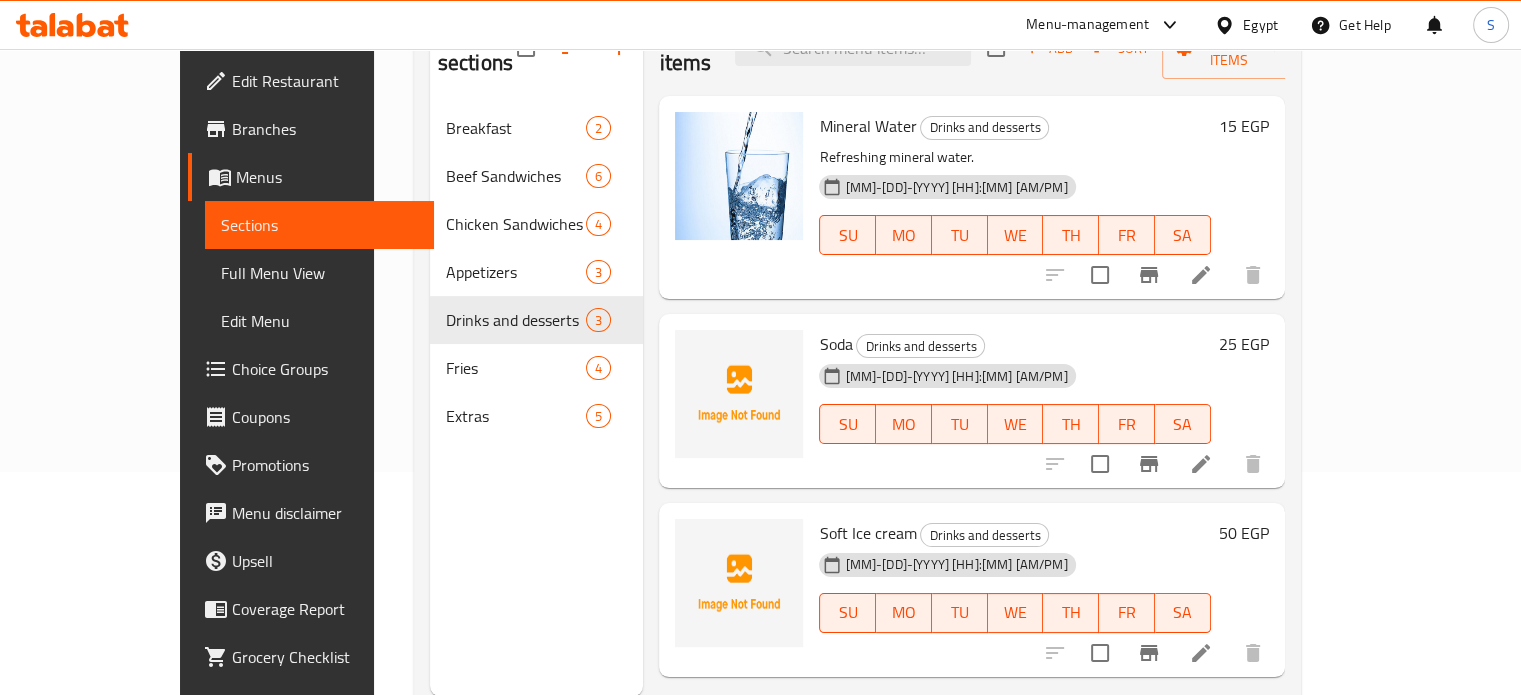 scroll, scrollTop: 280, scrollLeft: 0, axis: vertical 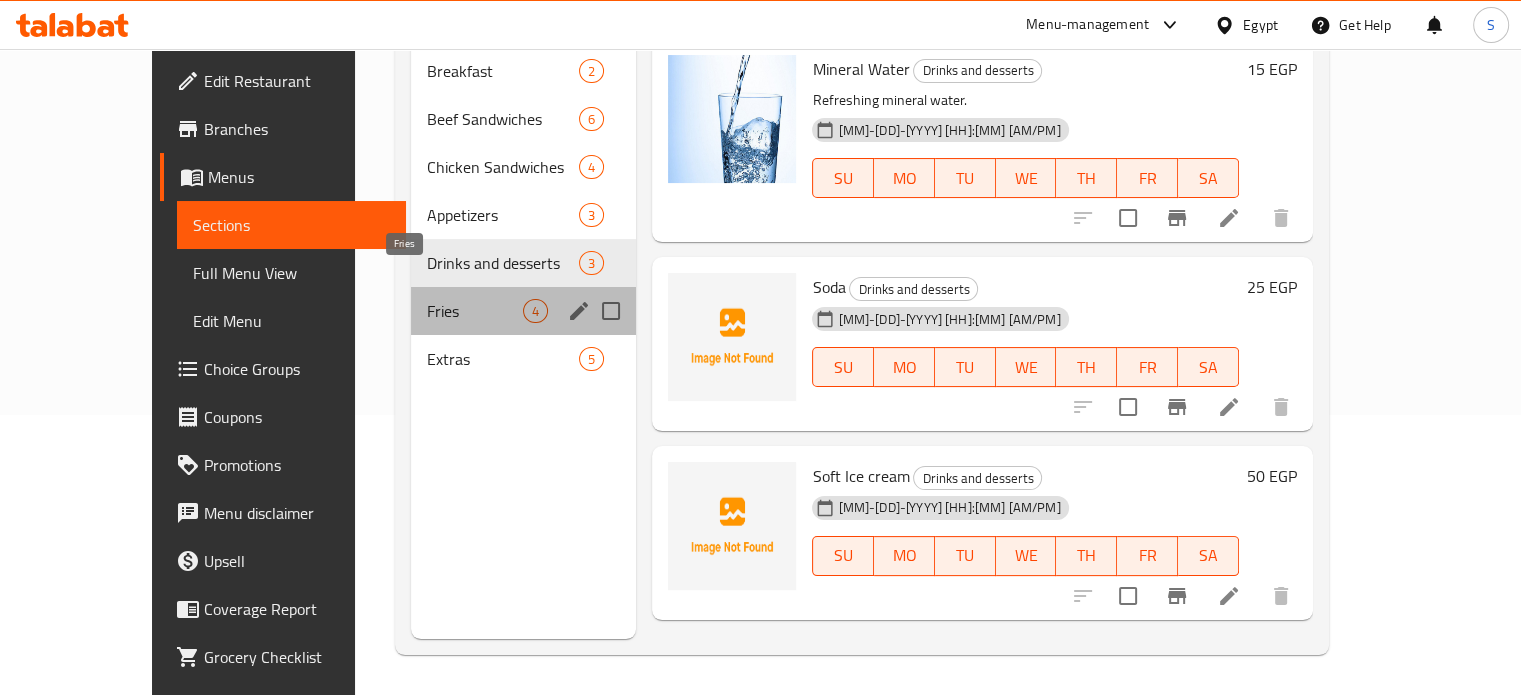 click on "Fries" at bounding box center [475, 311] 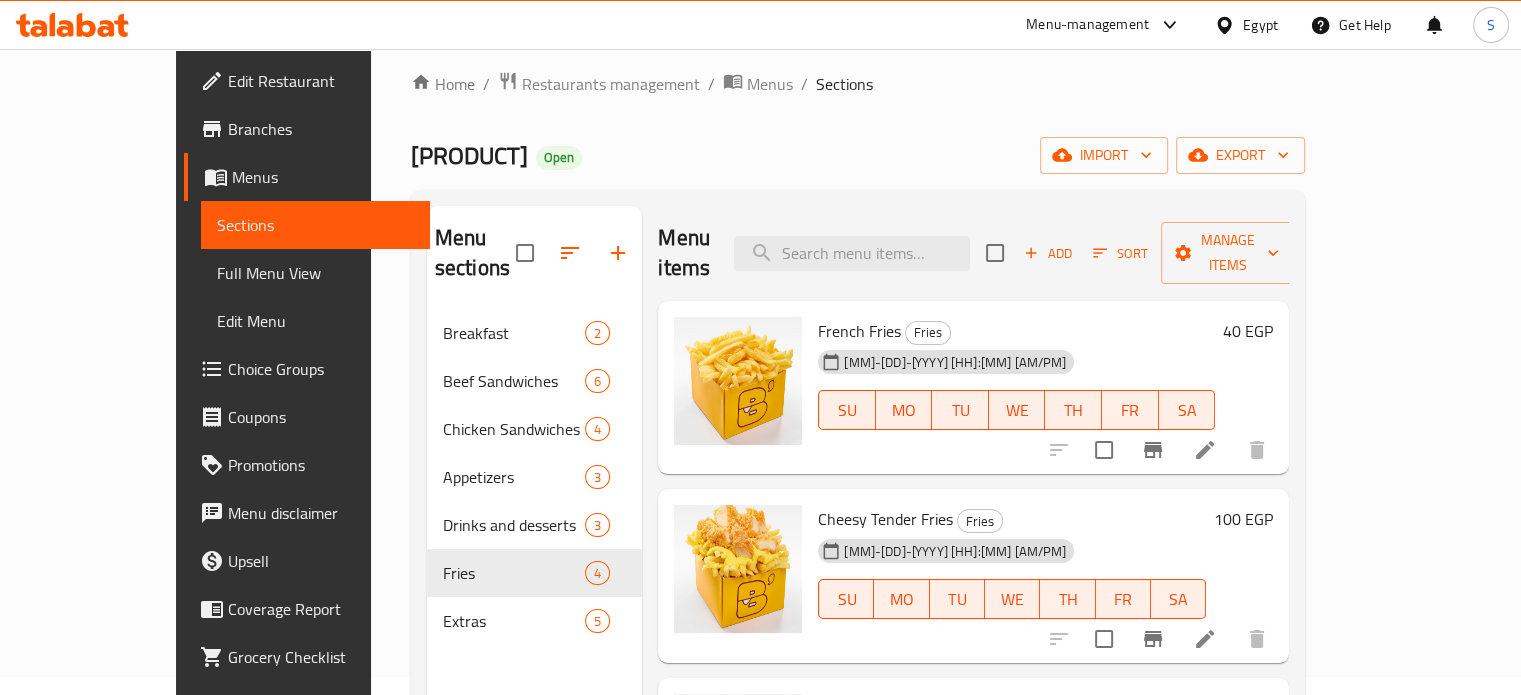 scroll, scrollTop: 0, scrollLeft: 0, axis: both 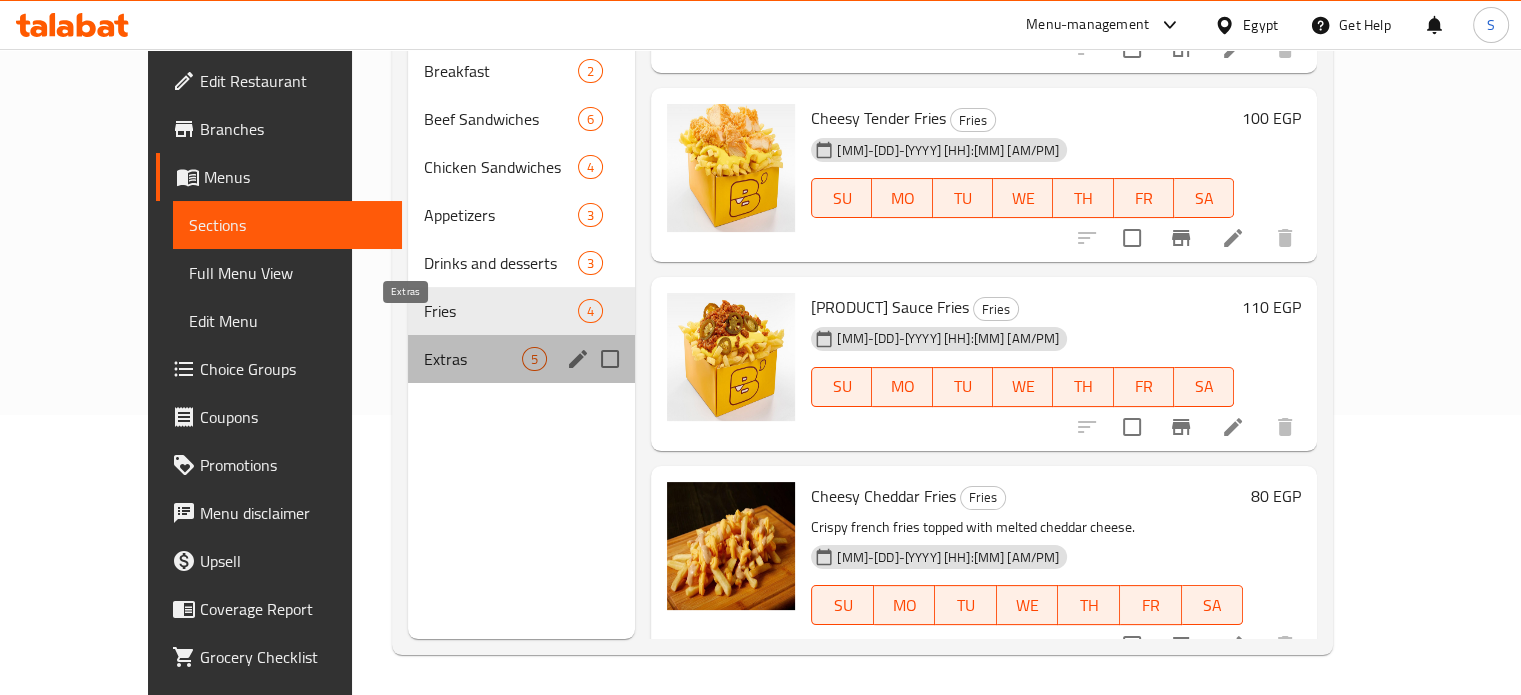 click on "Extras" at bounding box center [473, 359] 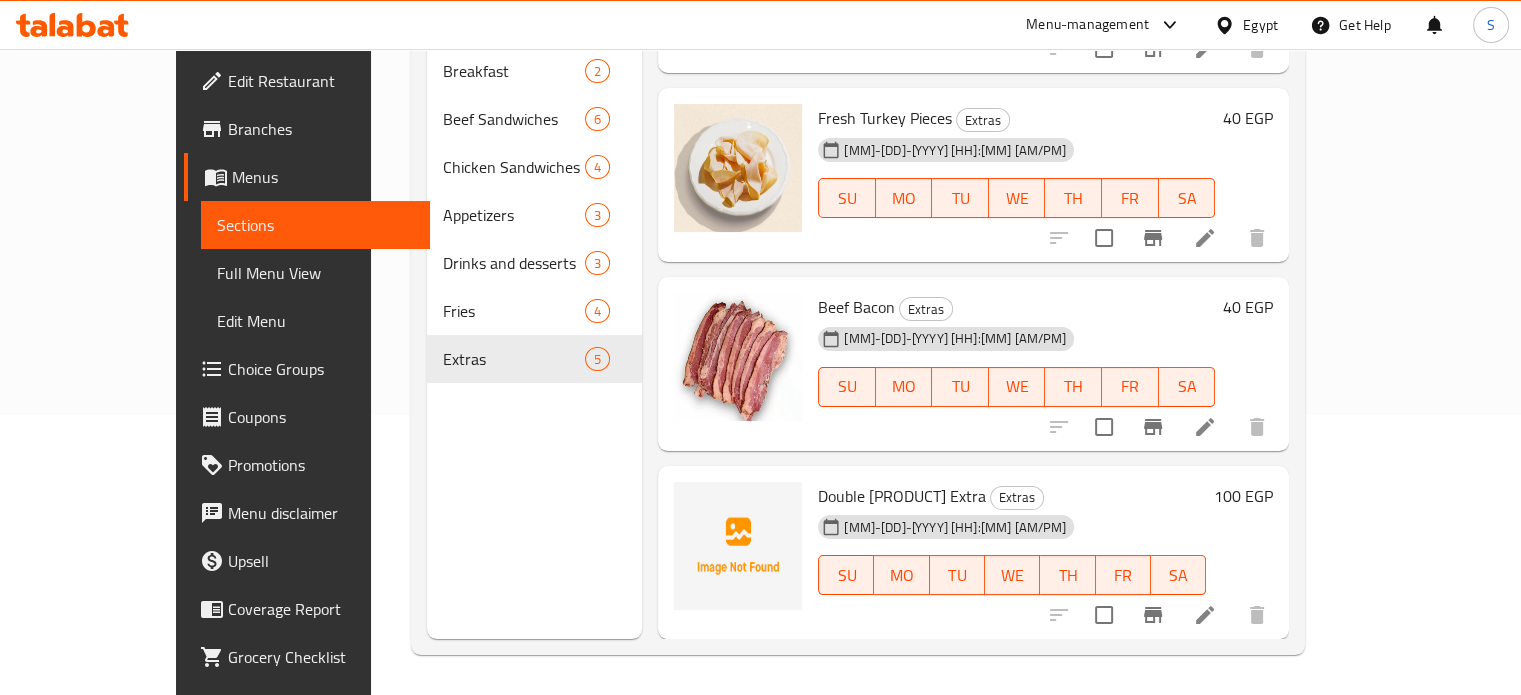 scroll, scrollTop: 0, scrollLeft: 0, axis: both 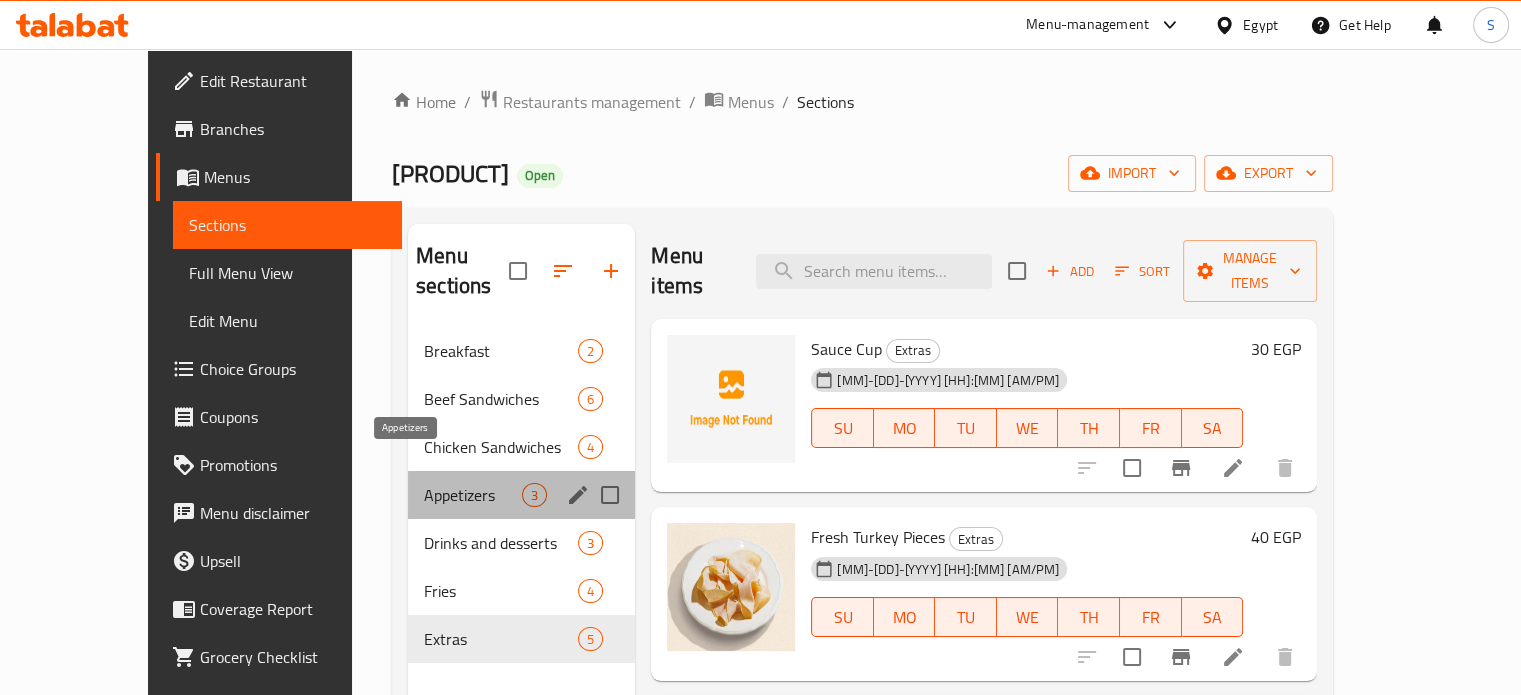 click on "Appetizers" at bounding box center (473, 495) 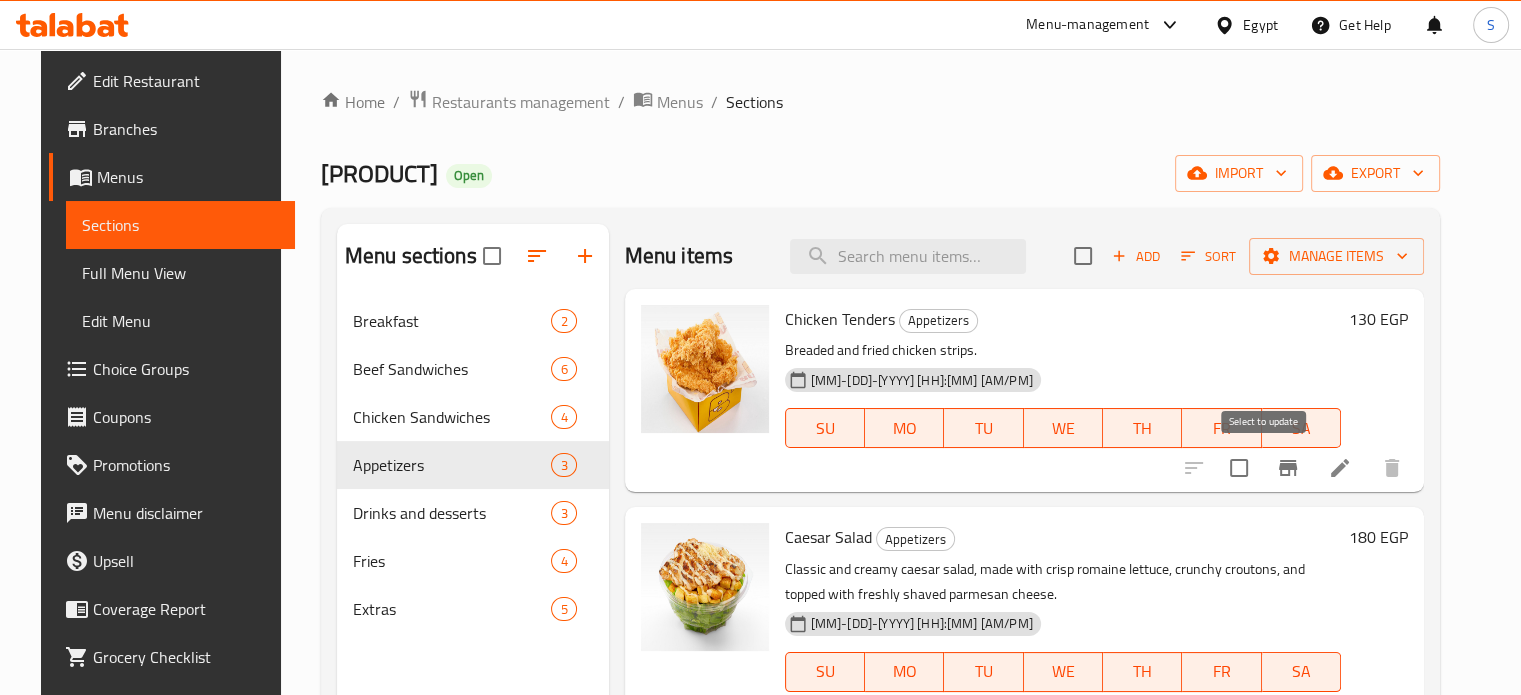 scroll, scrollTop: 35, scrollLeft: 0, axis: vertical 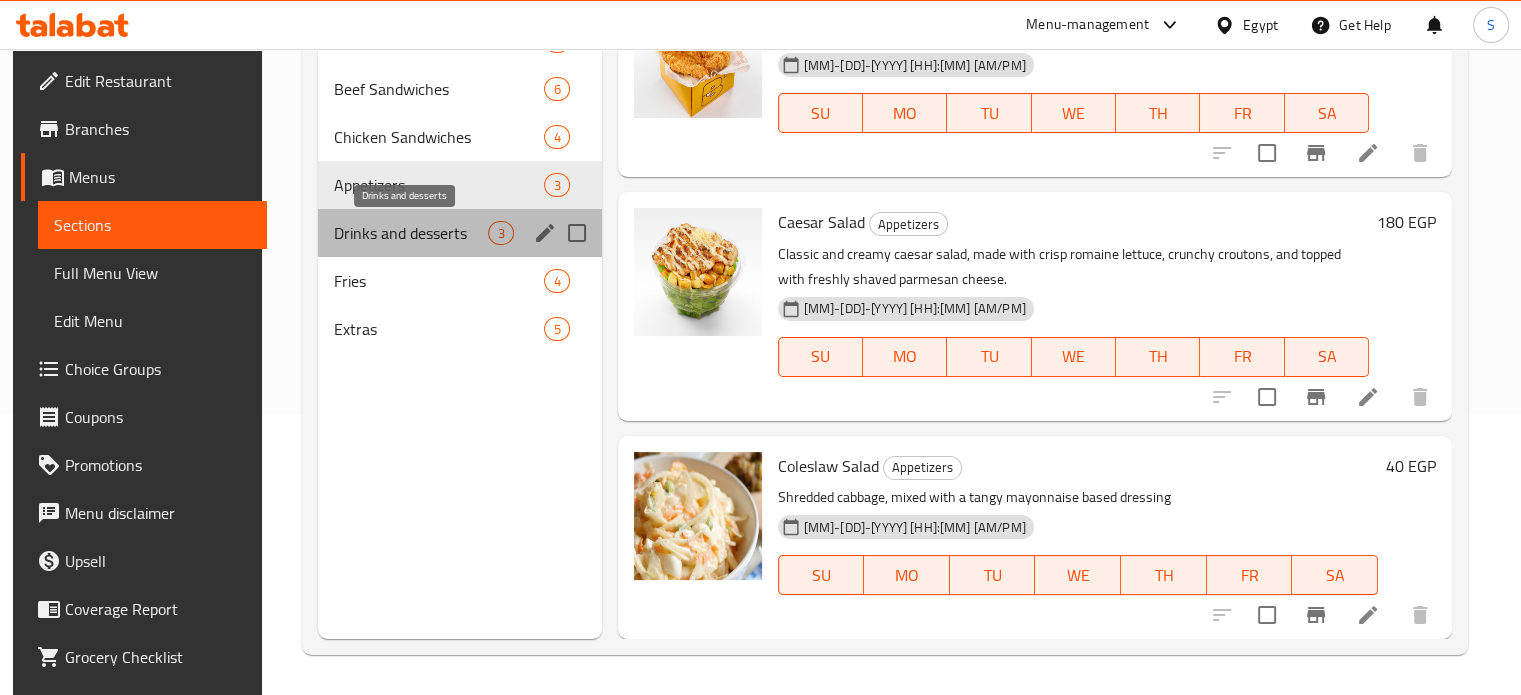 click on "Drinks and desserts" at bounding box center (411, 233) 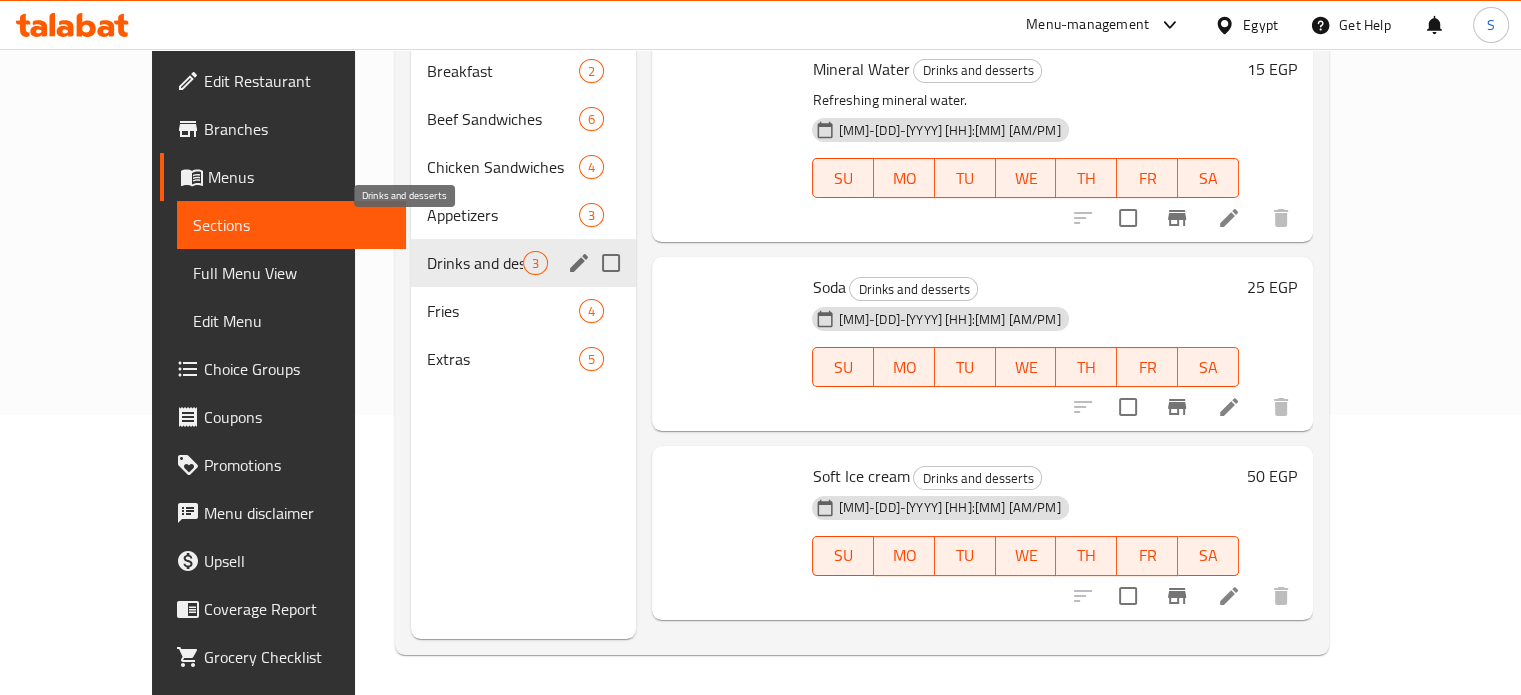 scroll, scrollTop: 0, scrollLeft: 0, axis: both 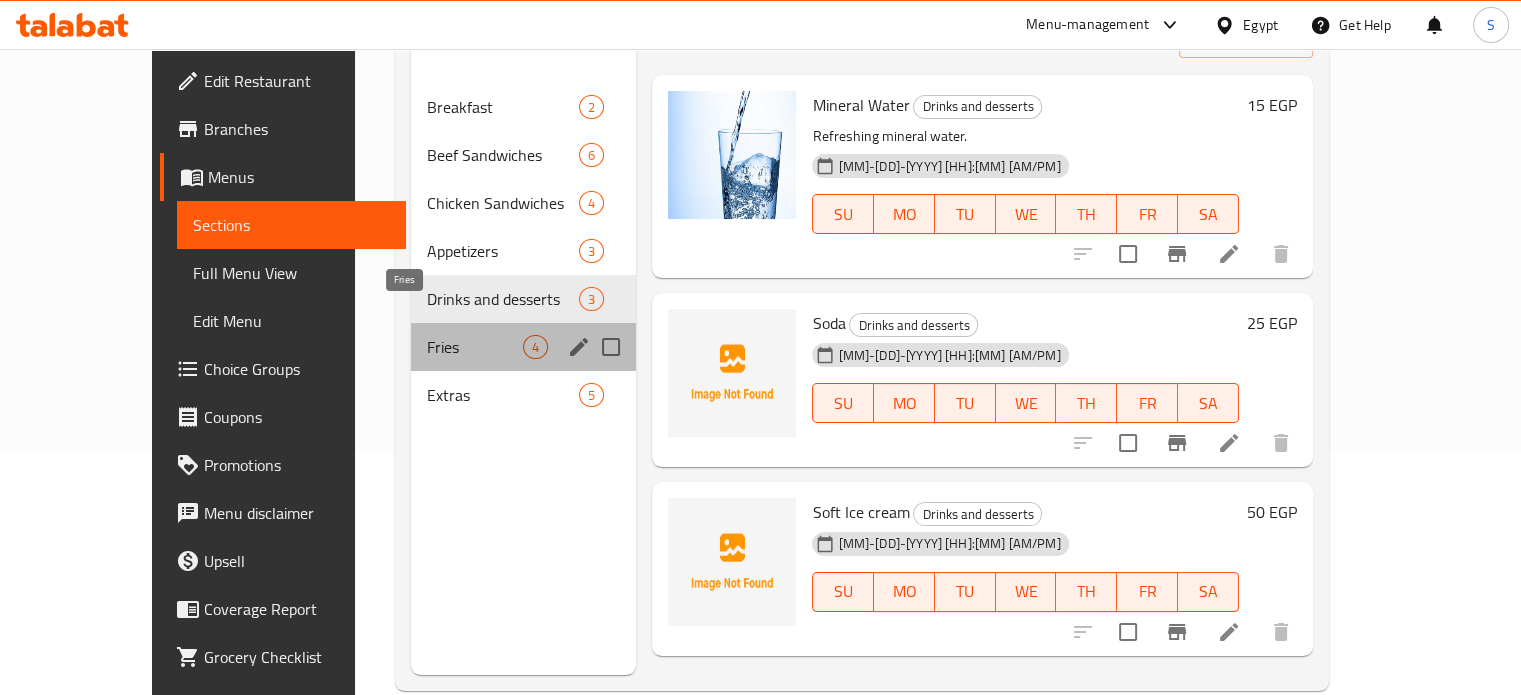 click on "Fries" at bounding box center (475, 347) 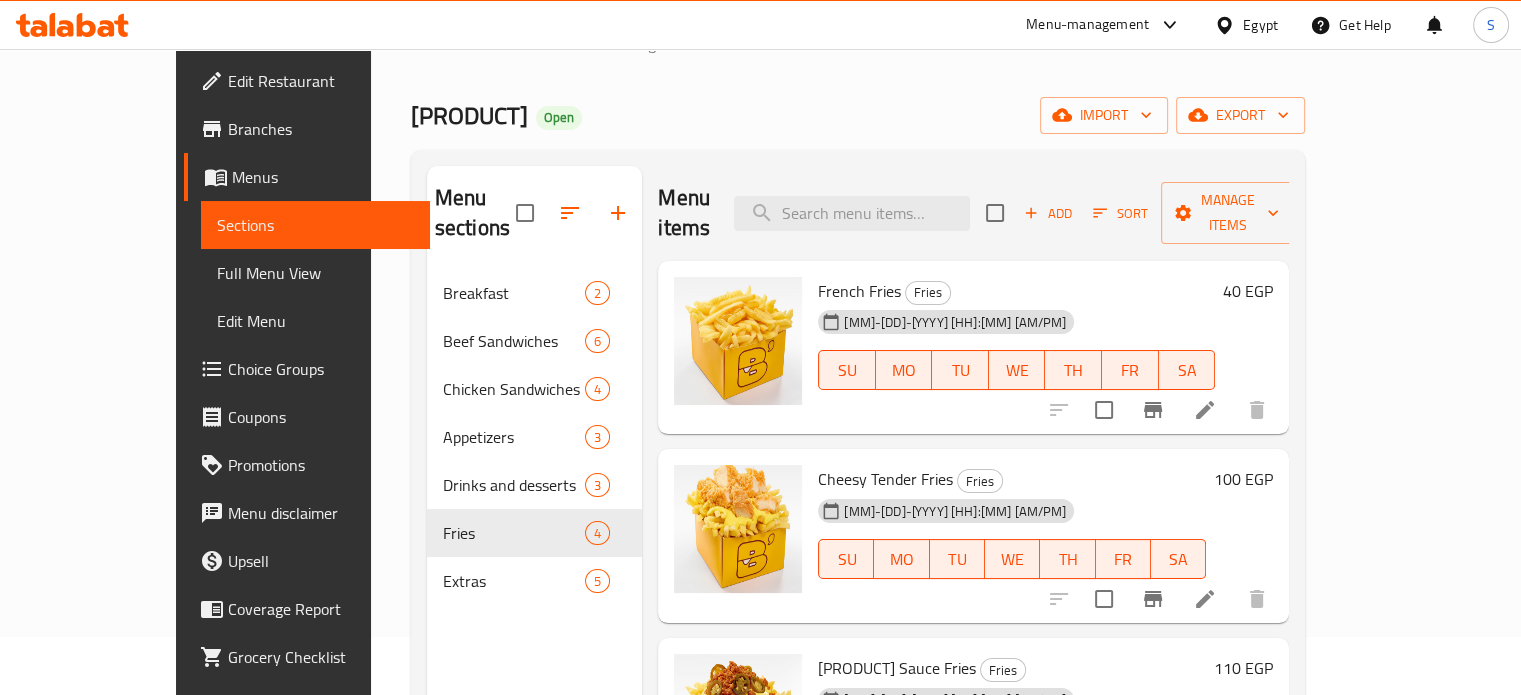 scroll, scrollTop: 44, scrollLeft: 0, axis: vertical 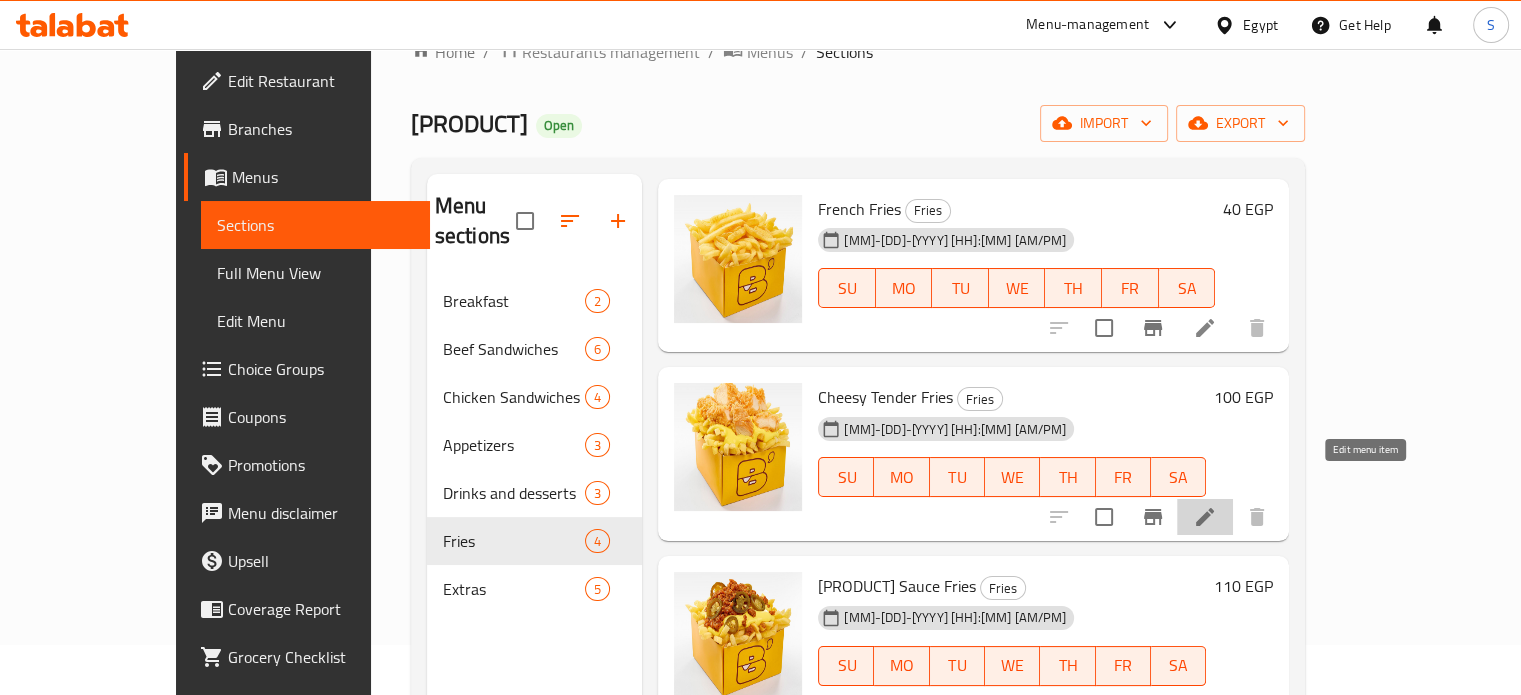 click 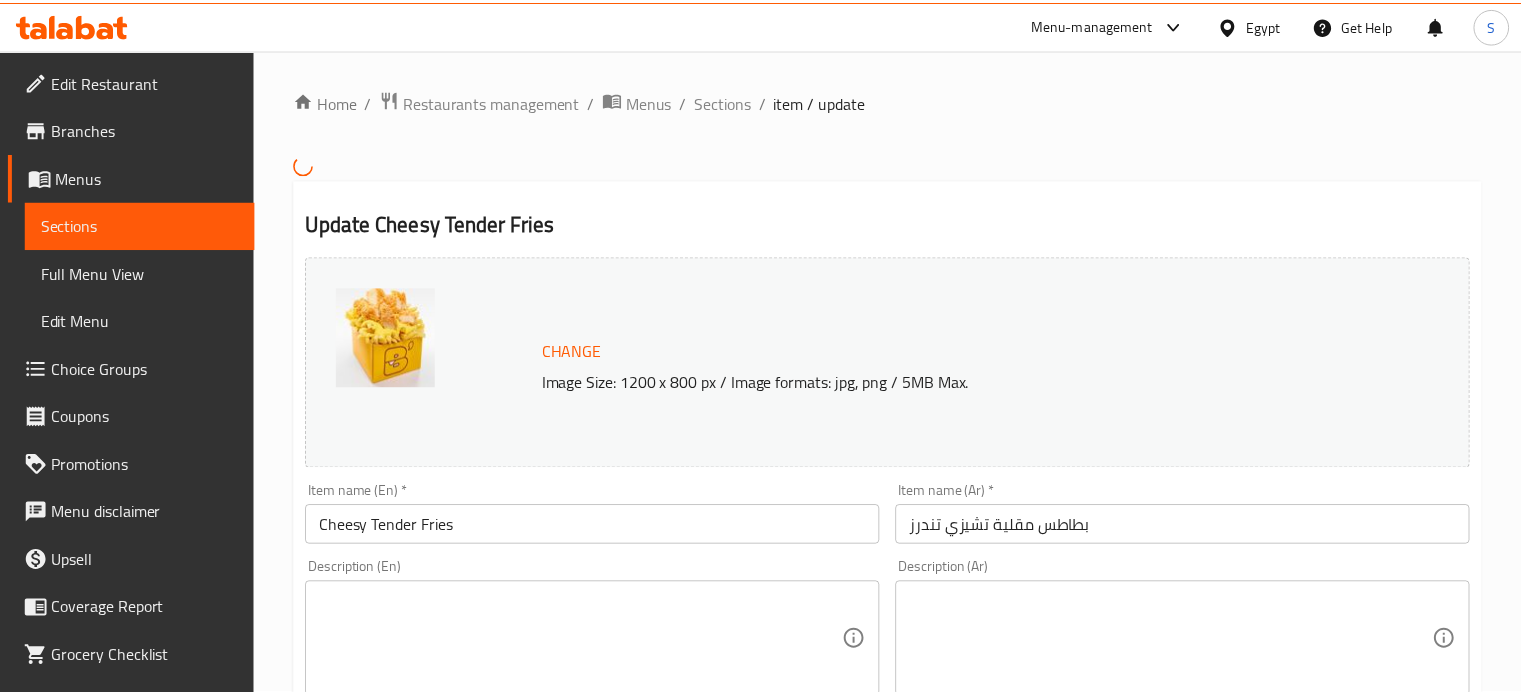 scroll, scrollTop: 732, scrollLeft: 0, axis: vertical 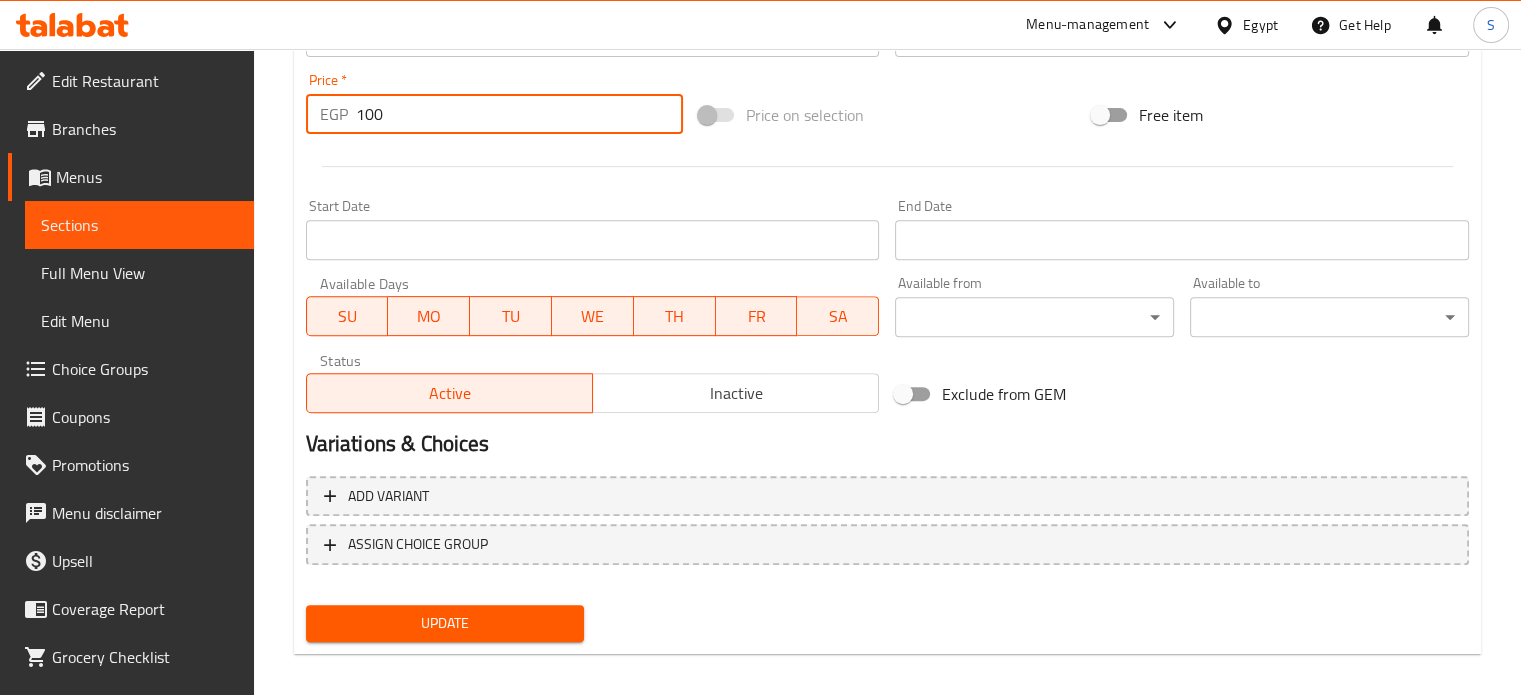click on "100" at bounding box center (519, 114) 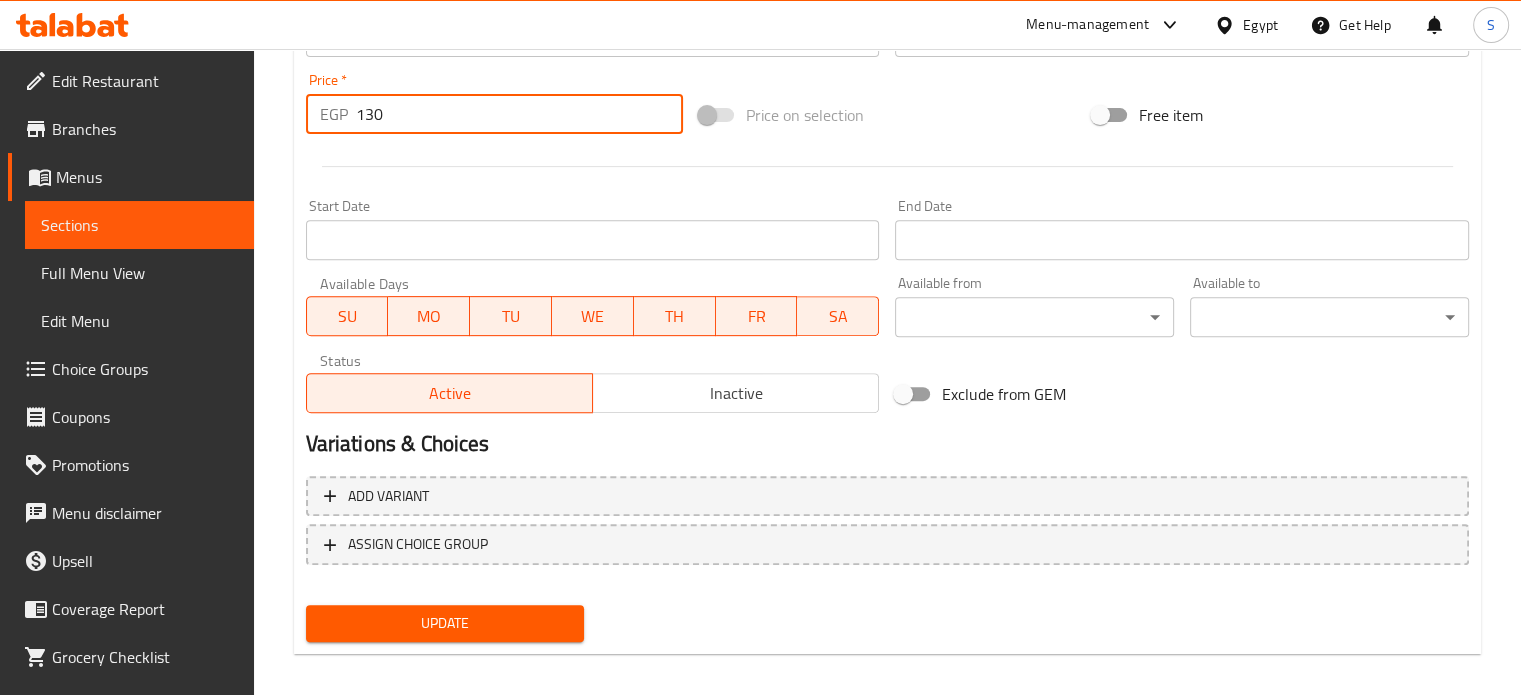 type on "130" 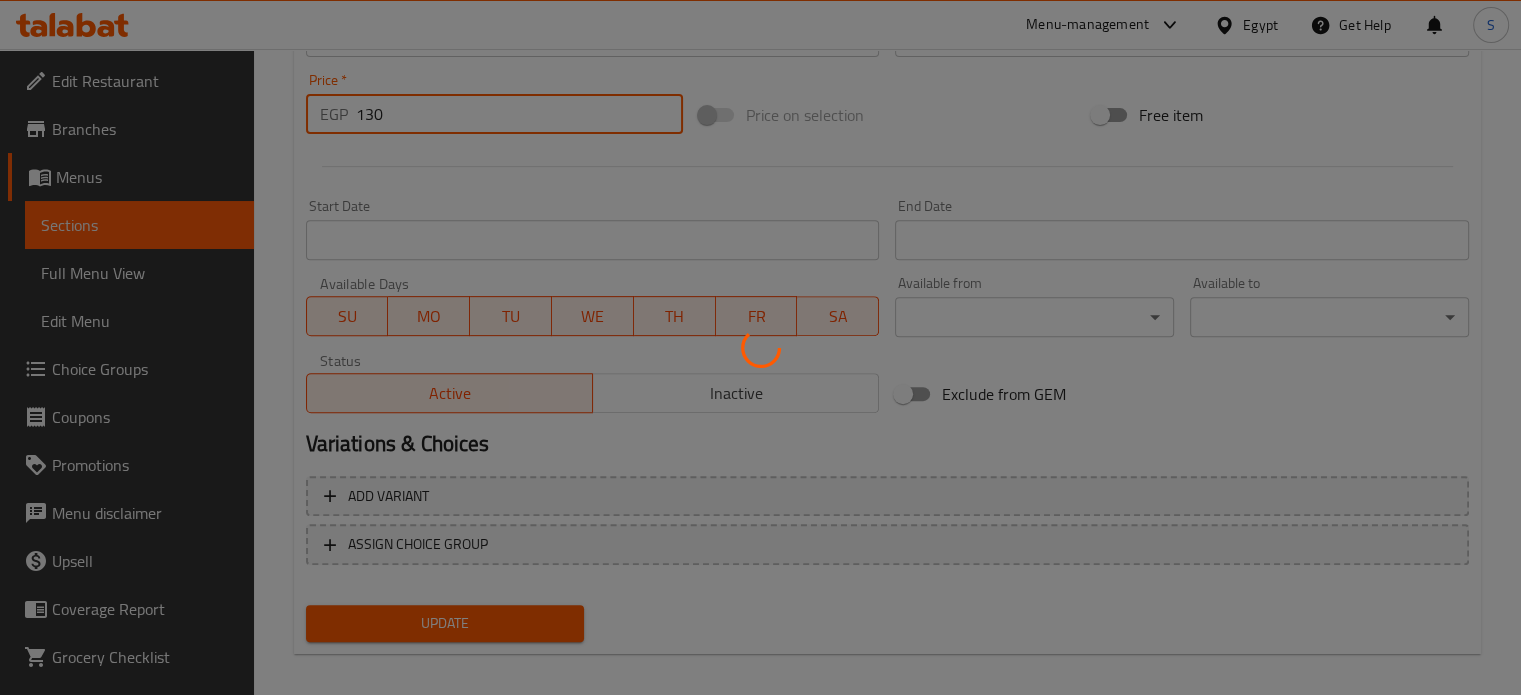 scroll, scrollTop: 0, scrollLeft: 0, axis: both 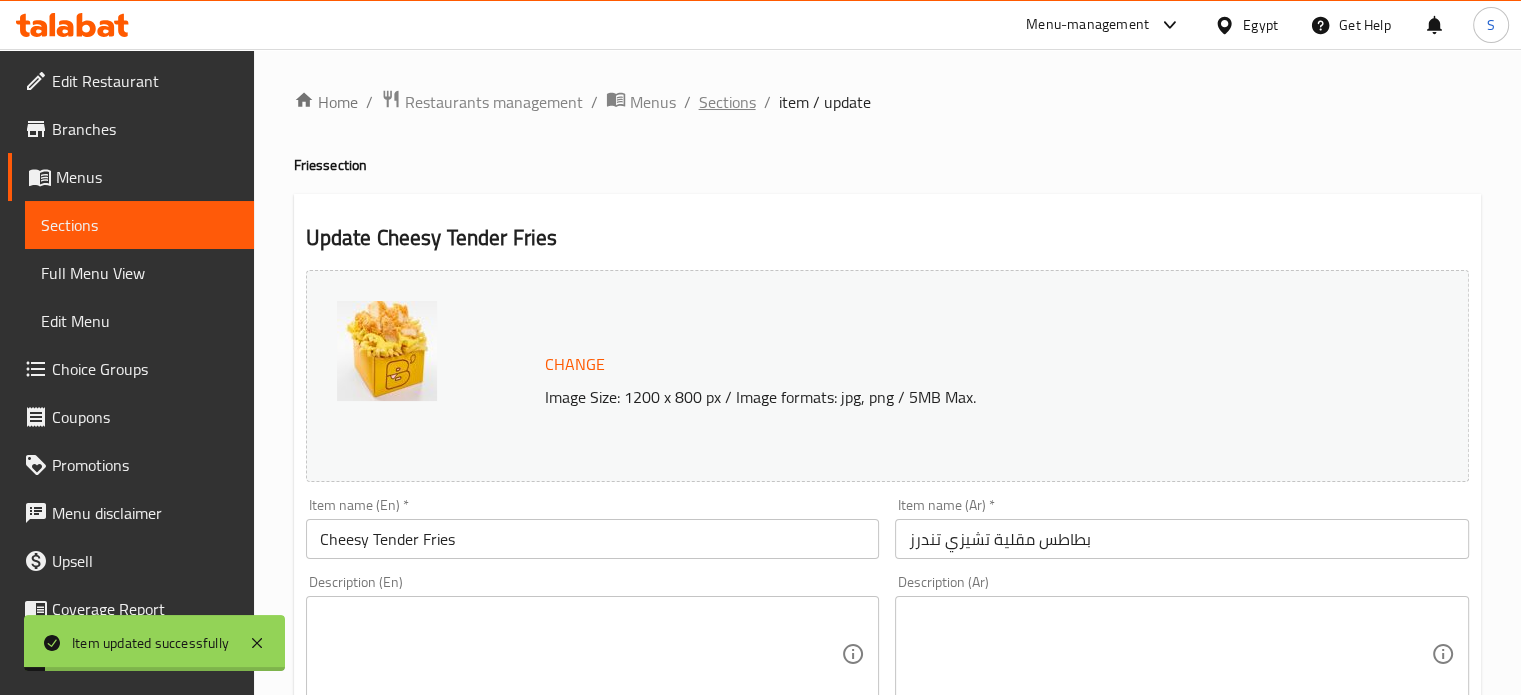 click on "Sections" at bounding box center (727, 102) 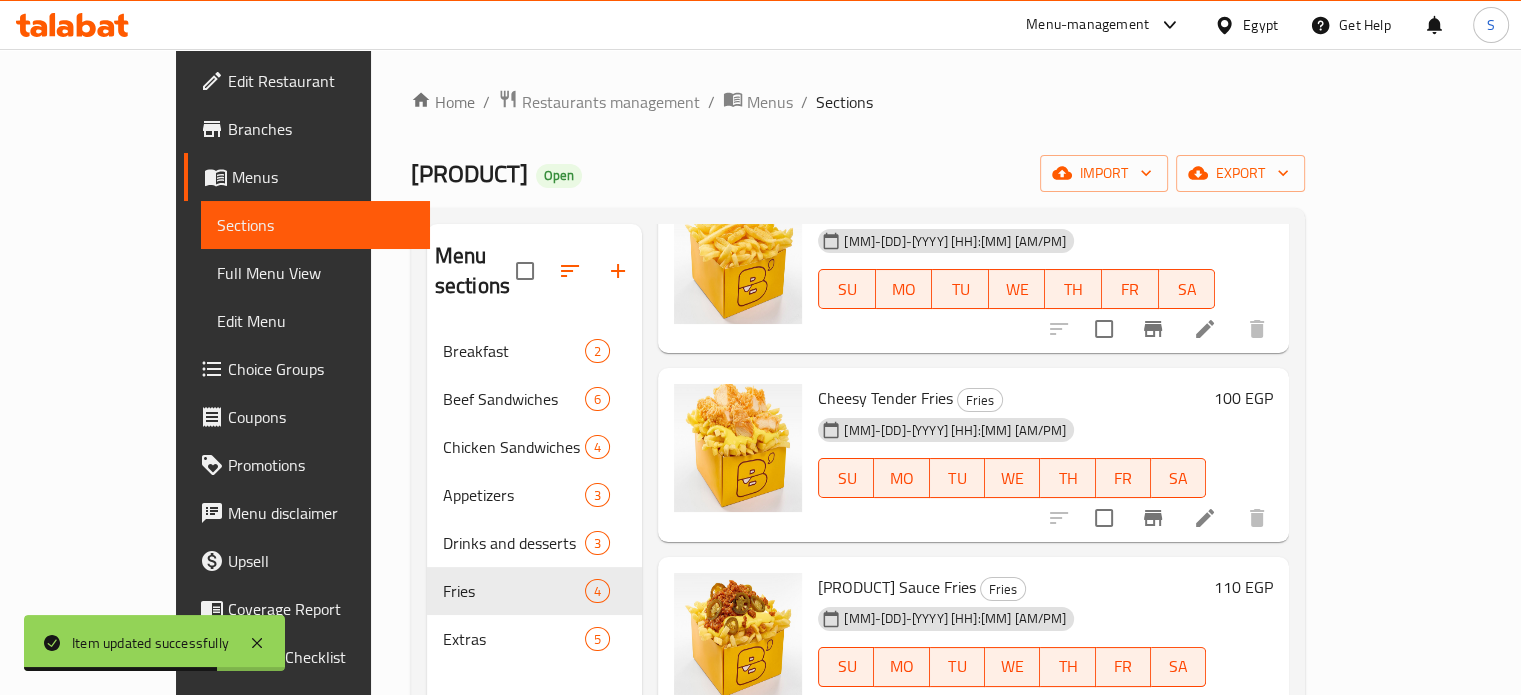 scroll, scrollTop: 139, scrollLeft: 0, axis: vertical 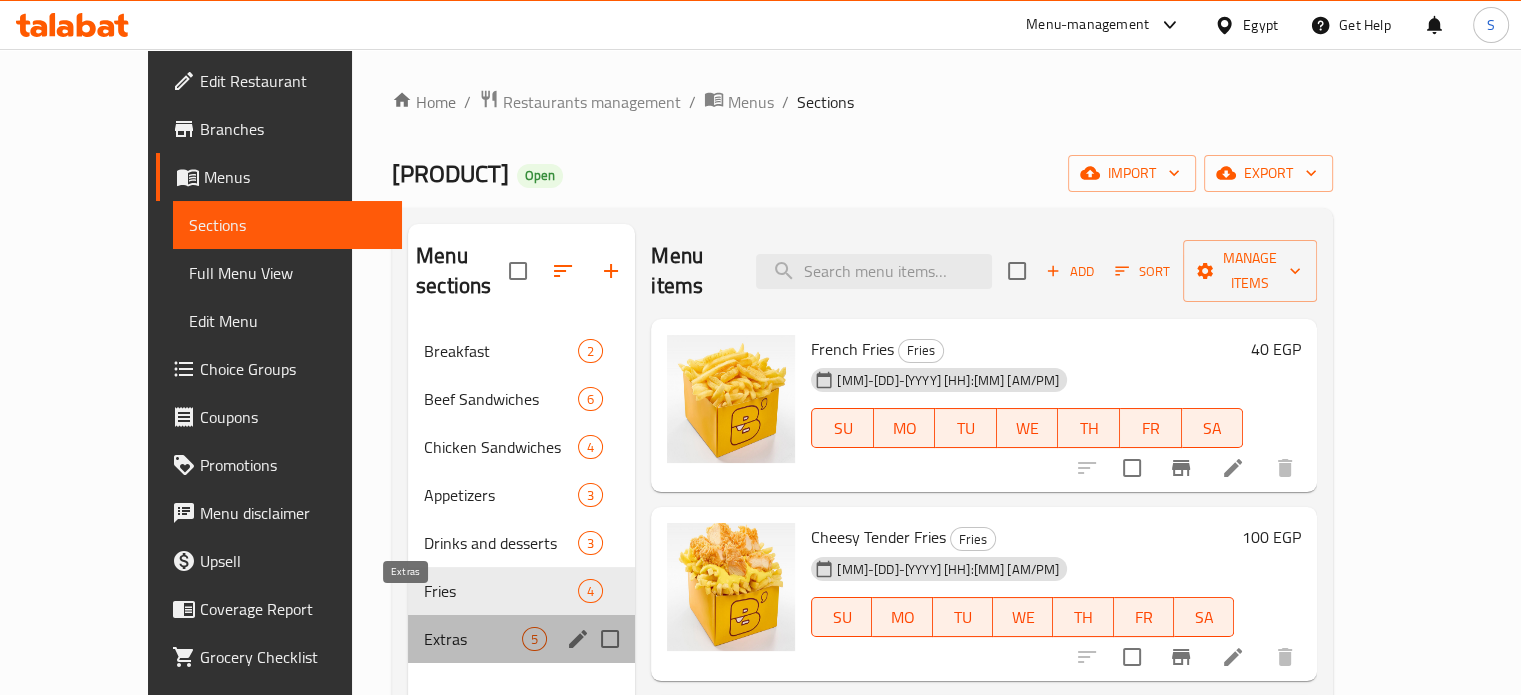 click on "Extras" at bounding box center [473, 639] 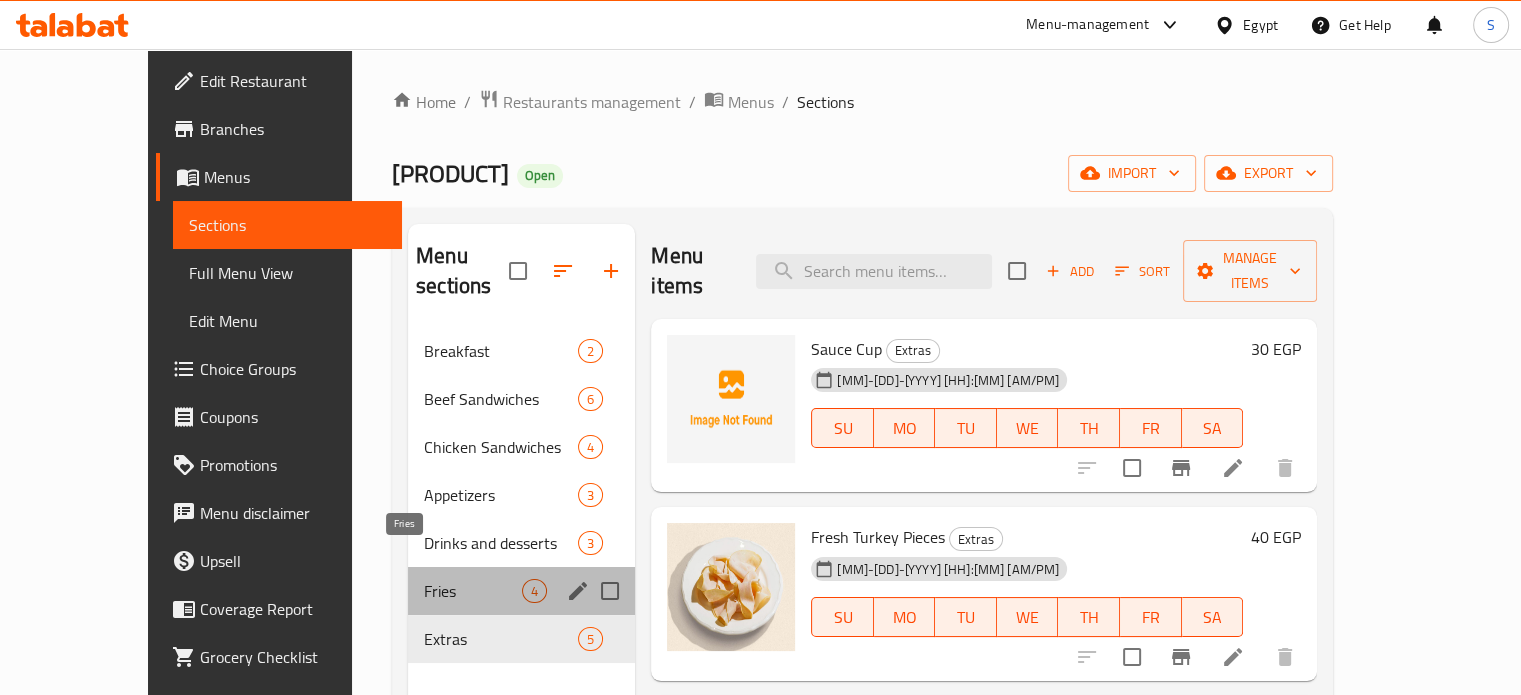 click on "Fries" at bounding box center (473, 591) 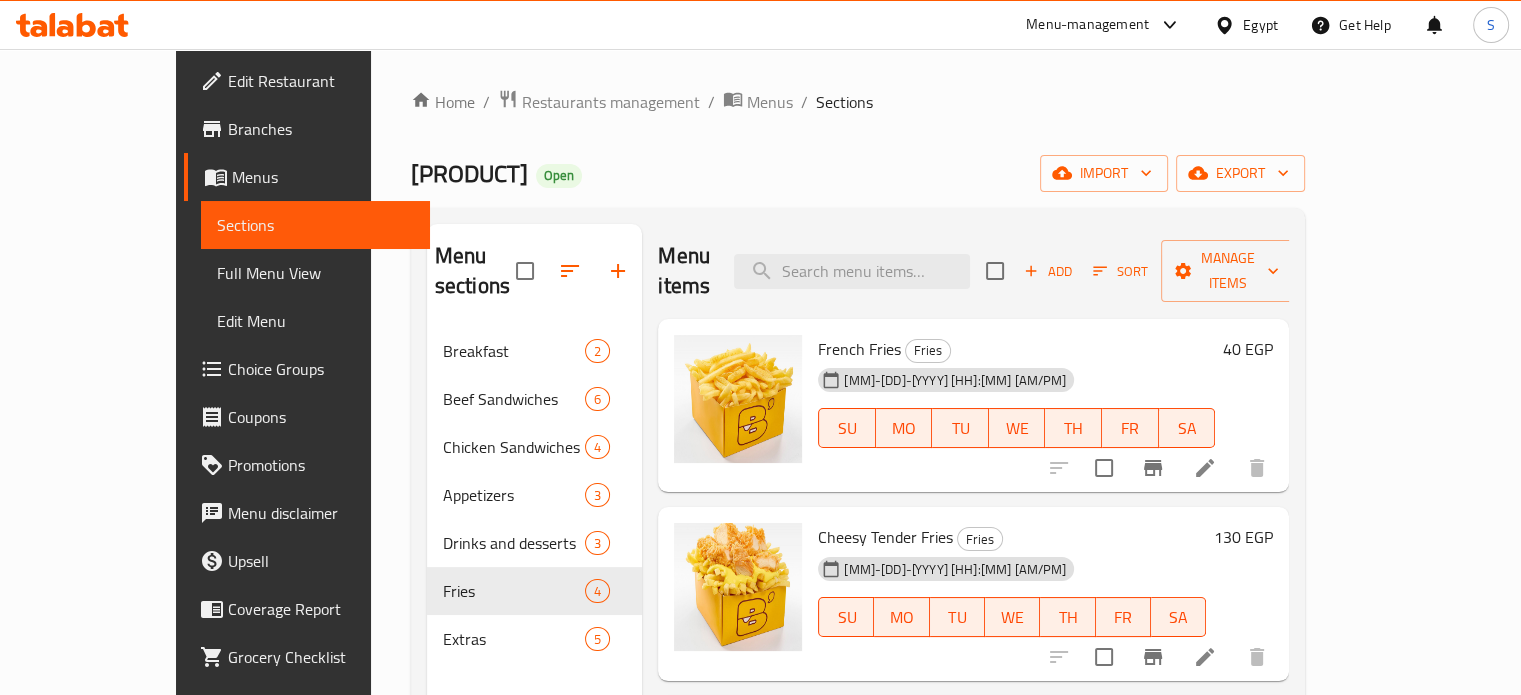 scroll, scrollTop: 139, scrollLeft: 0, axis: vertical 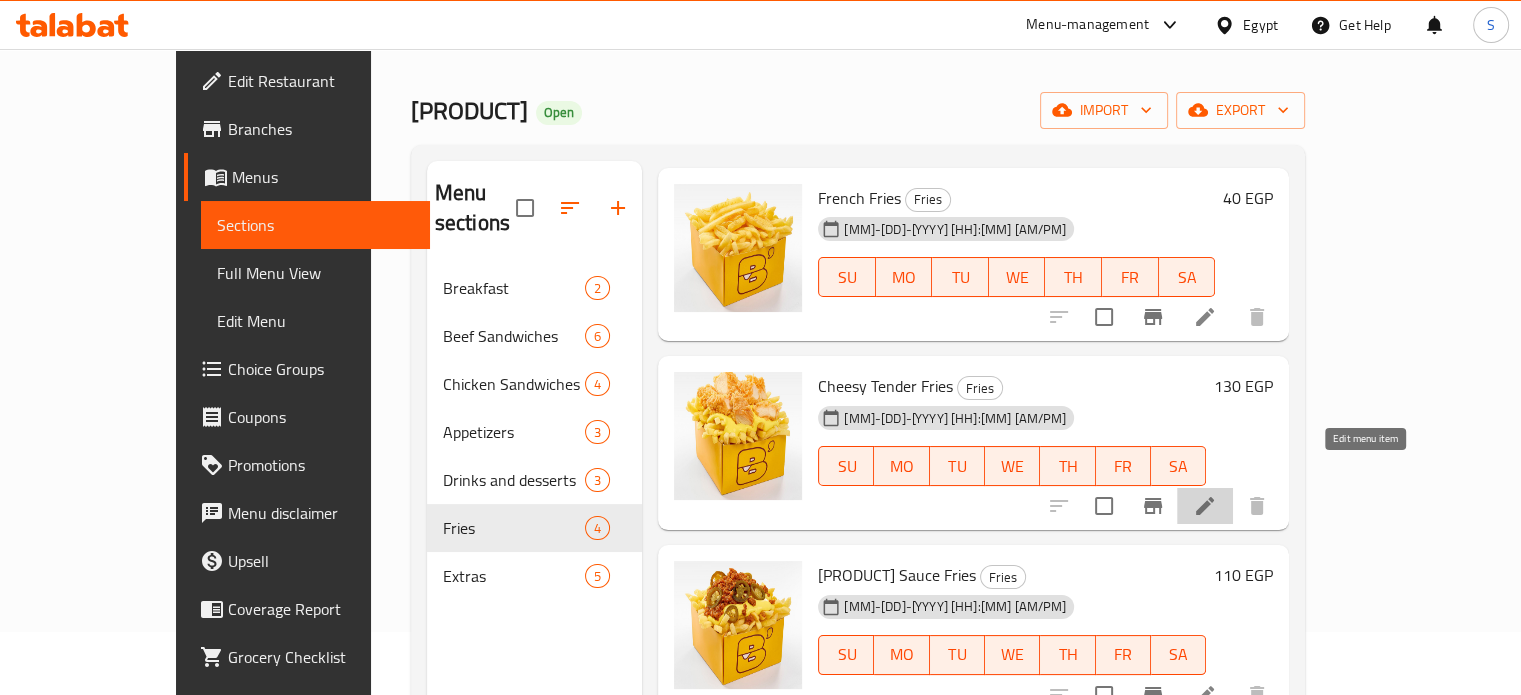 click 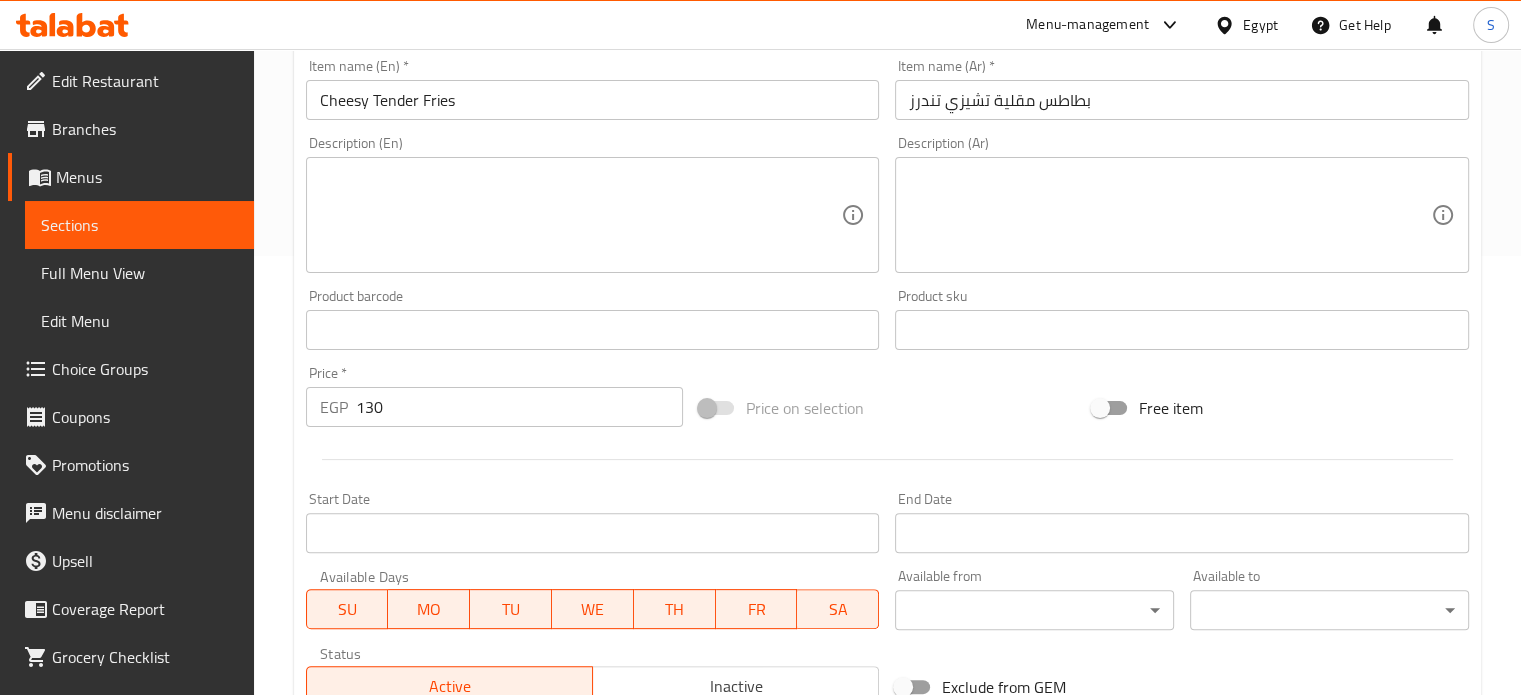 scroll, scrollTop: 488, scrollLeft: 0, axis: vertical 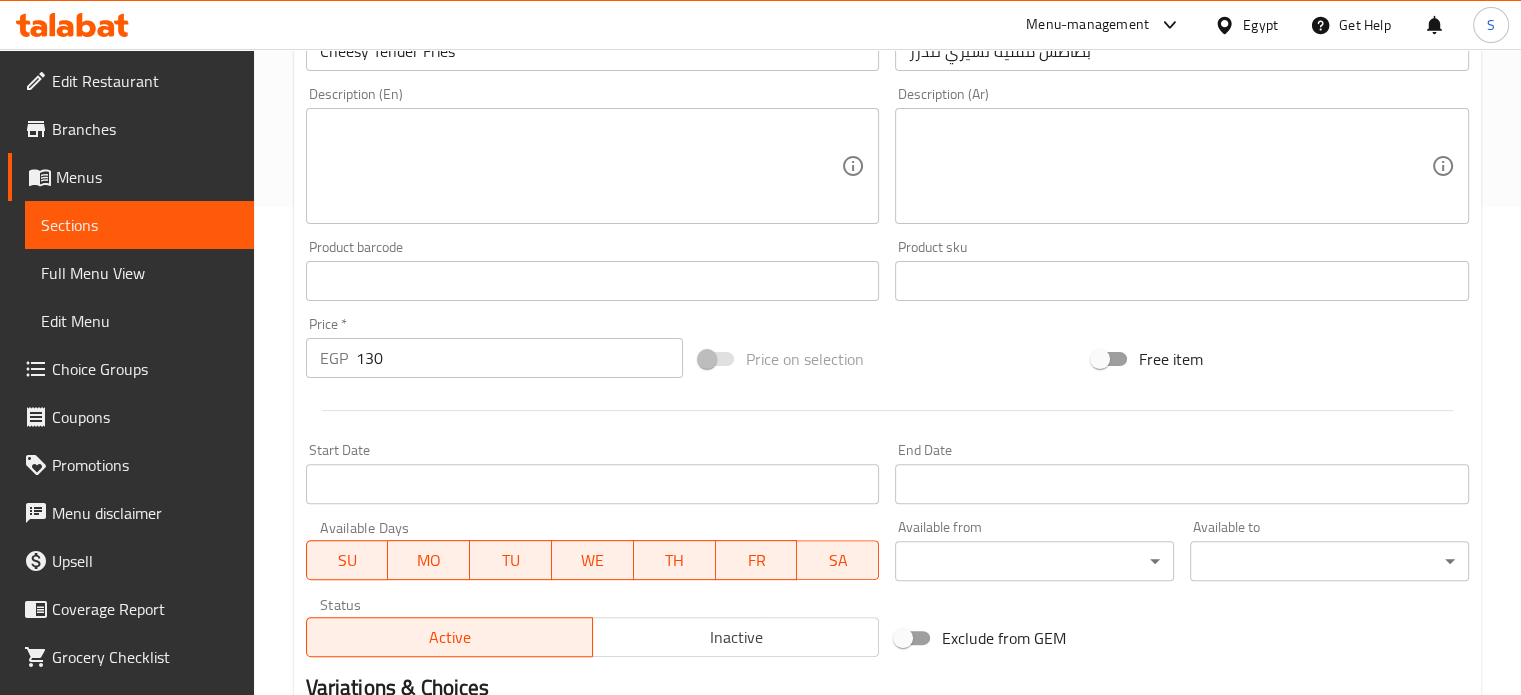 click on "130" at bounding box center (519, 358) 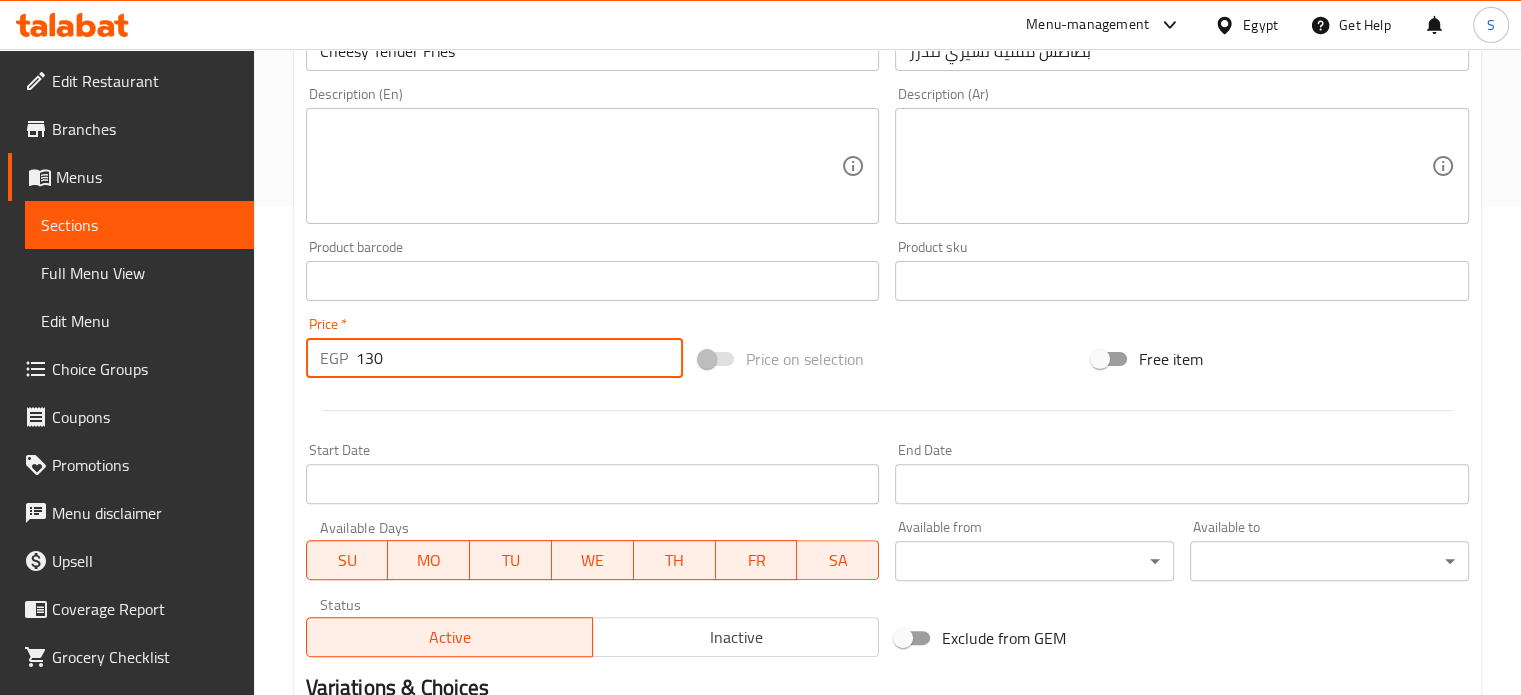 click on "130" at bounding box center (519, 358) 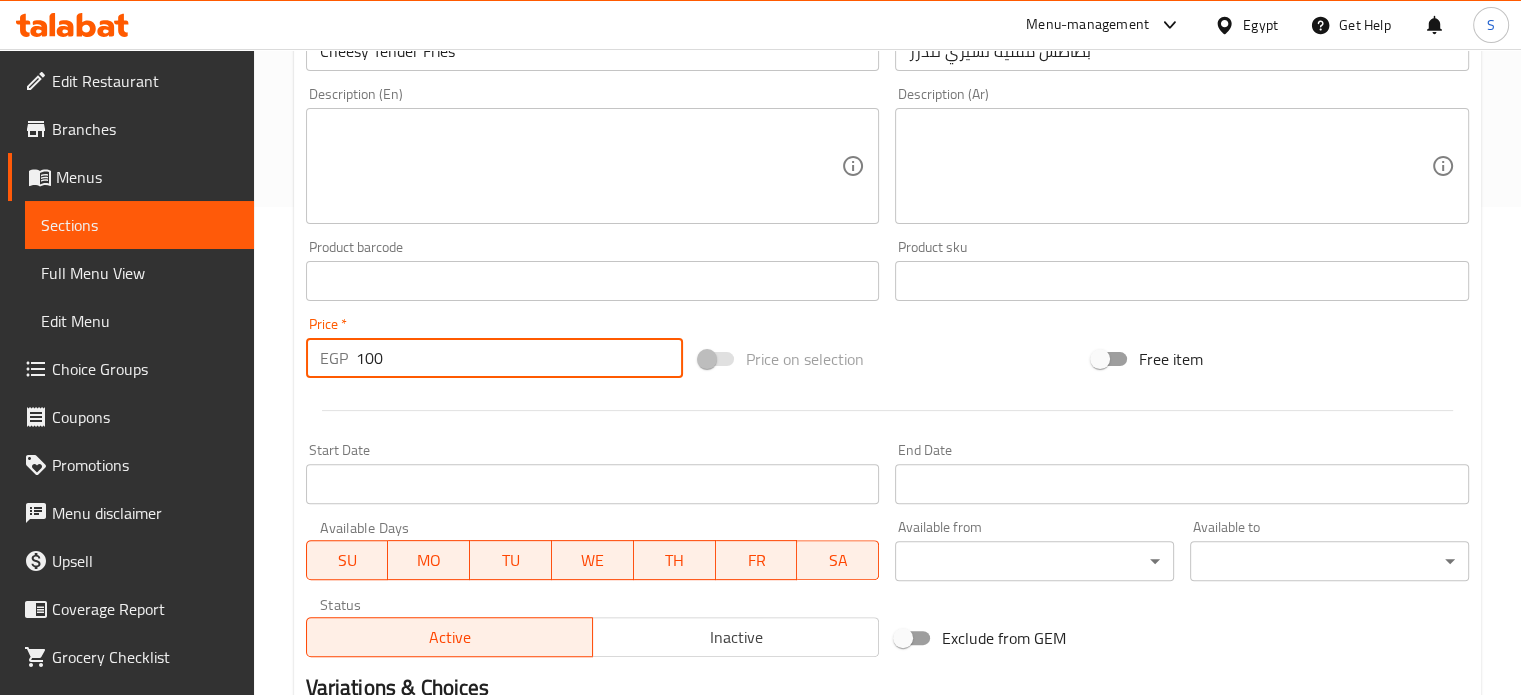 type on "100" 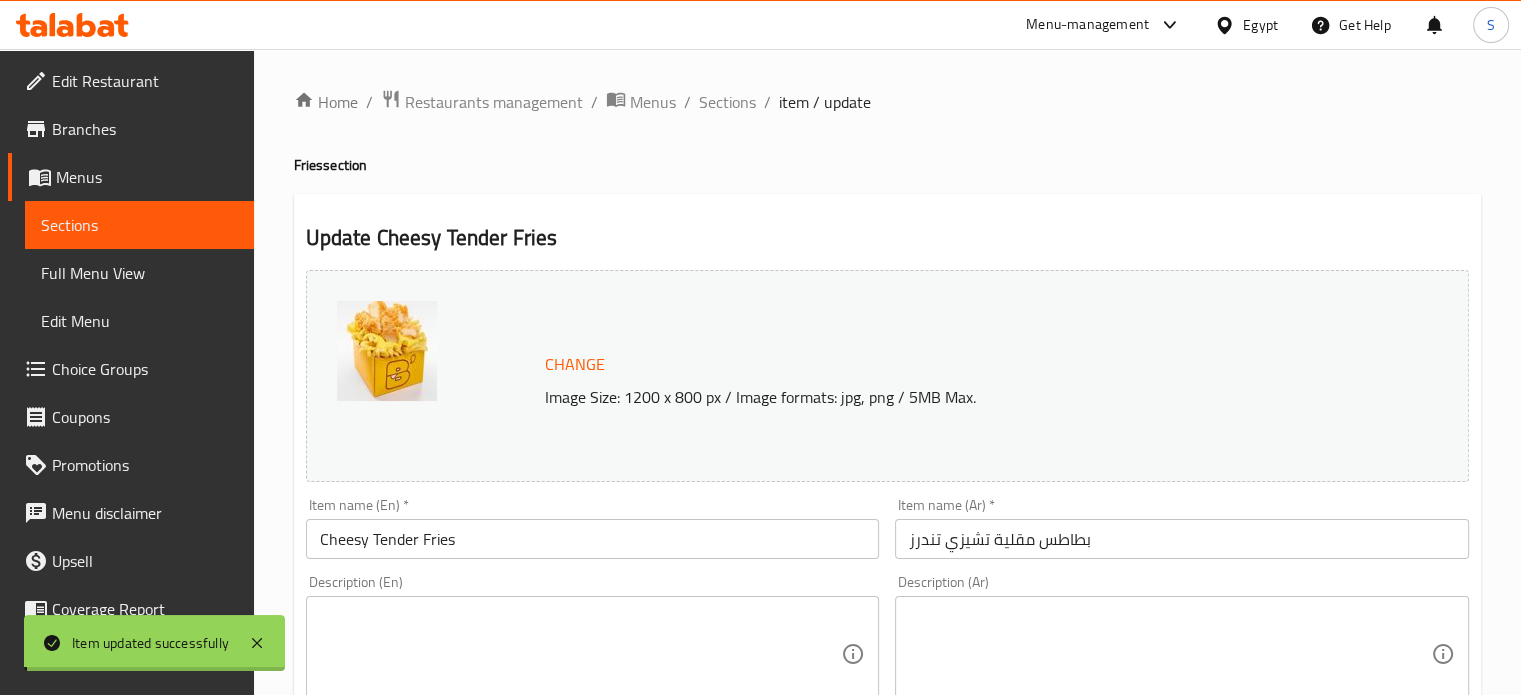 scroll, scrollTop: 0, scrollLeft: 0, axis: both 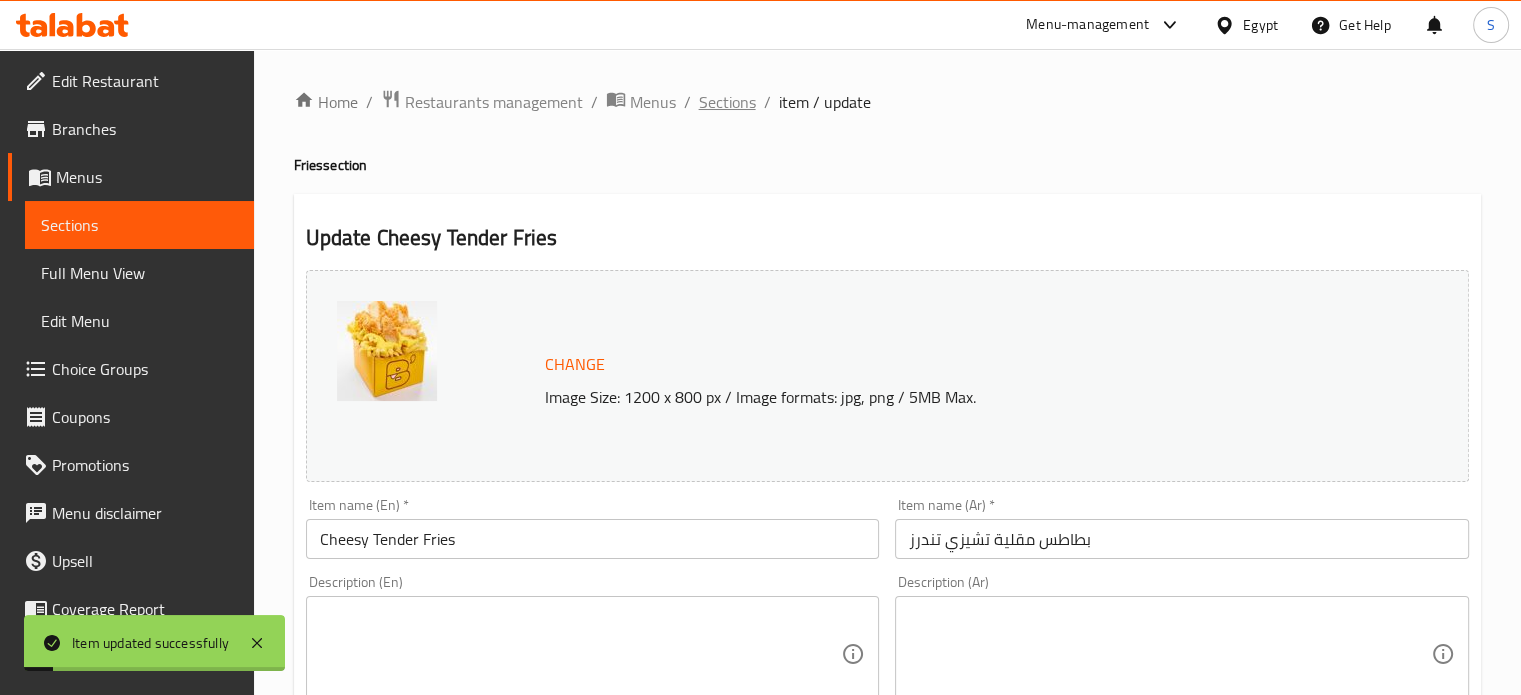 click on "Sections" at bounding box center [727, 102] 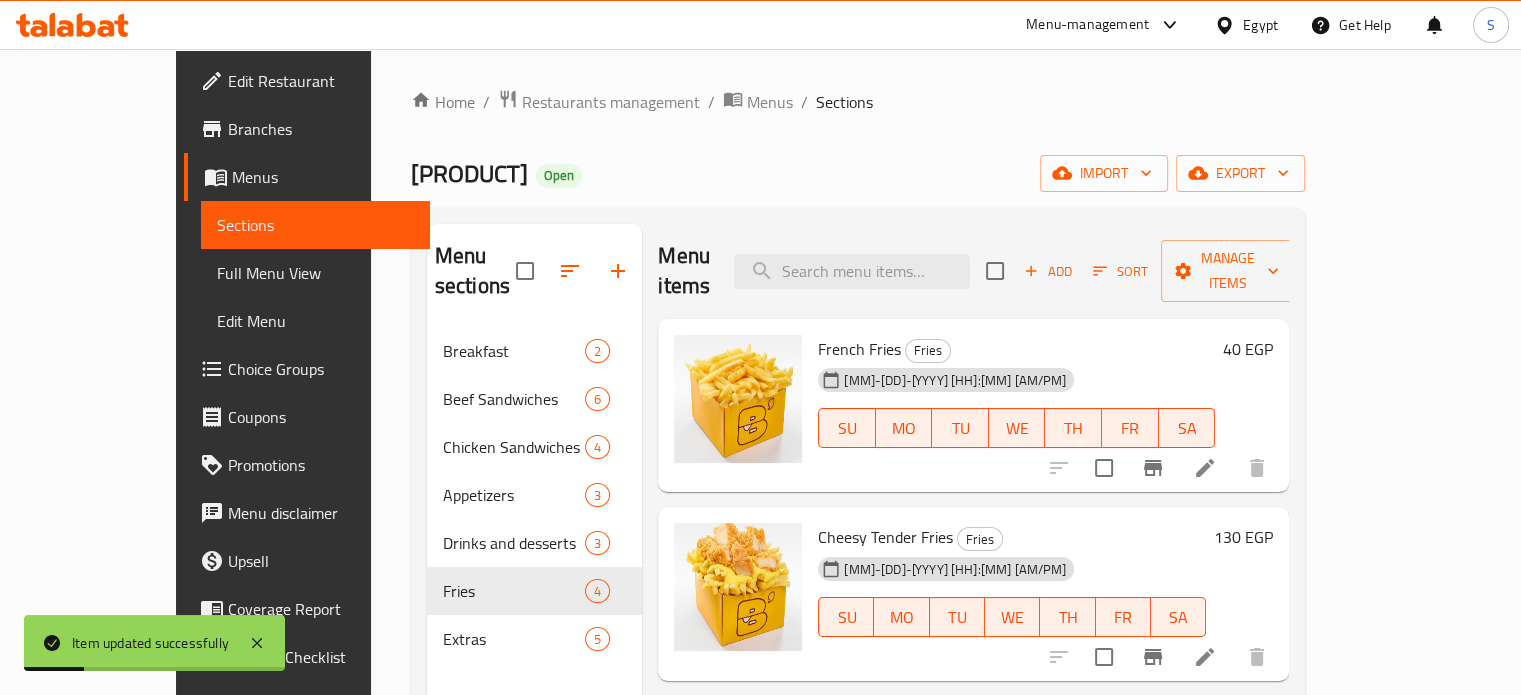 scroll, scrollTop: 139, scrollLeft: 0, axis: vertical 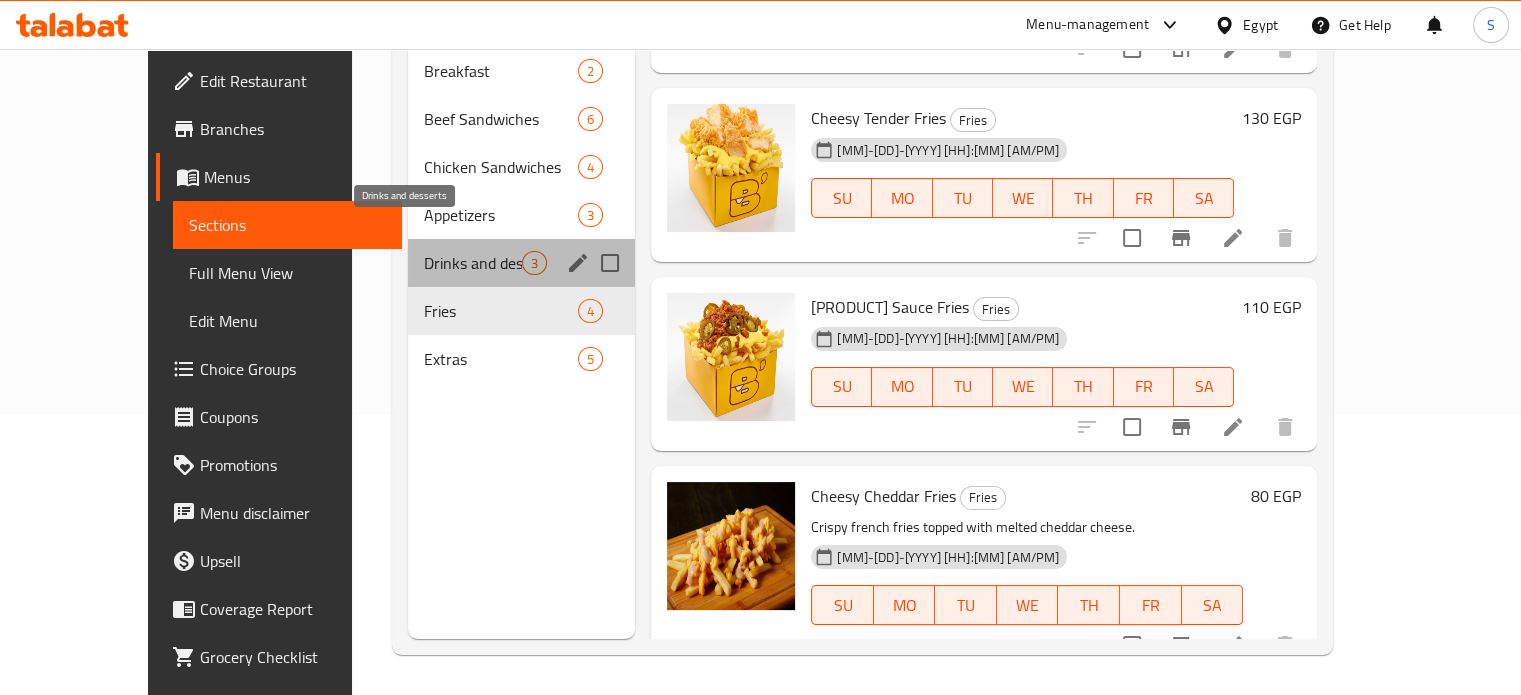 click on "Drinks and desserts" at bounding box center [473, 263] 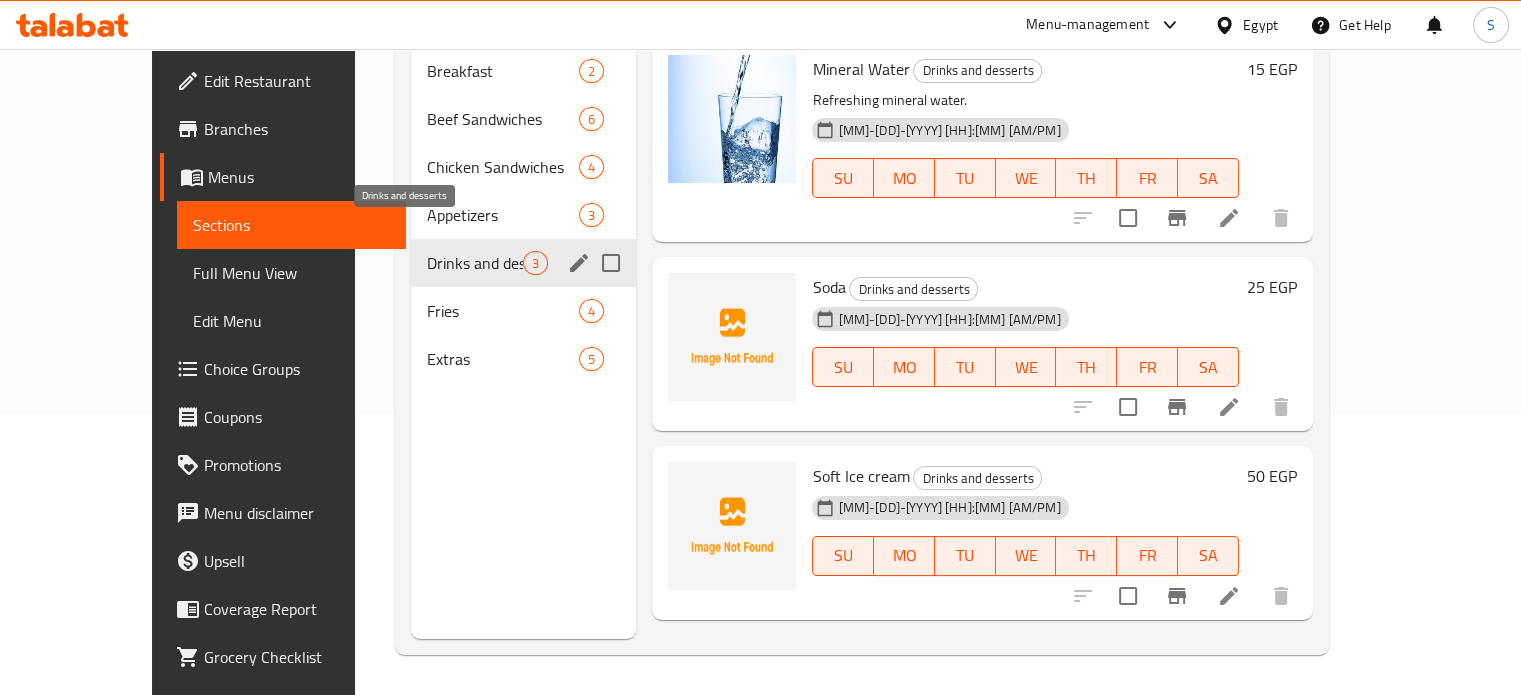 scroll, scrollTop: 0, scrollLeft: 0, axis: both 